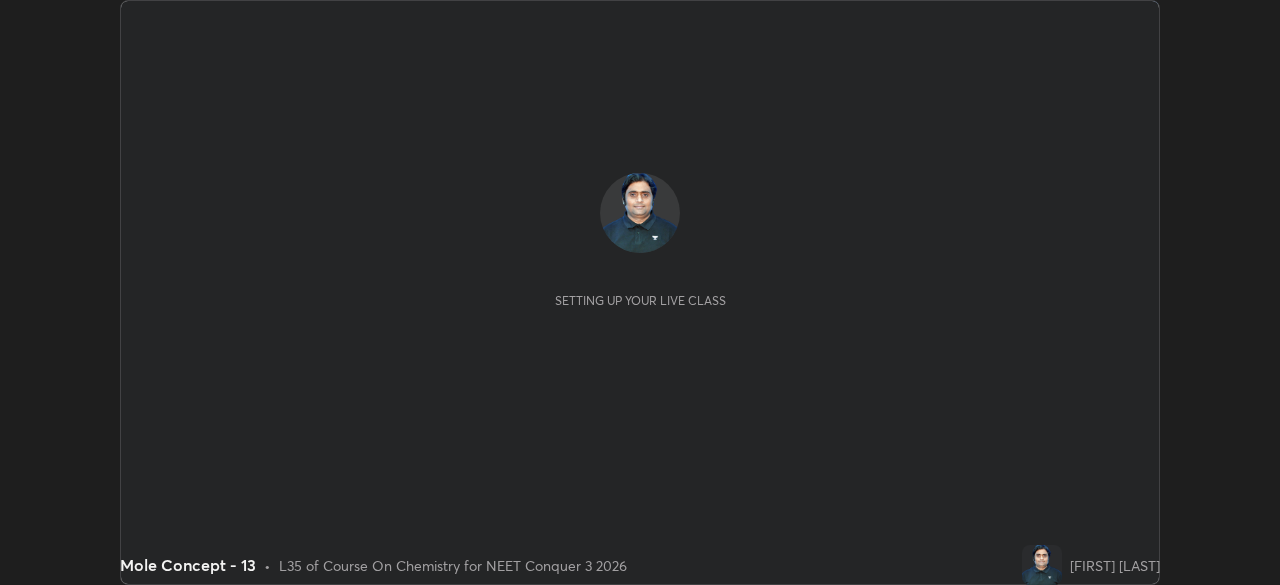 scroll, scrollTop: 0, scrollLeft: 0, axis: both 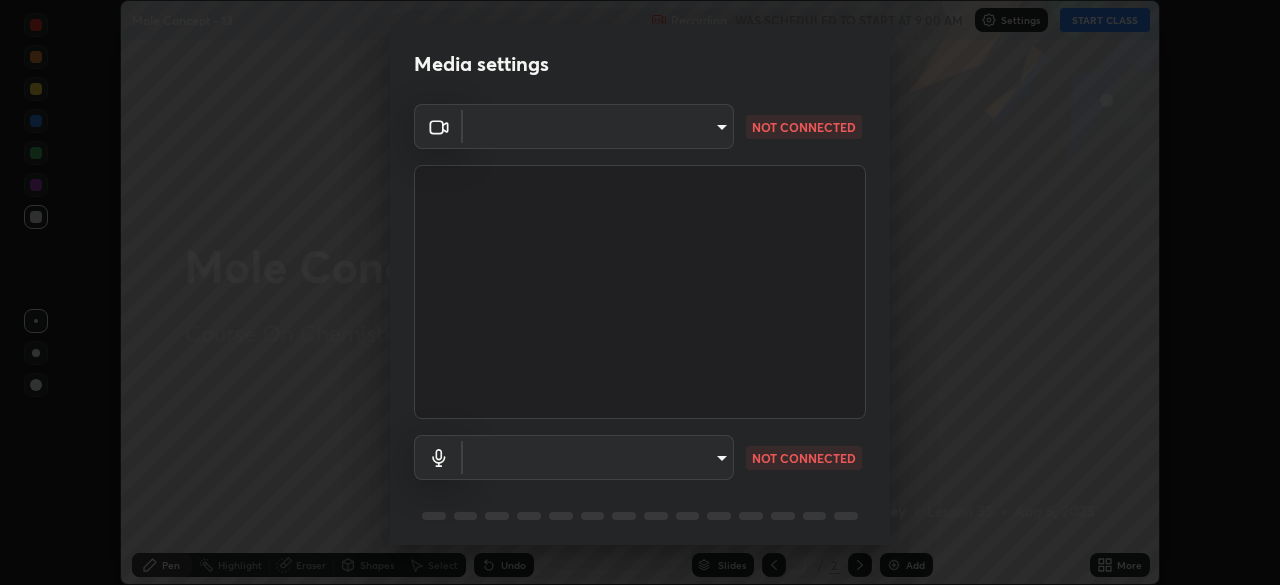 type on "e5f32b9a37d83756d2696e8423a1893a7de7eefef83412cf73fe4da3c4688103" 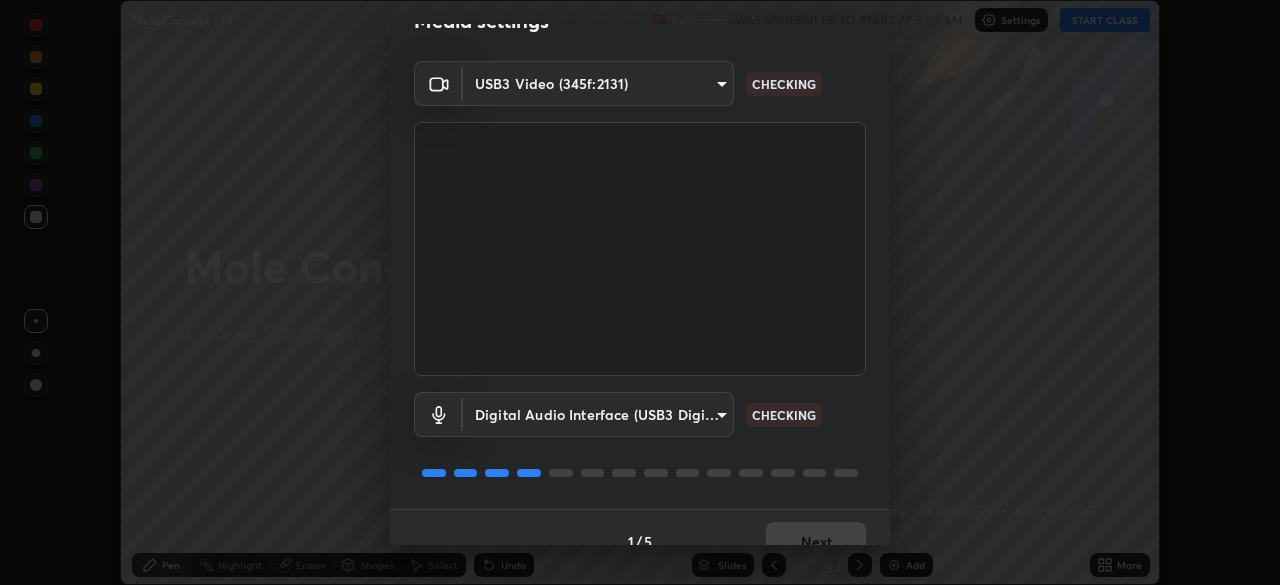 scroll, scrollTop: 71, scrollLeft: 0, axis: vertical 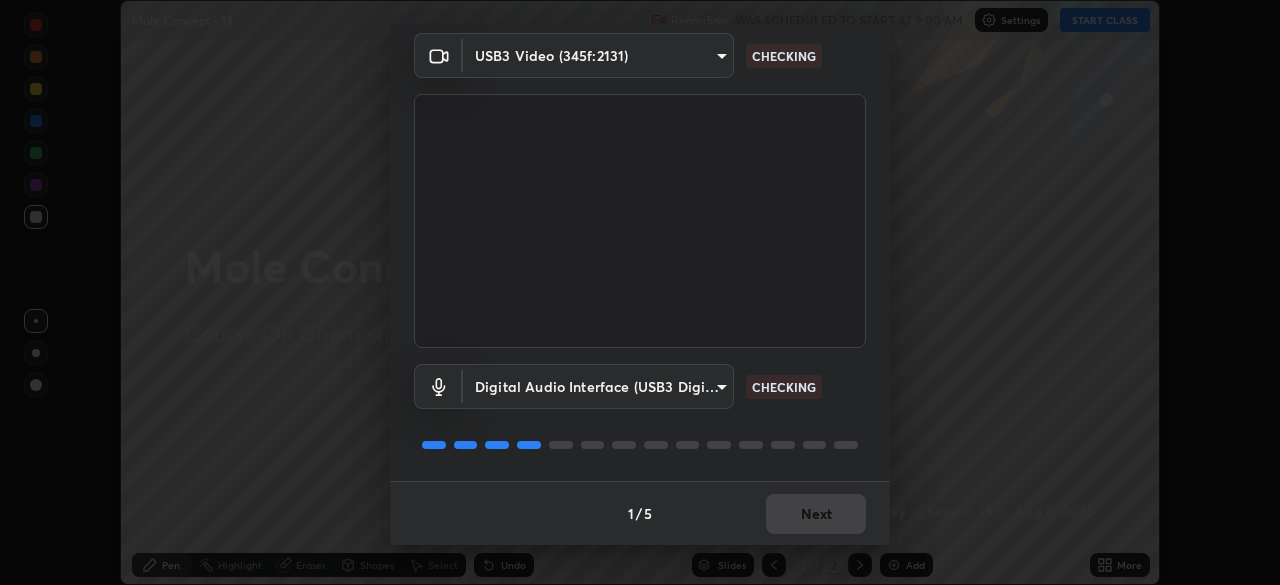 click on "Erase all Mole Concept - 13 Recording WAS SCHEDULED TO START AT  9:00 AM Settings START CLASS Setting up your live class Mole Concept - 13 • L35 of Course On Chemistry for NEET Conquer 3 2026 [FIRST] [LAST] Pen Highlight Eraser Shapes Select Undo Slides 2 / 2 Add More No doubts shared Encourage your learners to ask a doubt for better clarity Report an issue Reason for reporting Buffering Chat not working Audio - Video sync issue Educator video quality low ​ Attach an image Report Media settings USB3 Video (345f:2131) e5f32b9a37d83756d2696e8423a1893a7de7eefef83412cf73fe4da3c4688103 CHECKING Digital Audio Interface (USB3 Digital Audio) 585cda95c333d5861e905893667515bc00ae83fcab62efa008678b328871fb55 CHECKING 1 / 5 Next" at bounding box center [640, 292] 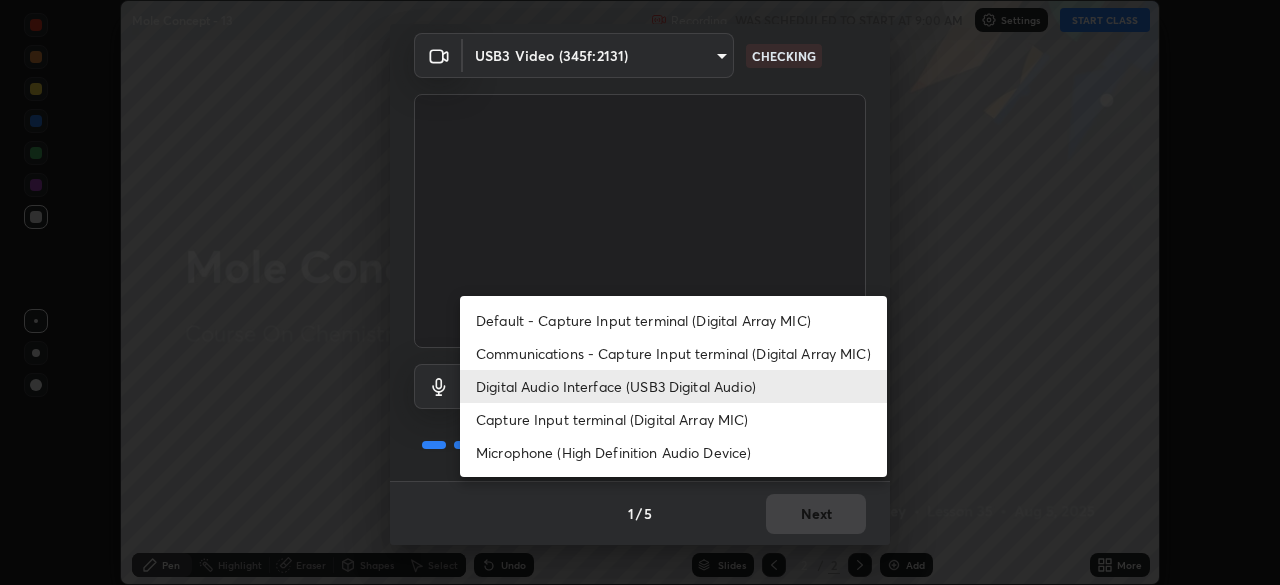 click on "Communications - Capture Input terminal (Digital Array MIC)" at bounding box center (673, 353) 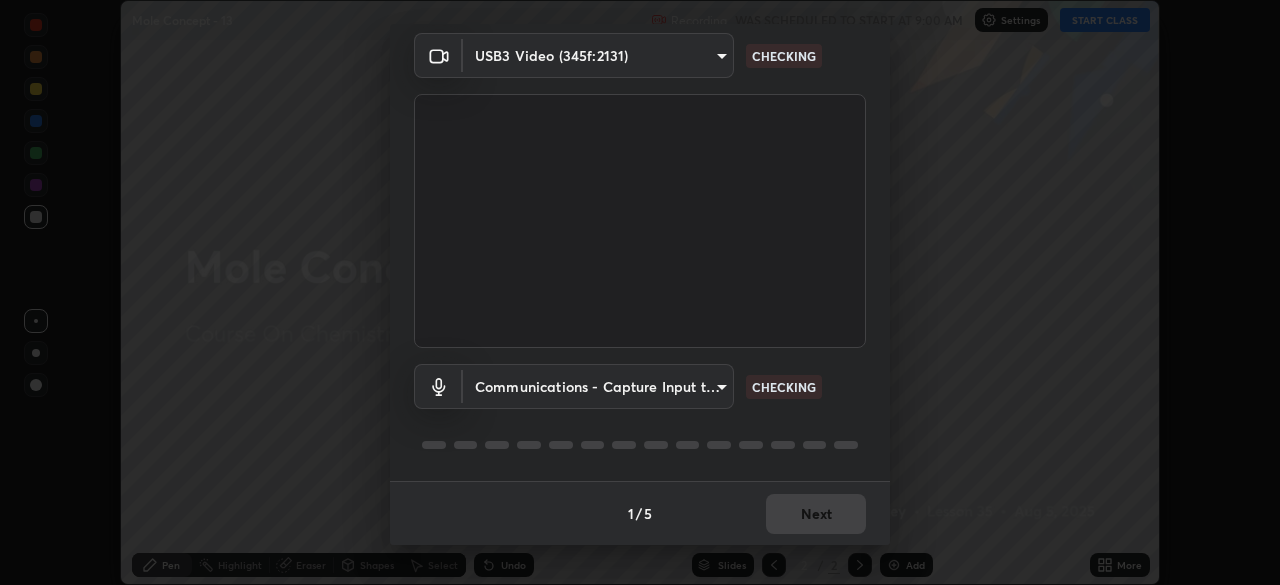 click on "Erase all Mole Concept - 13 Recording WAS SCHEDULED TO START AT  9:00 AM Settings START CLASS Setting up your live class Mole Concept - 13 • L35 of Course On Chemistry for NEET Conquer 3 2026 [FIRST] [LAST] Pen Highlight Eraser Shapes Select Undo Slides 2 / 2 Add More No doubts shared Encourage your learners to ask a doubt for better clarity Report an issue Reason for reporting Buffering Chat not working Audio - Video sync issue Educator video quality low ​ Attach an image Report Media settings USB3 Video (345f:2131) e5f32b9a37d83756d2696e8423a1893a7de7eefef83412cf73fe4da3c4688103 CHECKING Communications - Capture Input terminal (Digital Array MIC) communications CHECKING 1 / 5 Next" at bounding box center (640, 292) 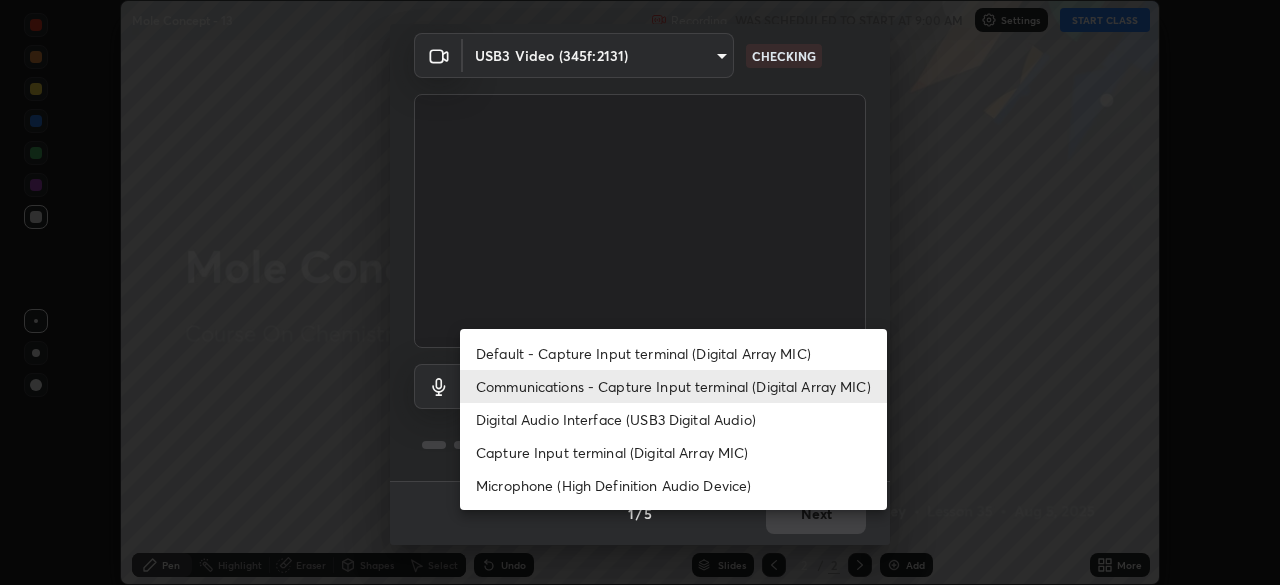 click on "Digital Audio Interface (USB3 Digital Audio)" at bounding box center (673, 419) 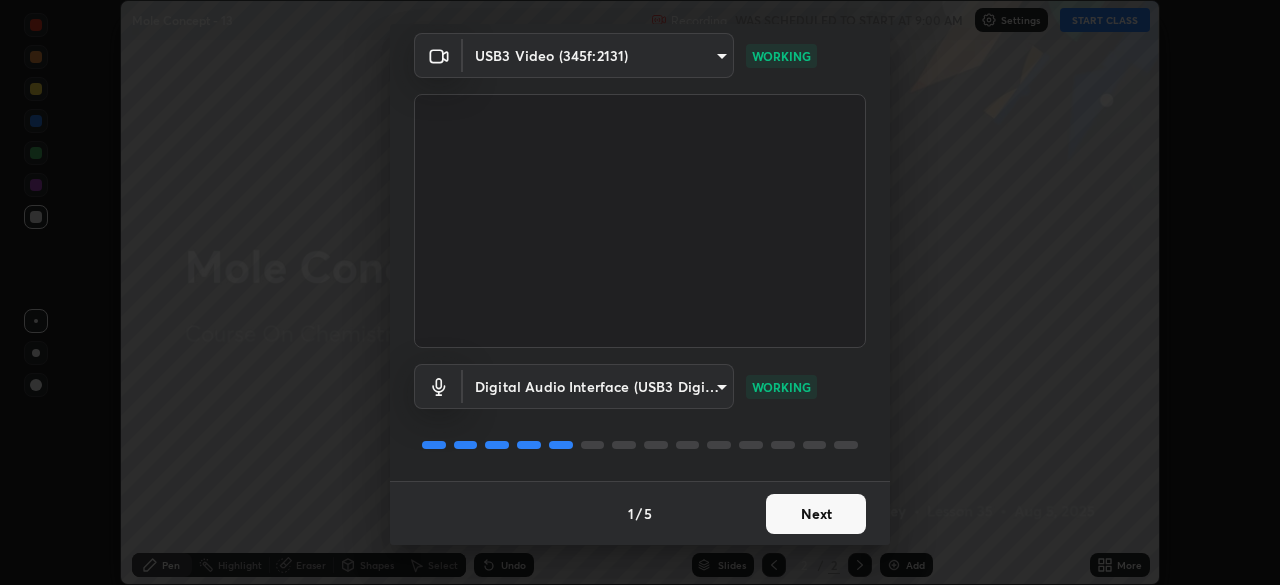 click on "Next" at bounding box center [816, 514] 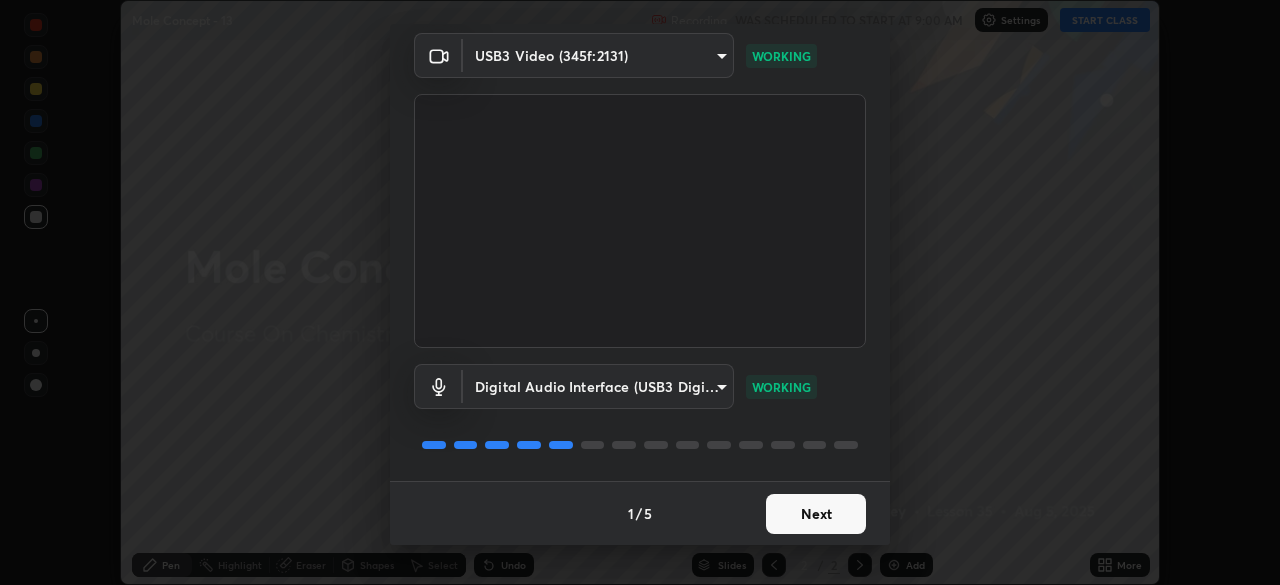 scroll, scrollTop: 0, scrollLeft: 0, axis: both 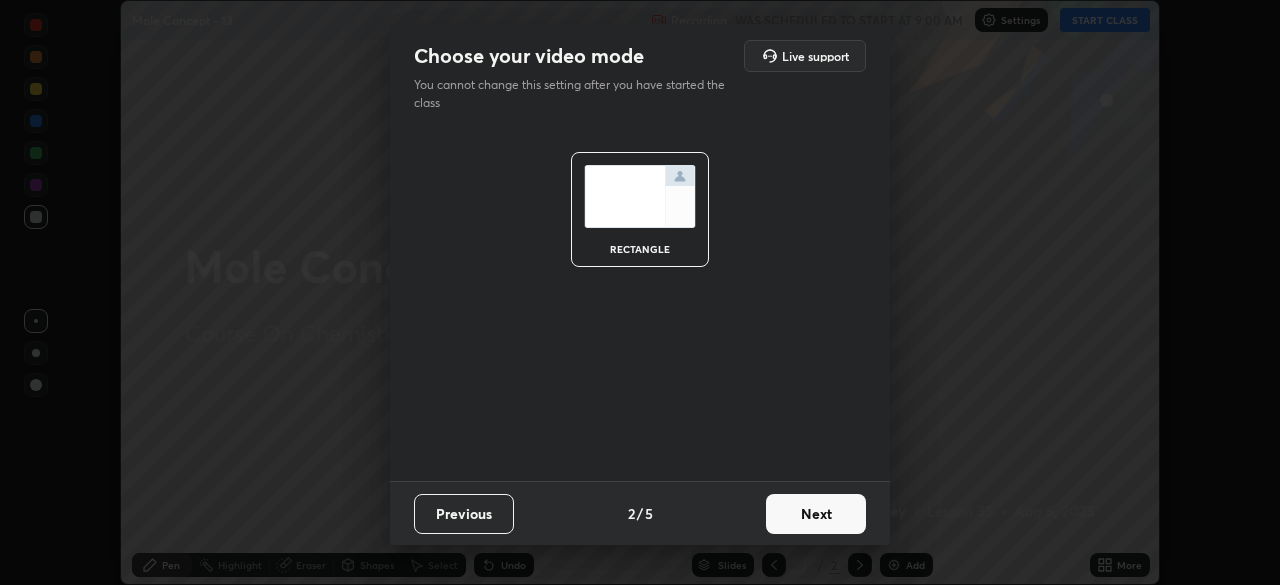 click on "Next" at bounding box center [816, 514] 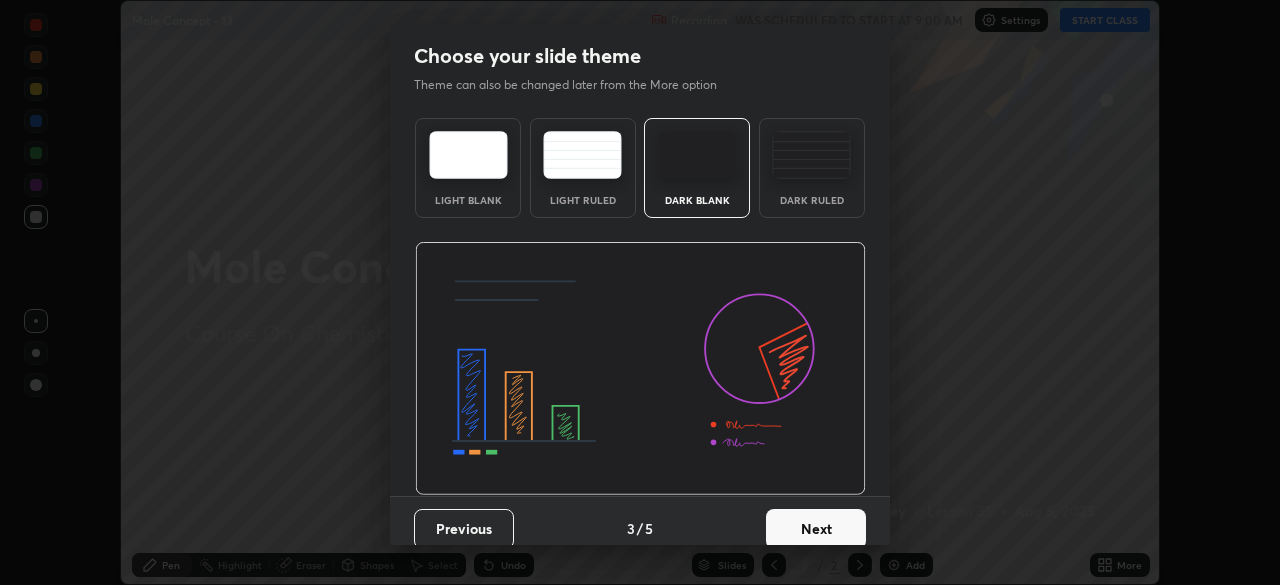 click on "Next" at bounding box center [816, 529] 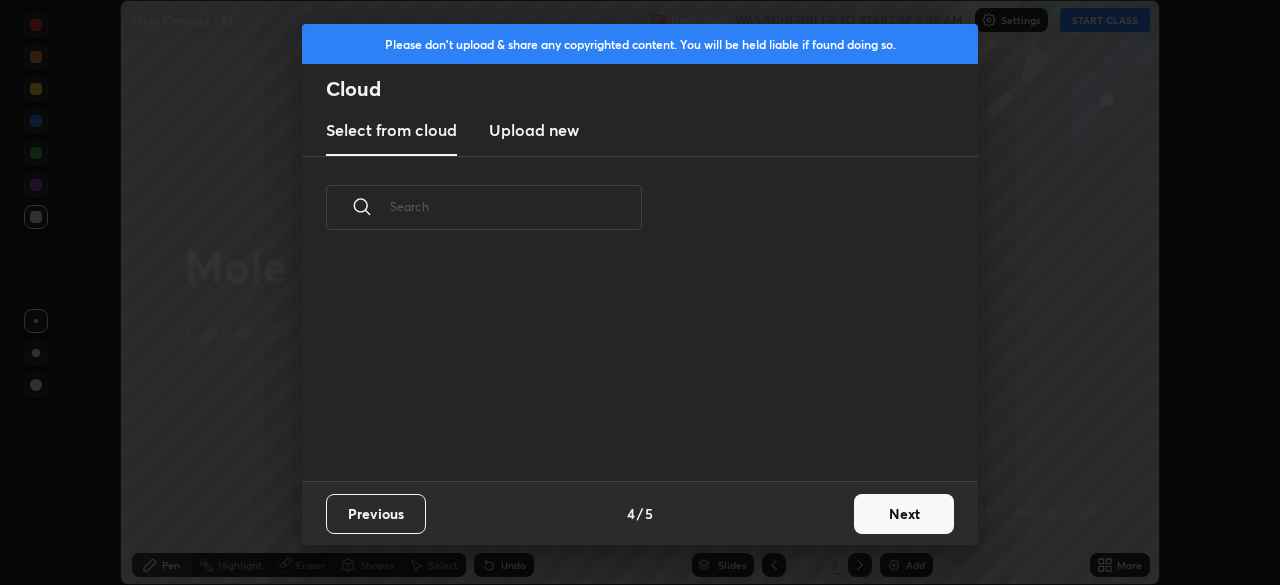 click on "Next" at bounding box center (904, 514) 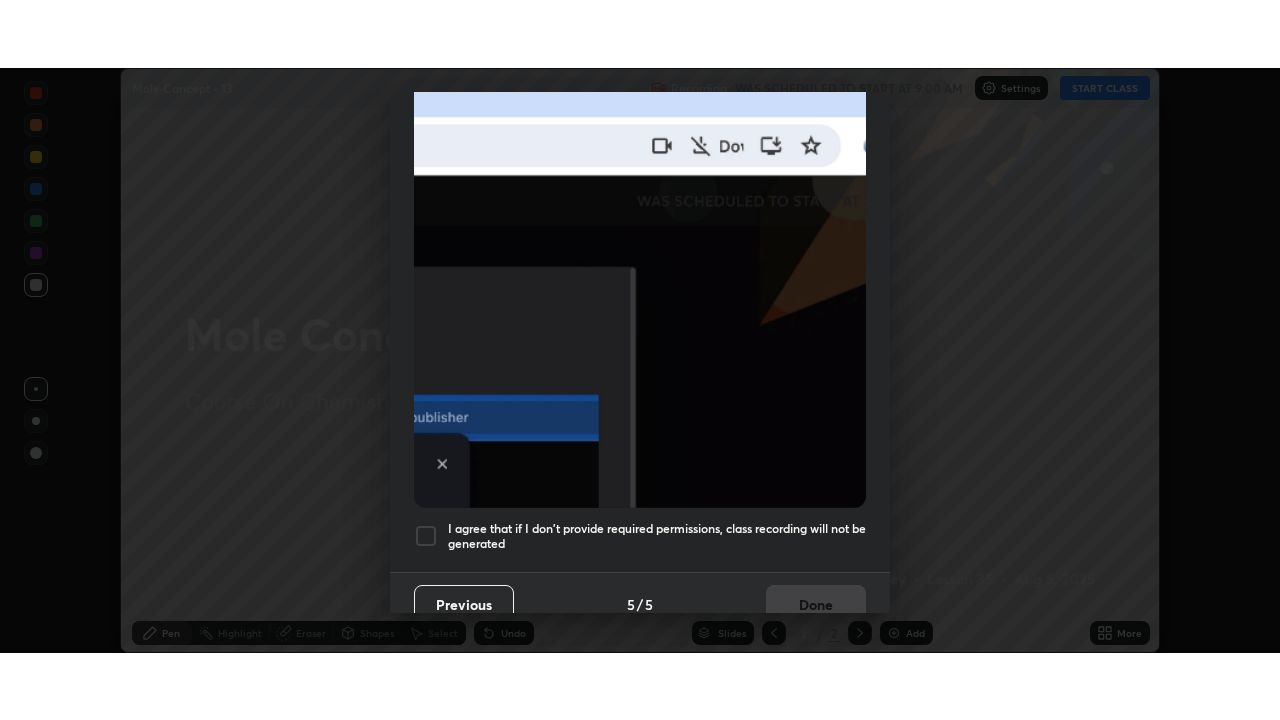 scroll, scrollTop: 479, scrollLeft: 0, axis: vertical 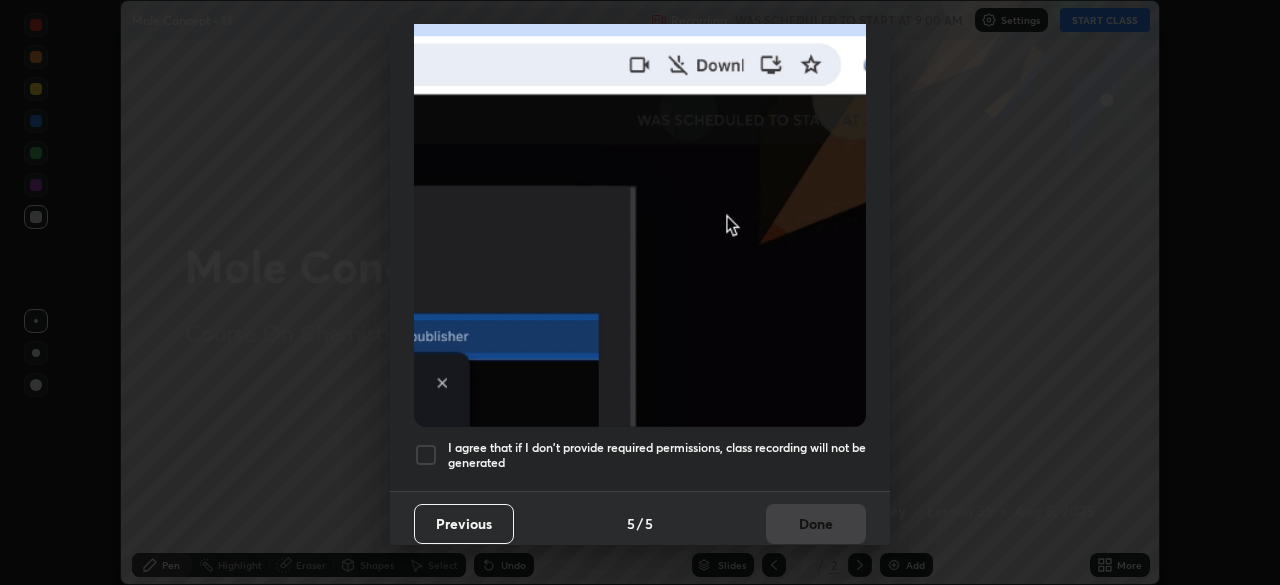 click on "I agree that if I don't provide required permissions, class recording will not be generated" at bounding box center (657, 455) 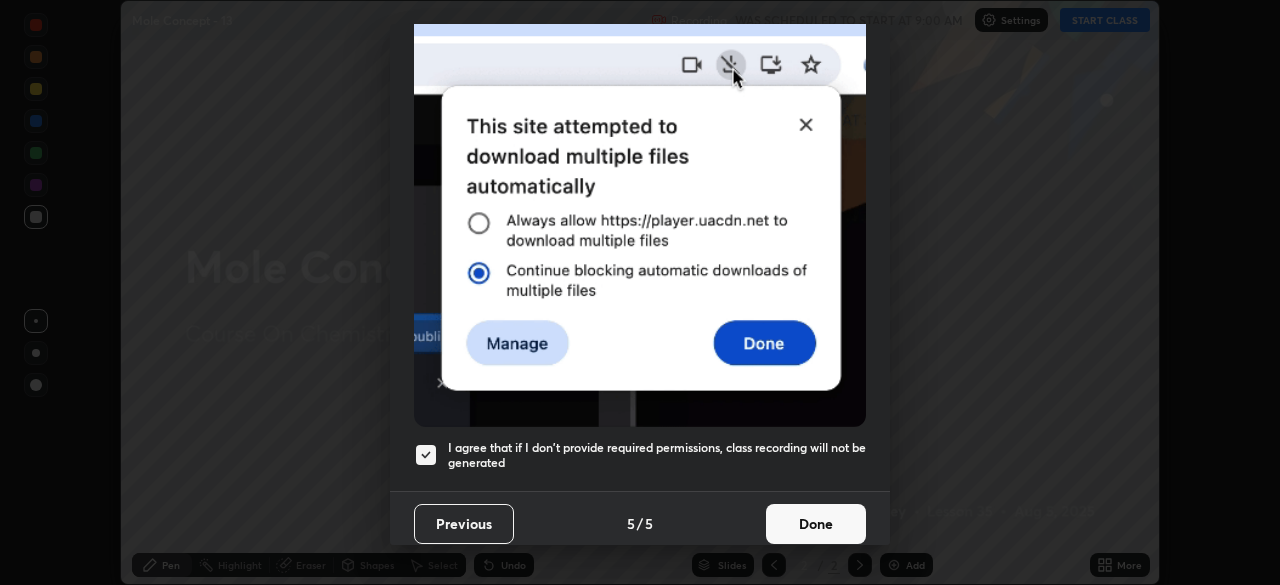 click on "Done" at bounding box center [816, 524] 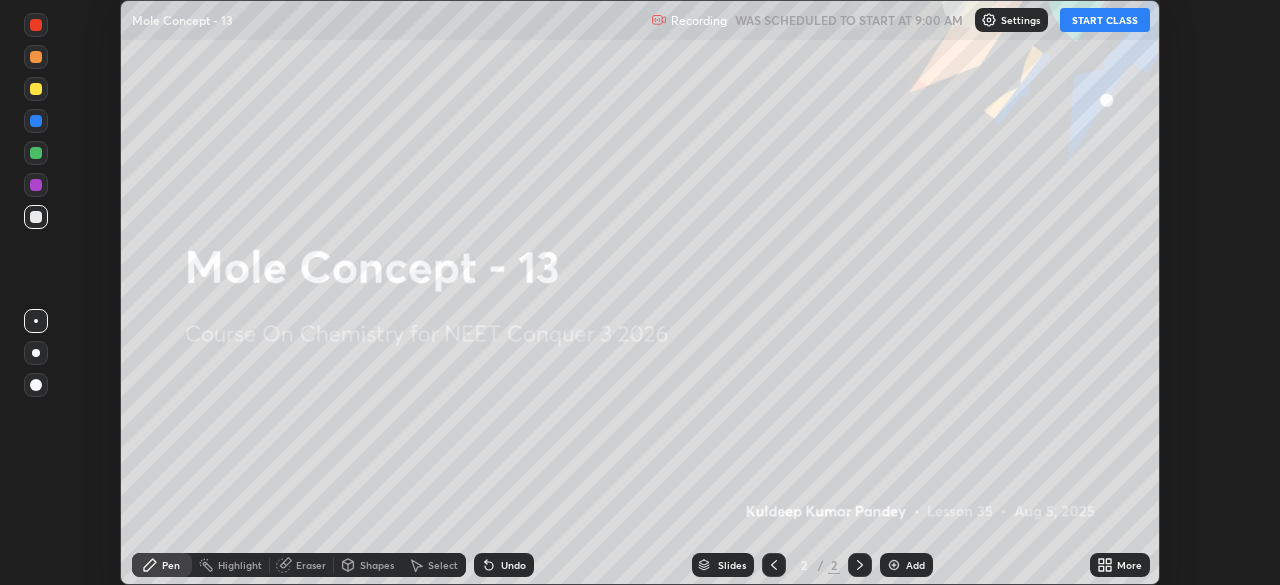 click on "START CLASS" at bounding box center (1105, 20) 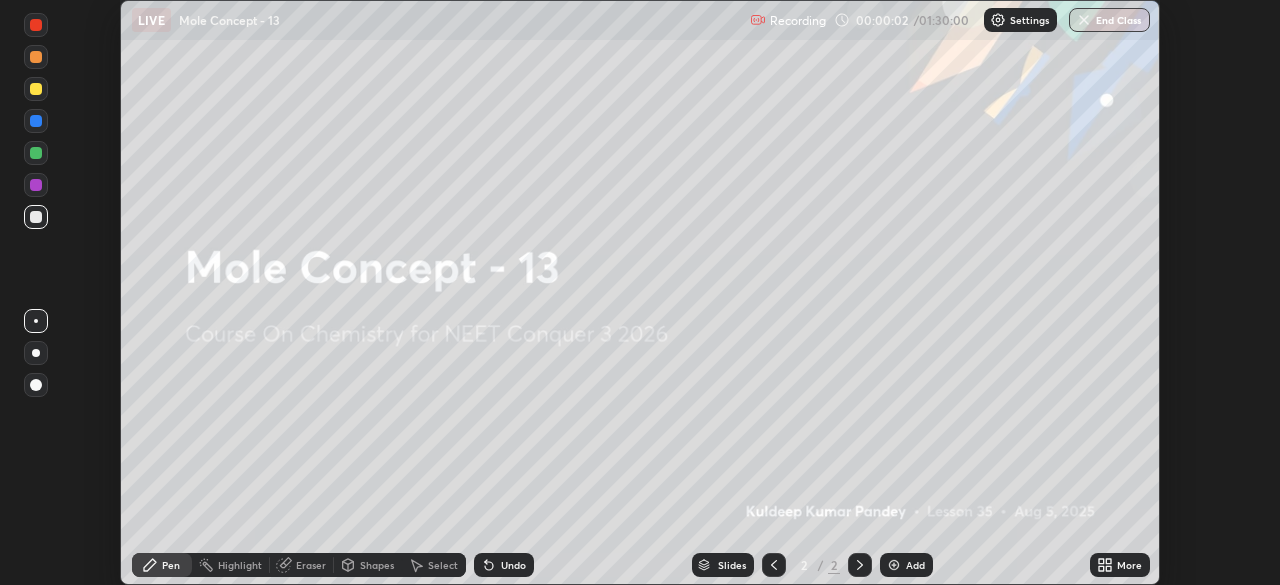 click on "More" at bounding box center (1129, 565) 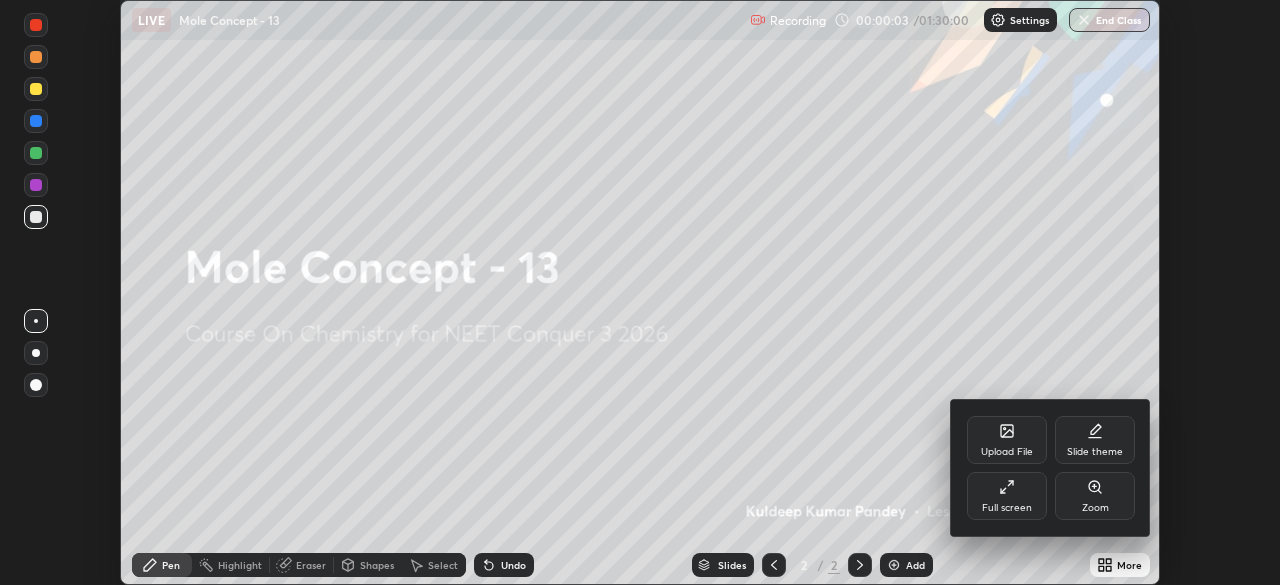 click on "Full screen" at bounding box center [1007, 508] 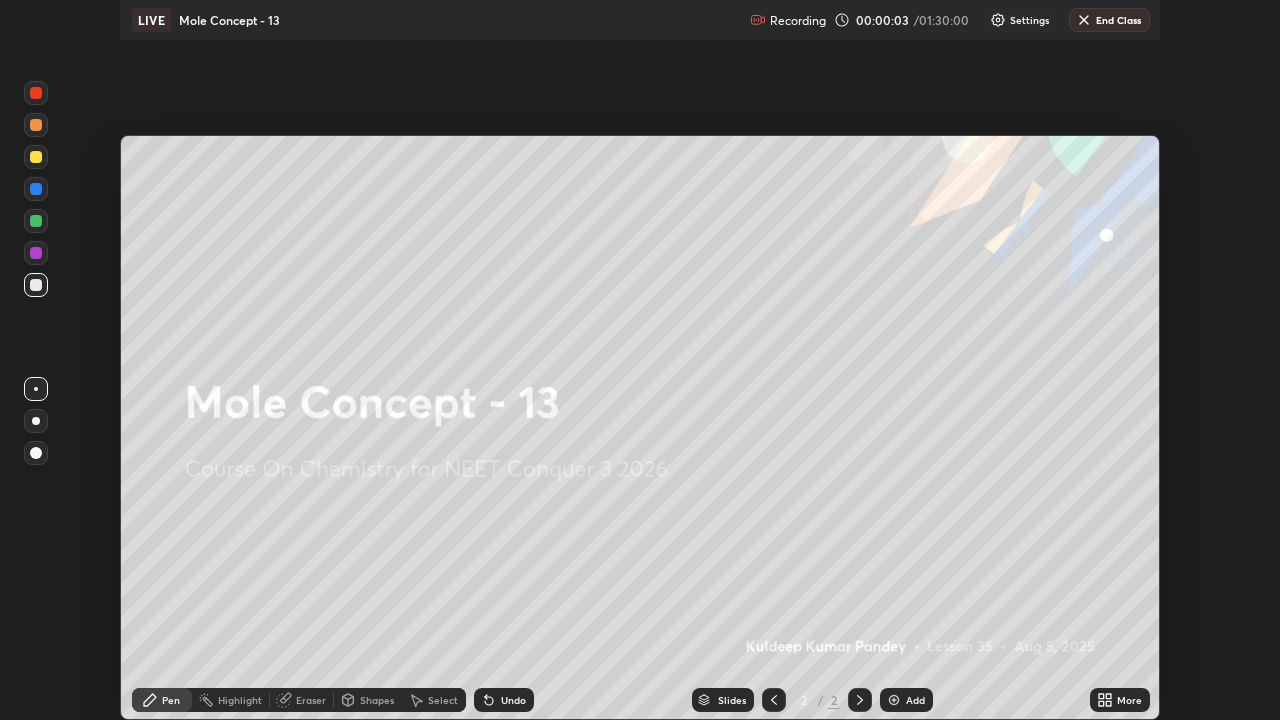 scroll, scrollTop: 99280, scrollLeft: 98720, axis: both 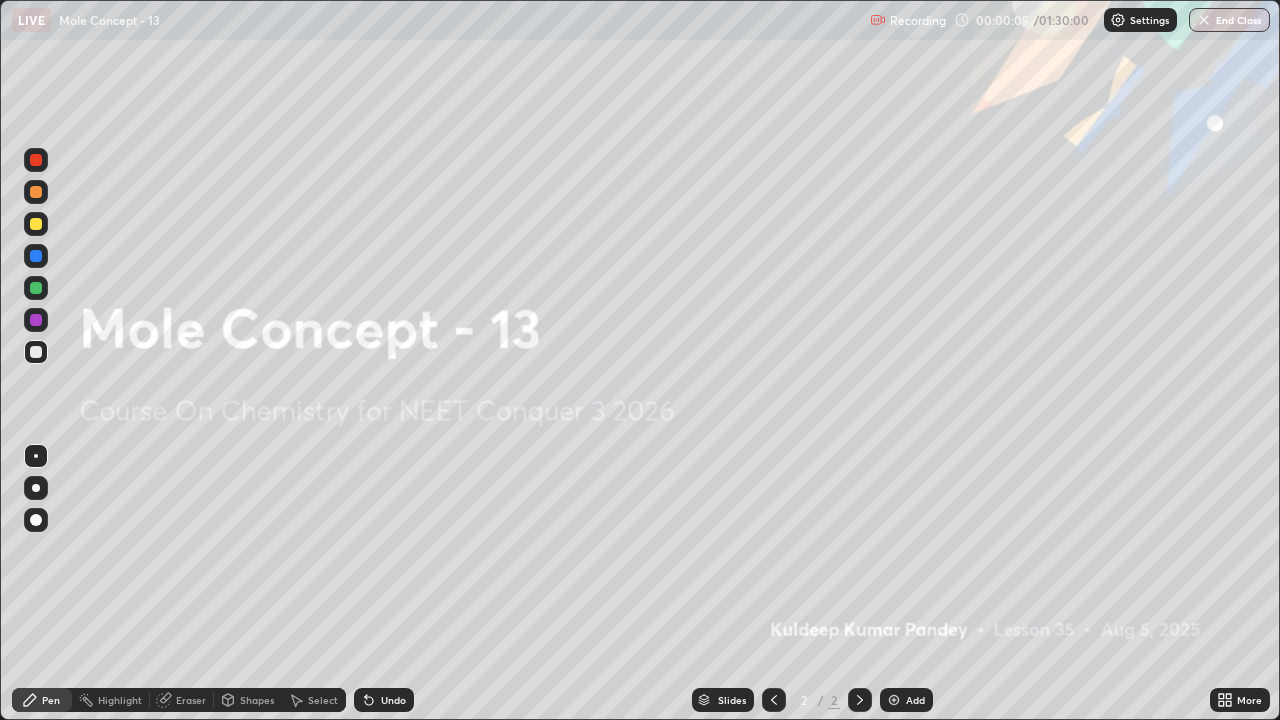 click 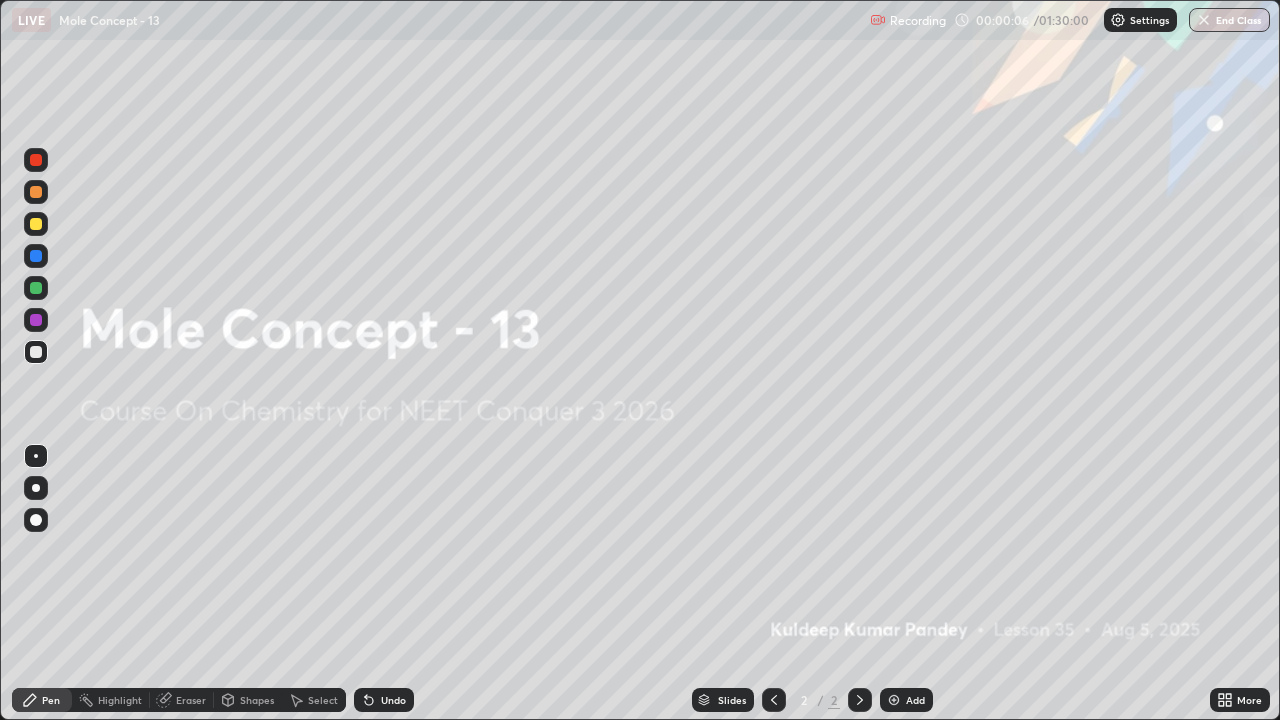 click at bounding box center [894, 700] 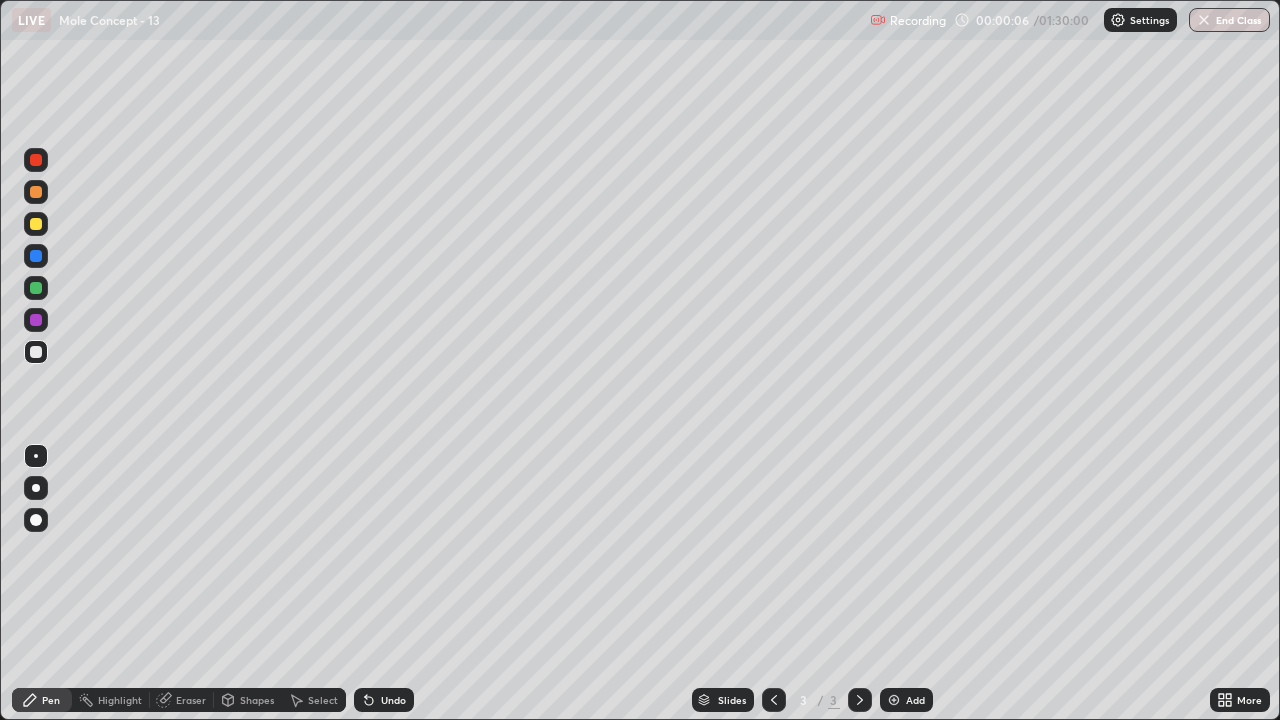 click at bounding box center [894, 700] 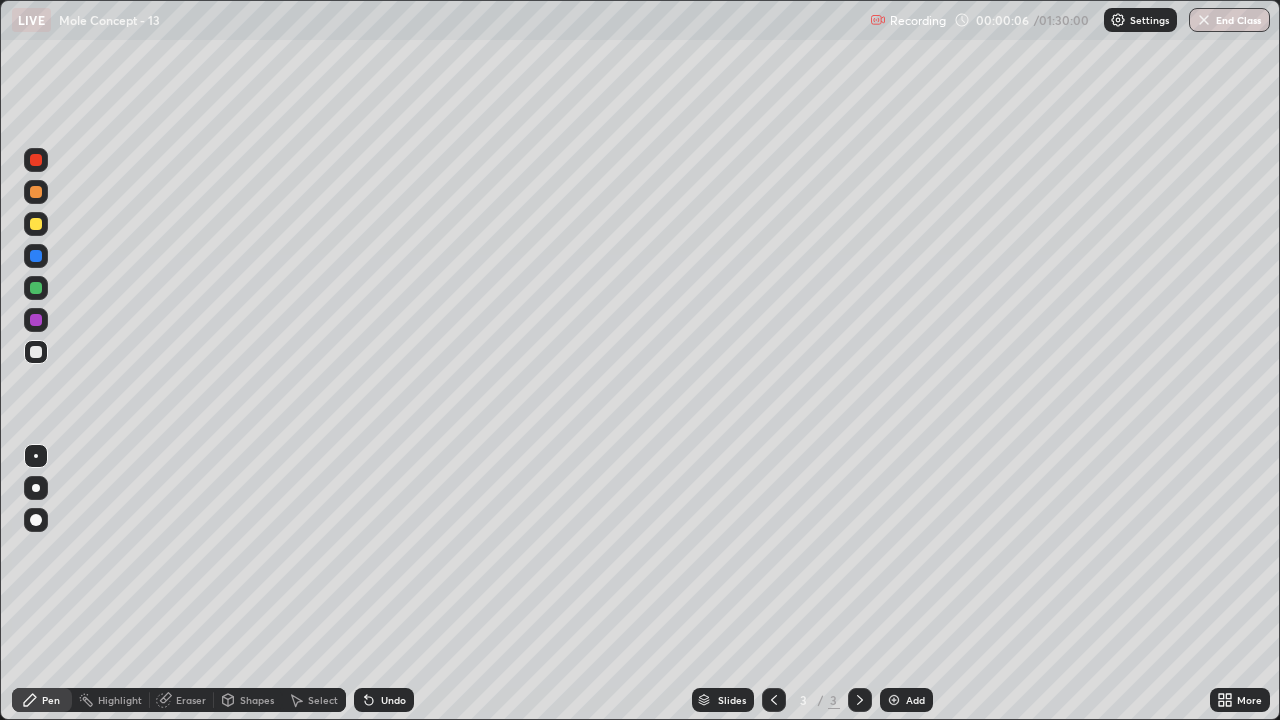 click at bounding box center [894, 700] 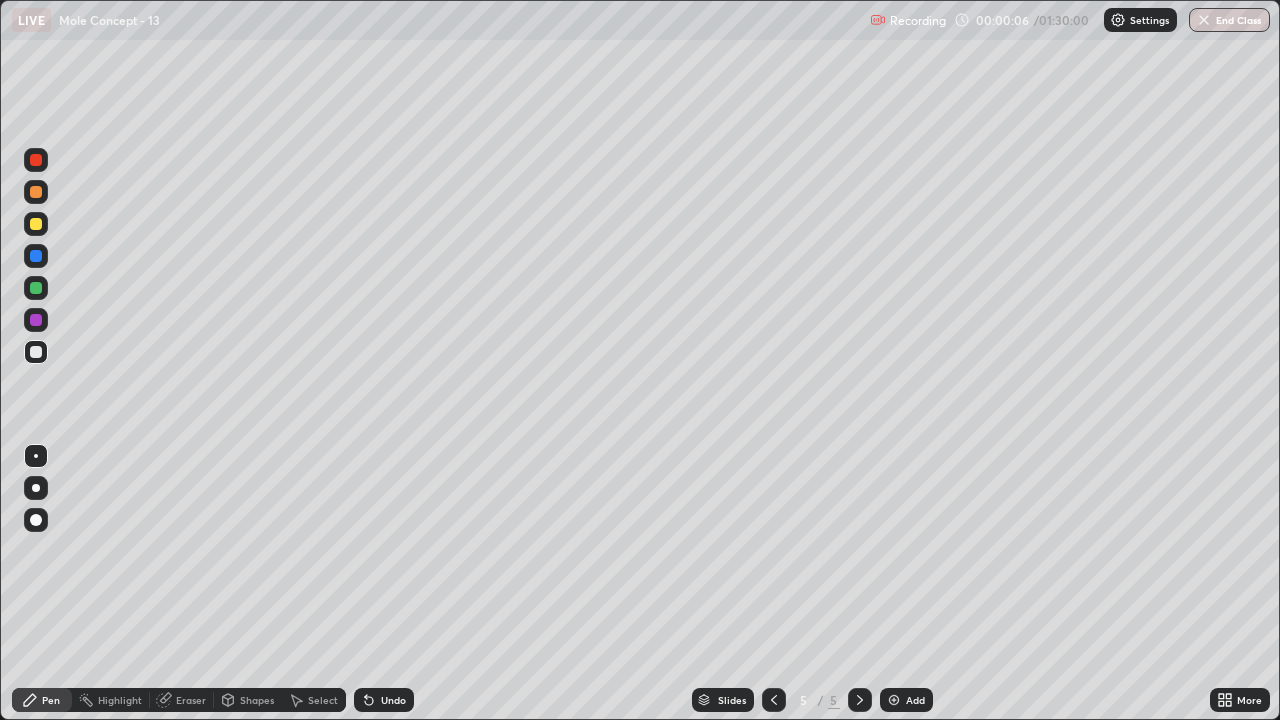 click at bounding box center (894, 700) 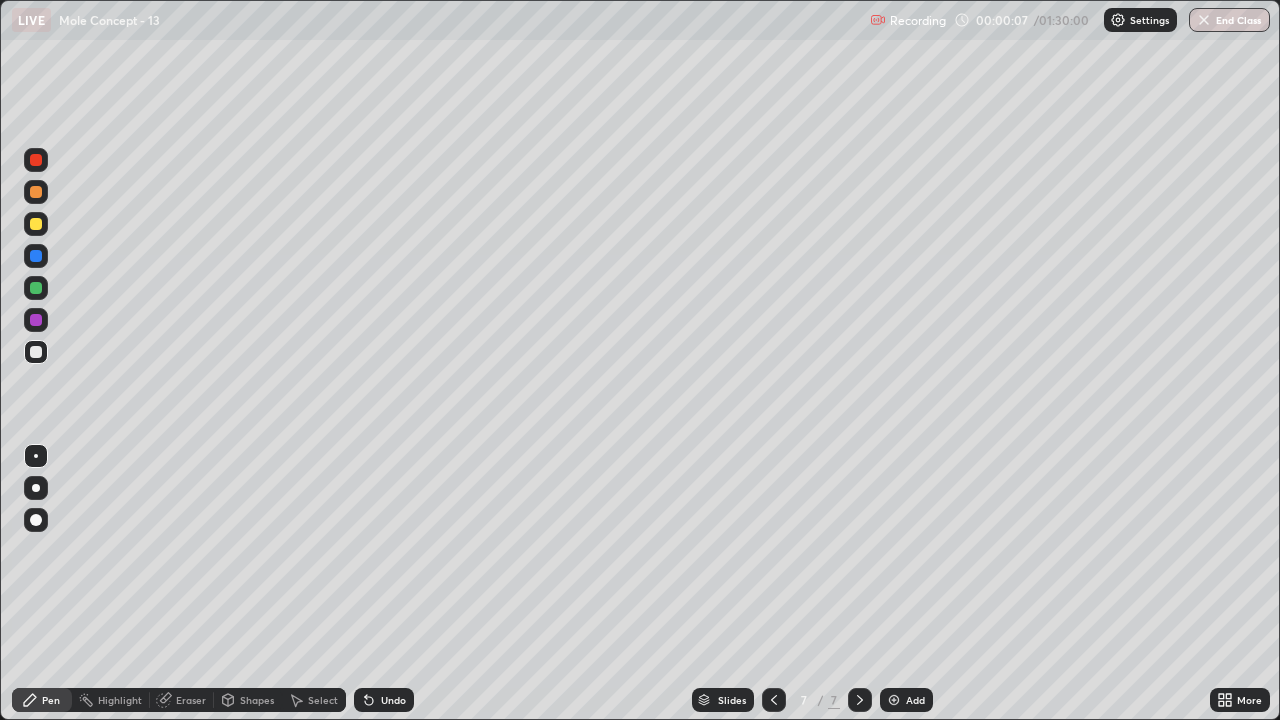 click at bounding box center [894, 700] 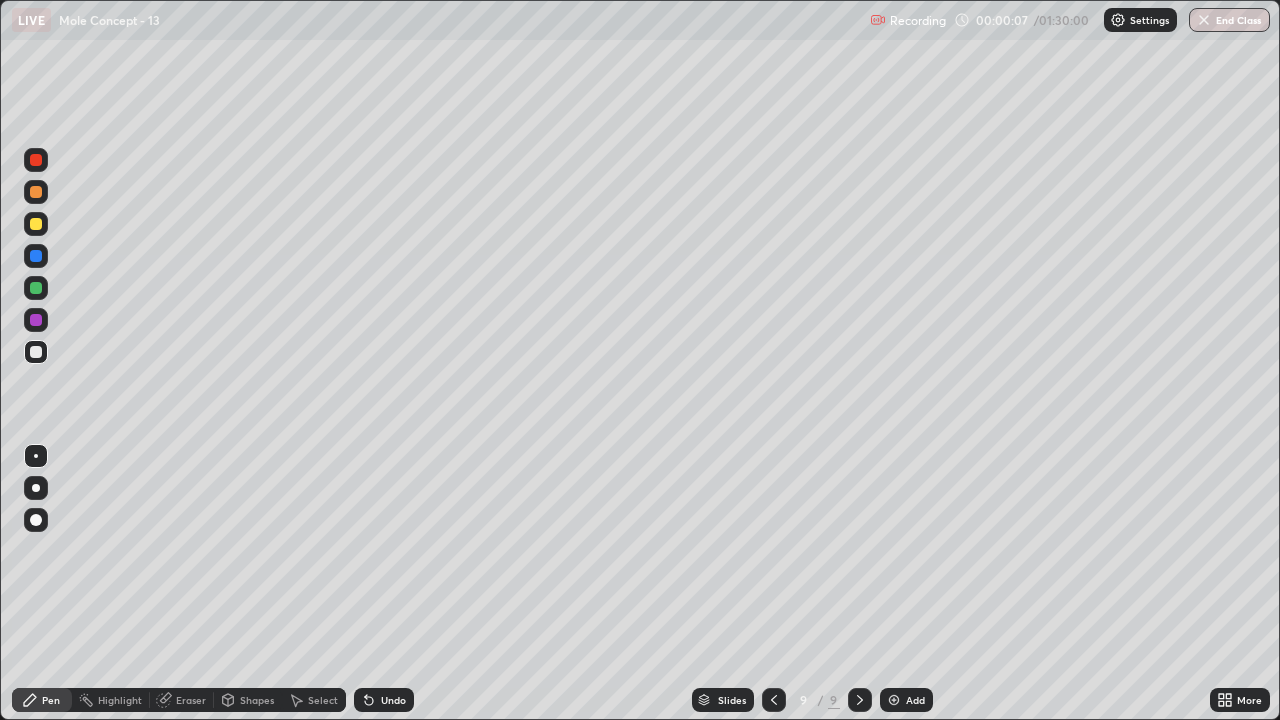 click at bounding box center [894, 700] 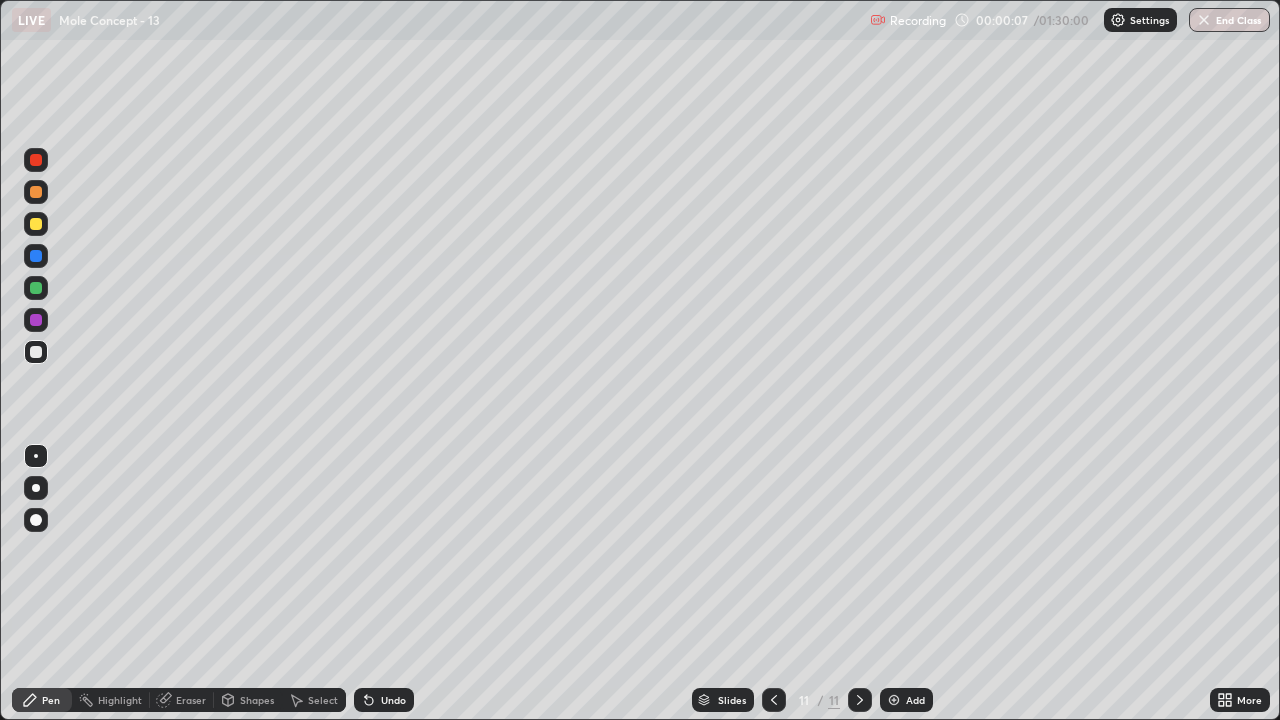click at bounding box center [894, 700] 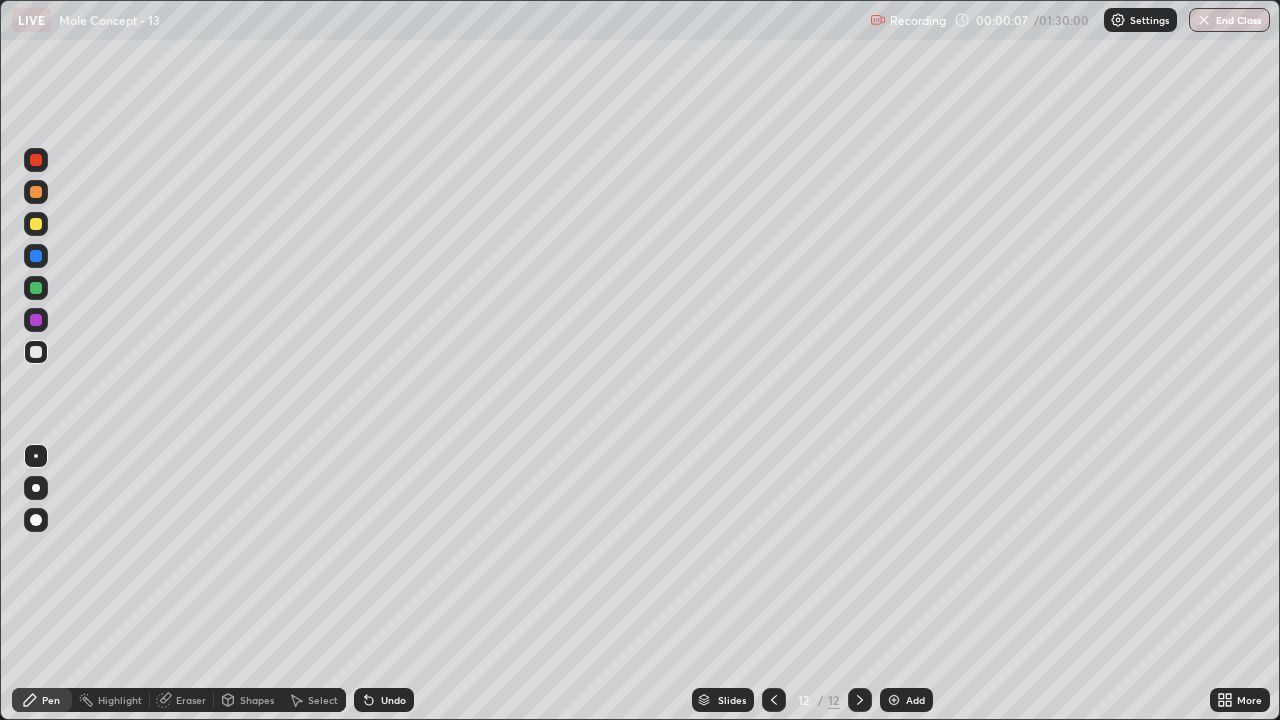 click at bounding box center (894, 700) 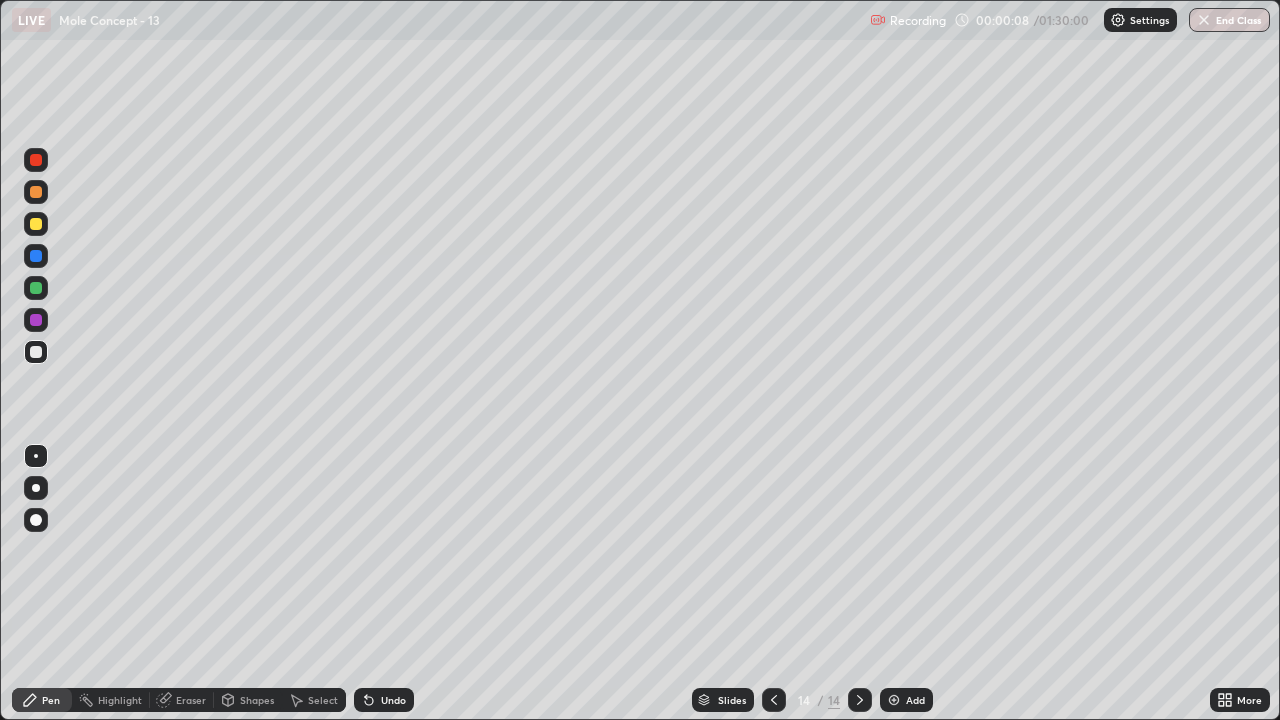 click at bounding box center [894, 700] 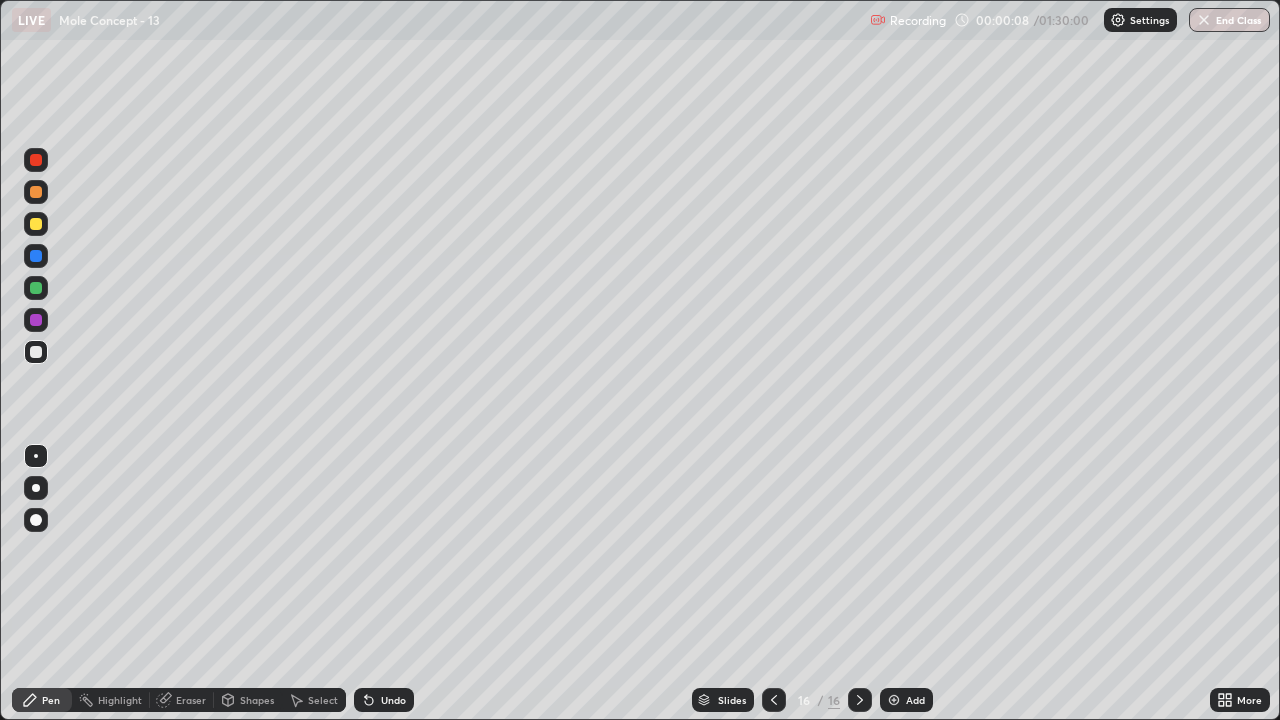 click at bounding box center [894, 700] 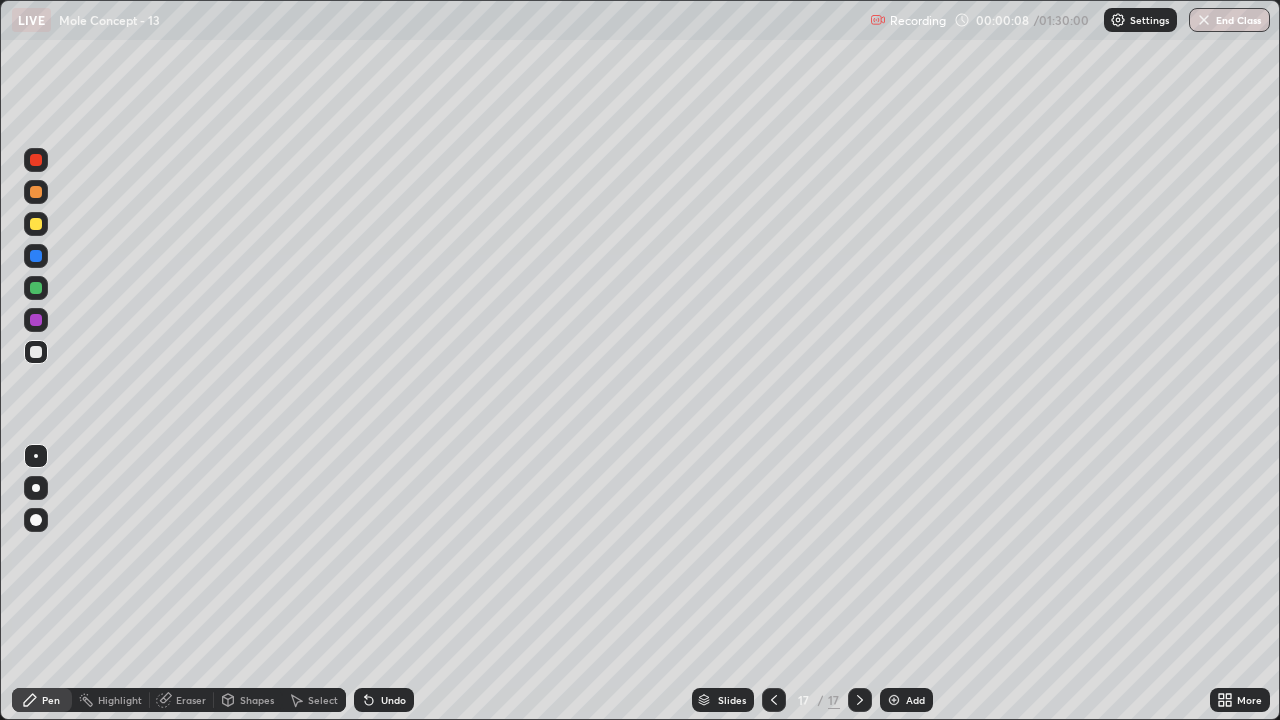 click at bounding box center (894, 700) 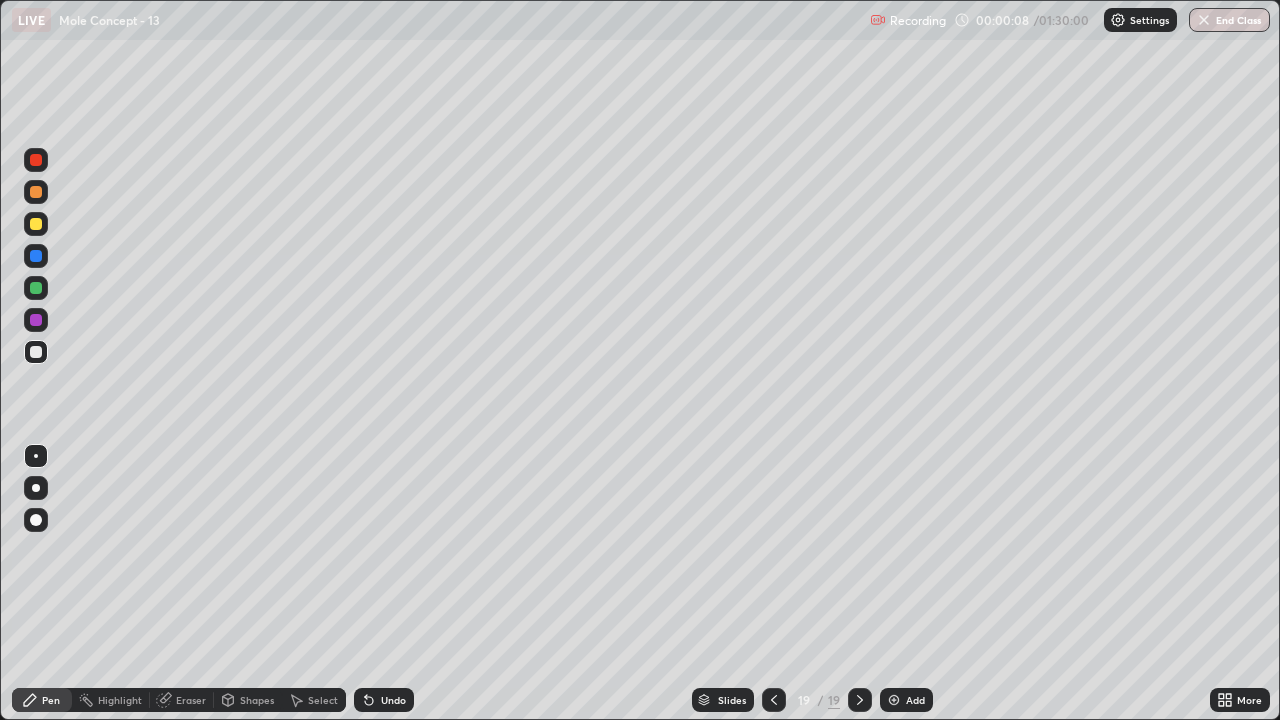 click at bounding box center (894, 700) 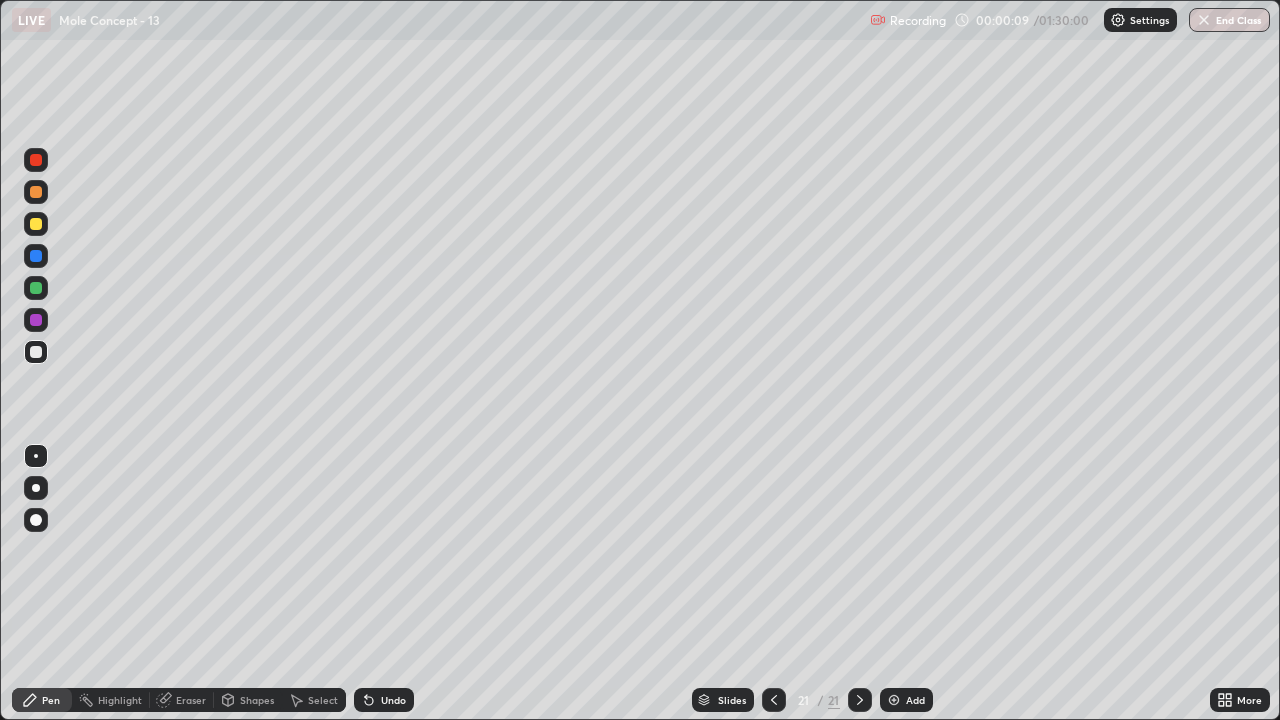 click at bounding box center [894, 700] 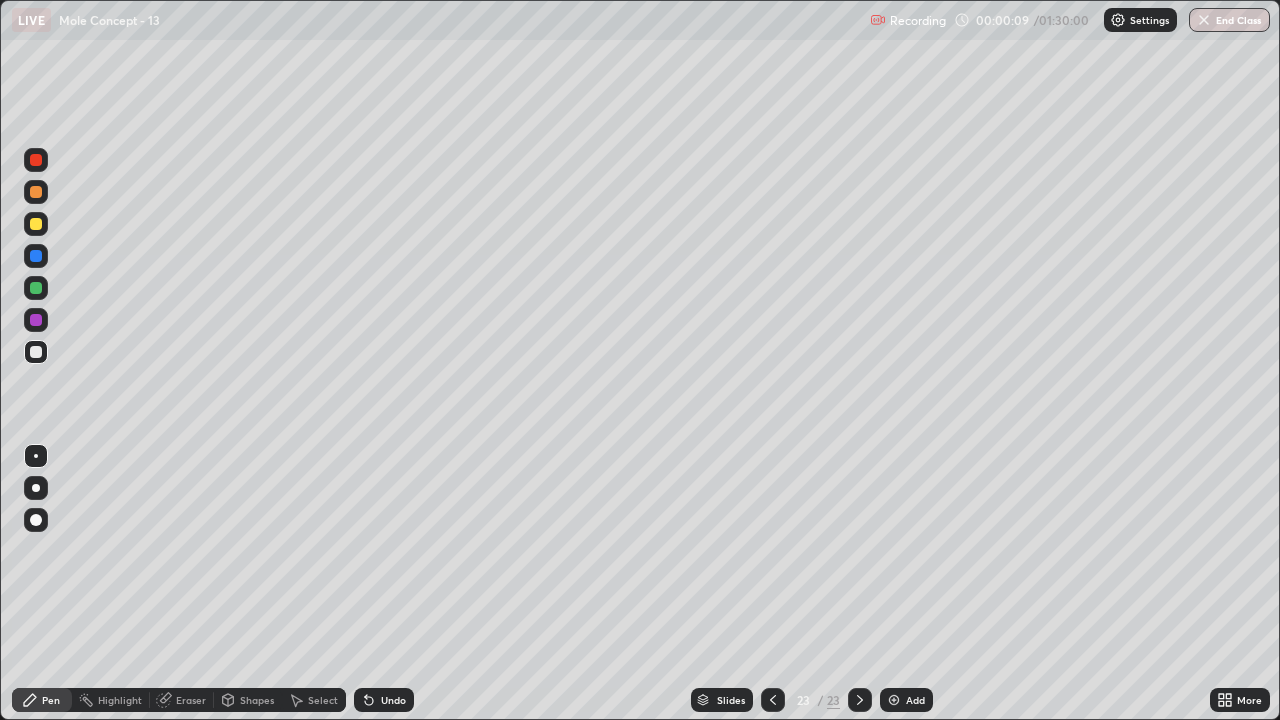 click at bounding box center [894, 700] 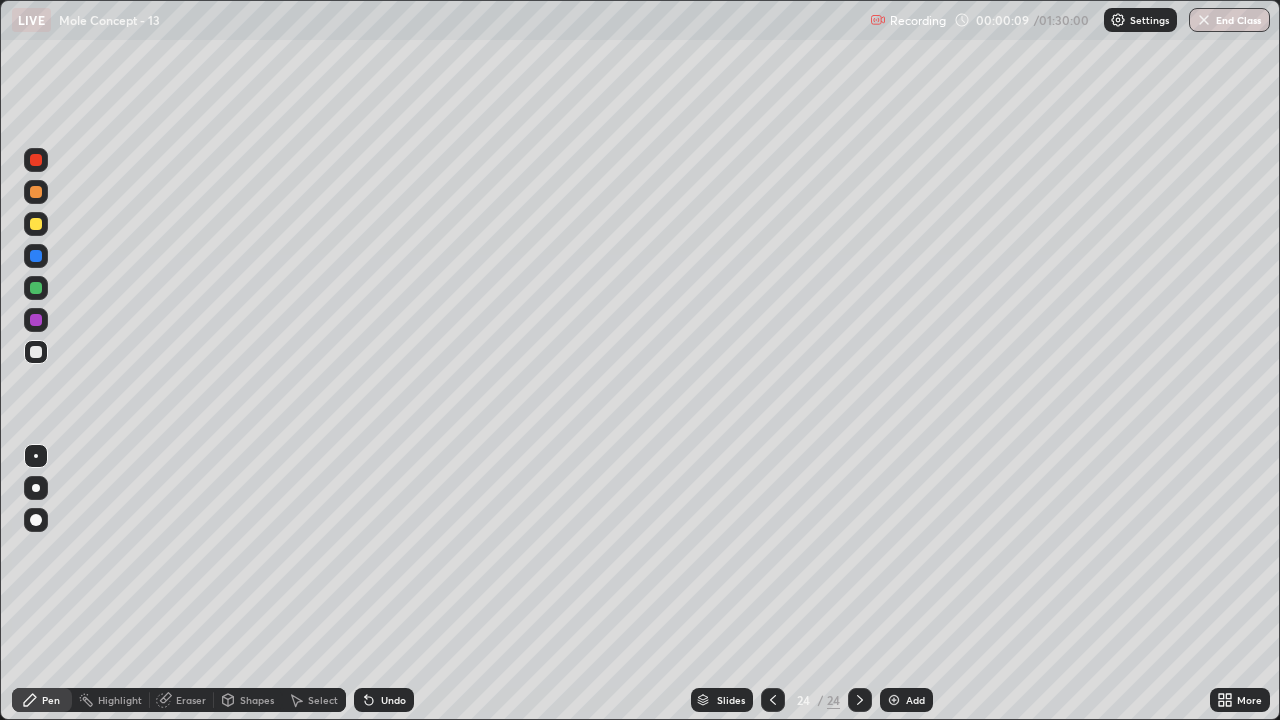 click at bounding box center (894, 700) 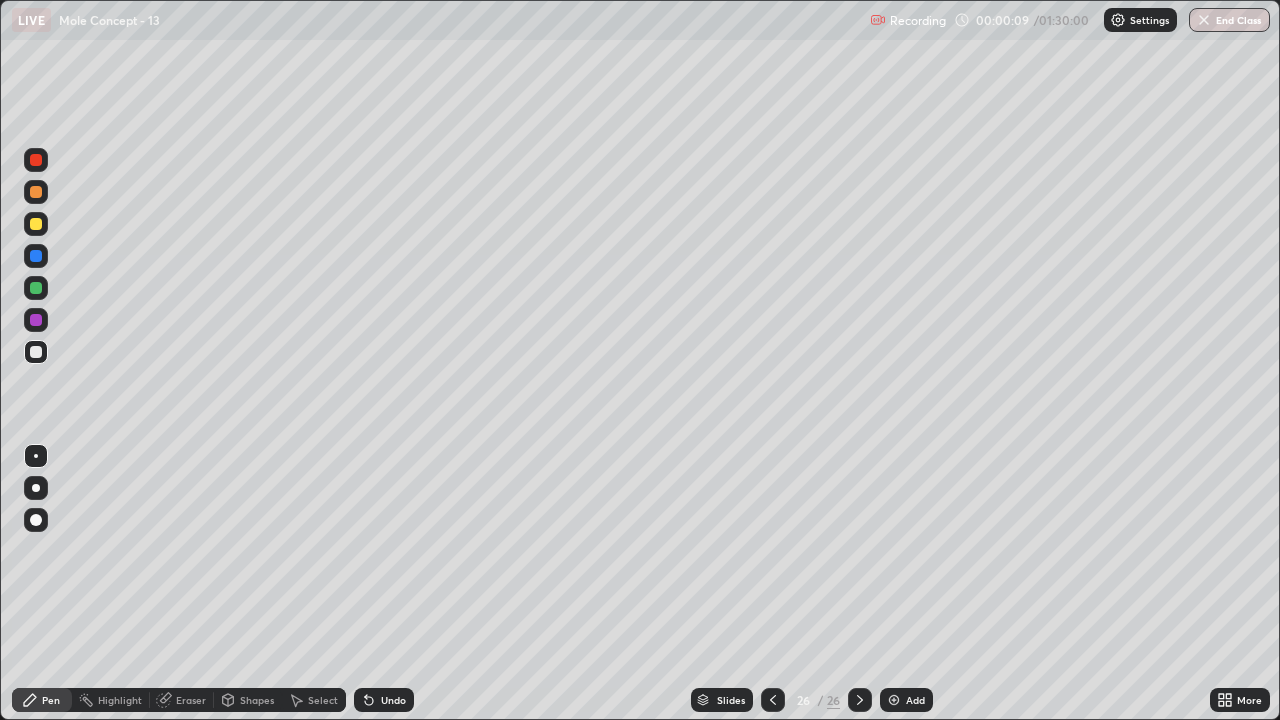 click at bounding box center [894, 700] 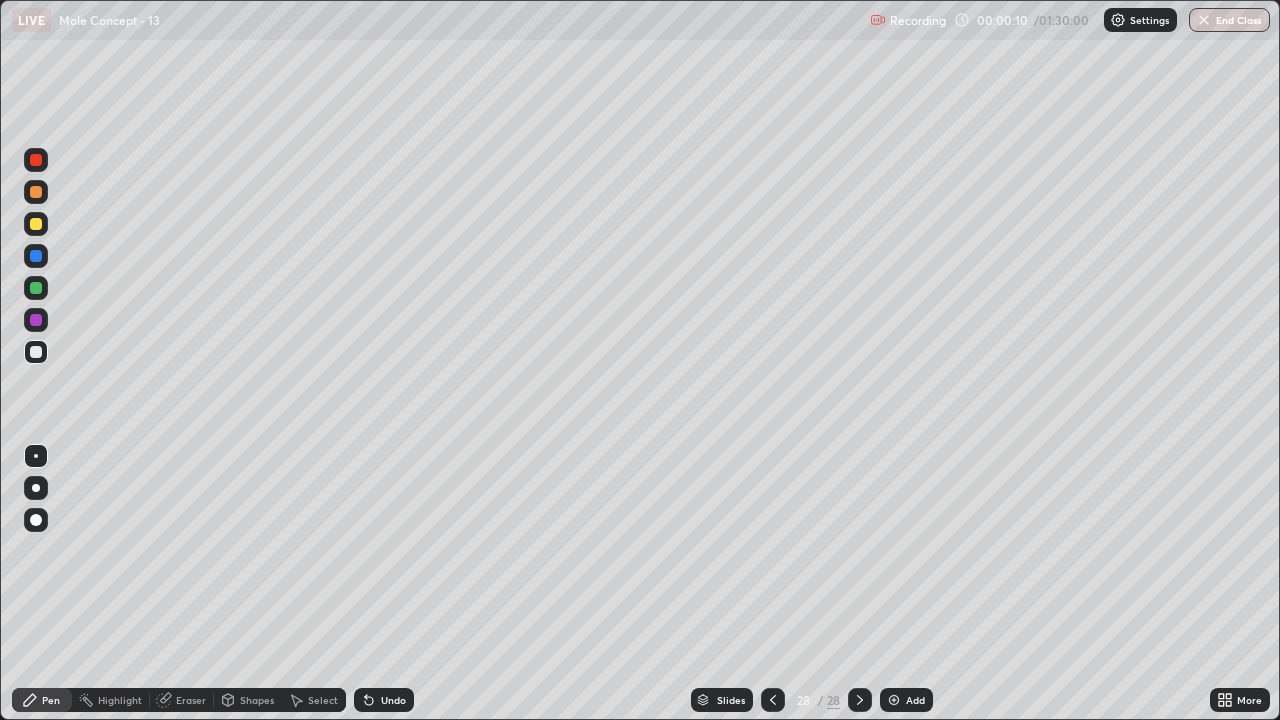 click at bounding box center (894, 700) 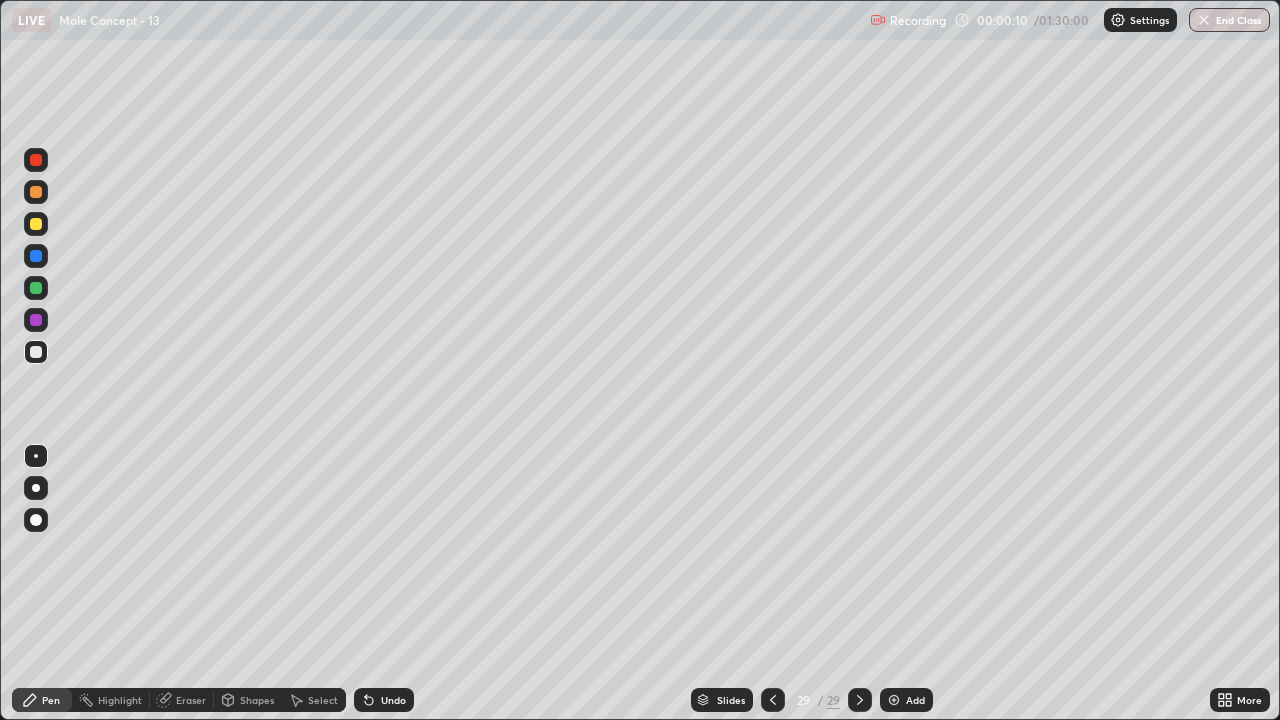 click at bounding box center (894, 700) 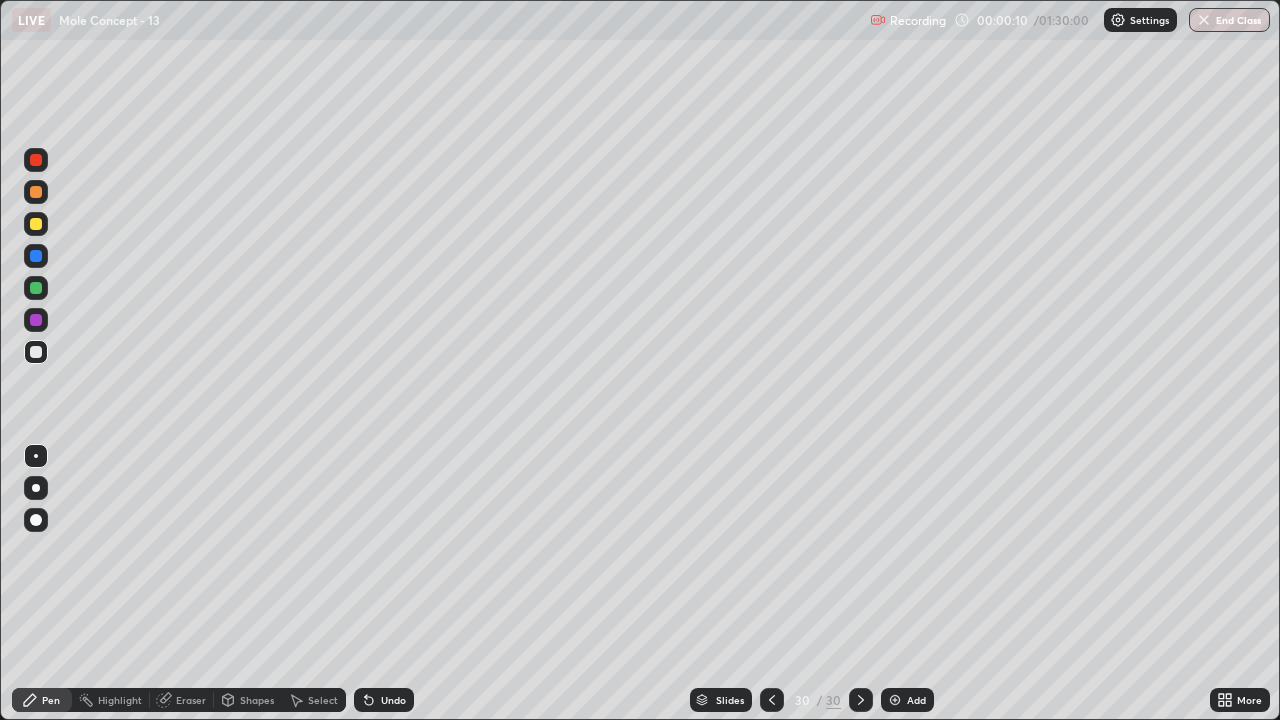 click at bounding box center (895, 700) 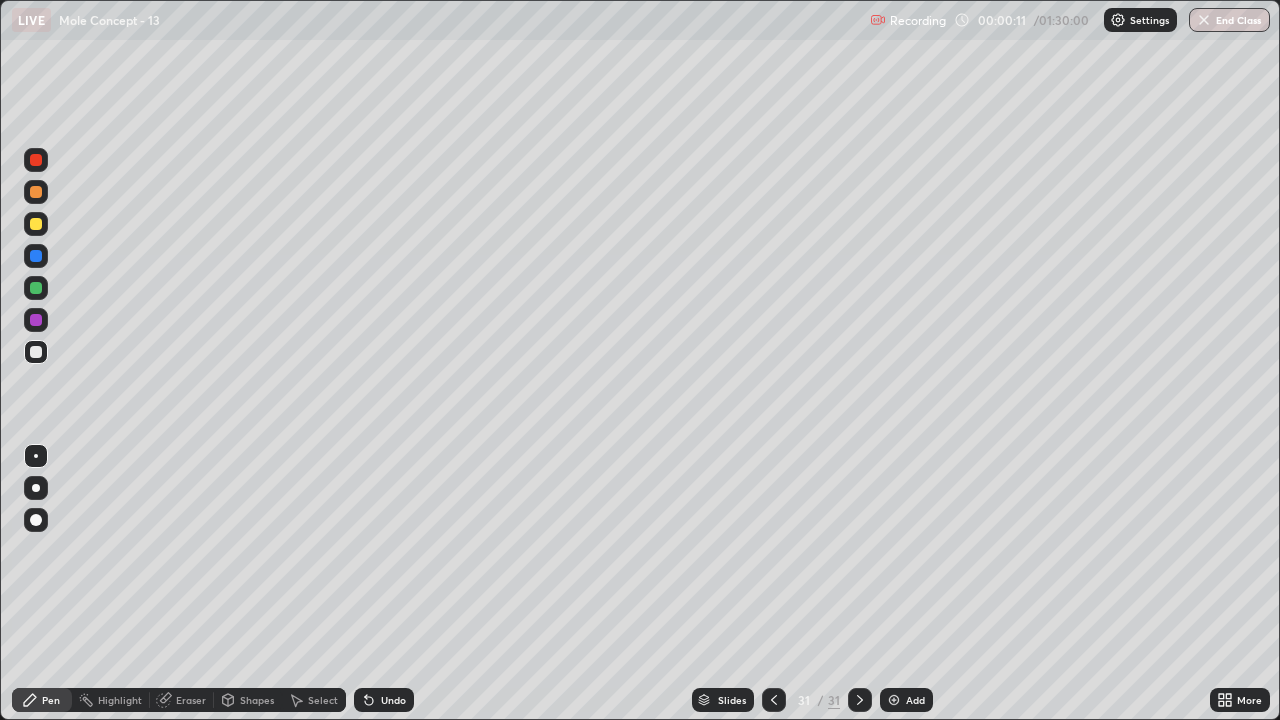 click at bounding box center [894, 700] 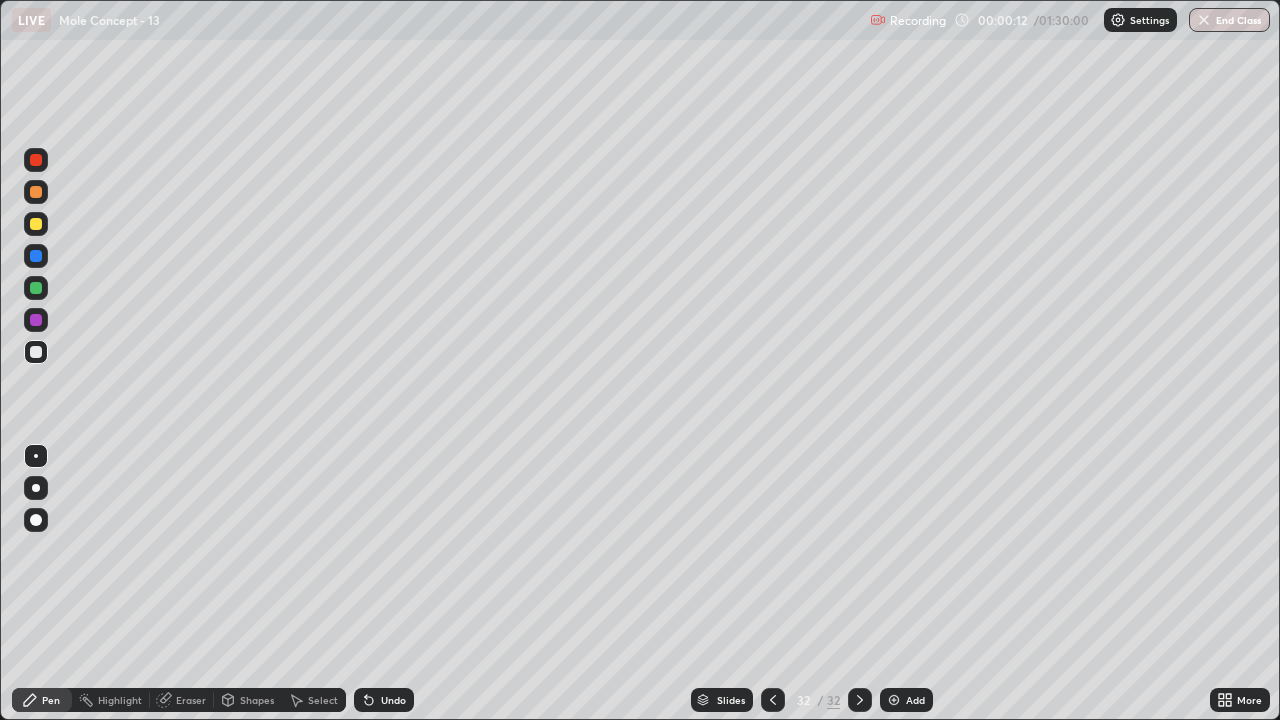 click 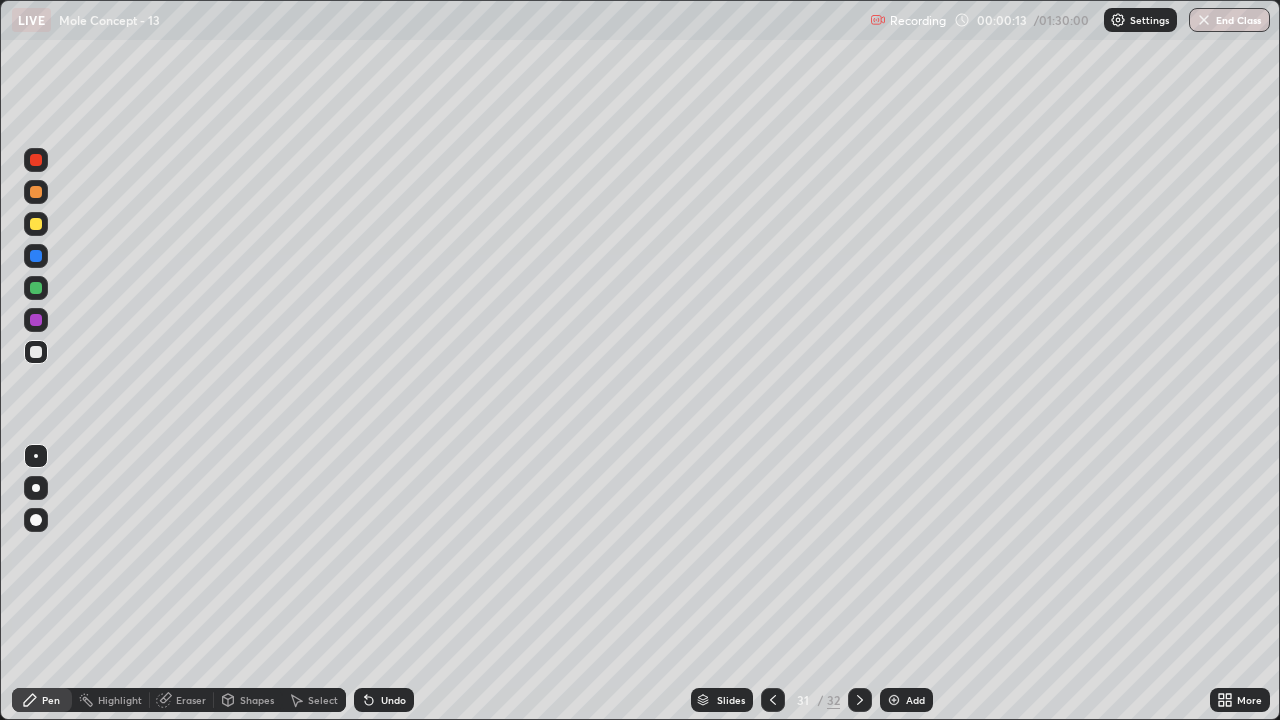 click 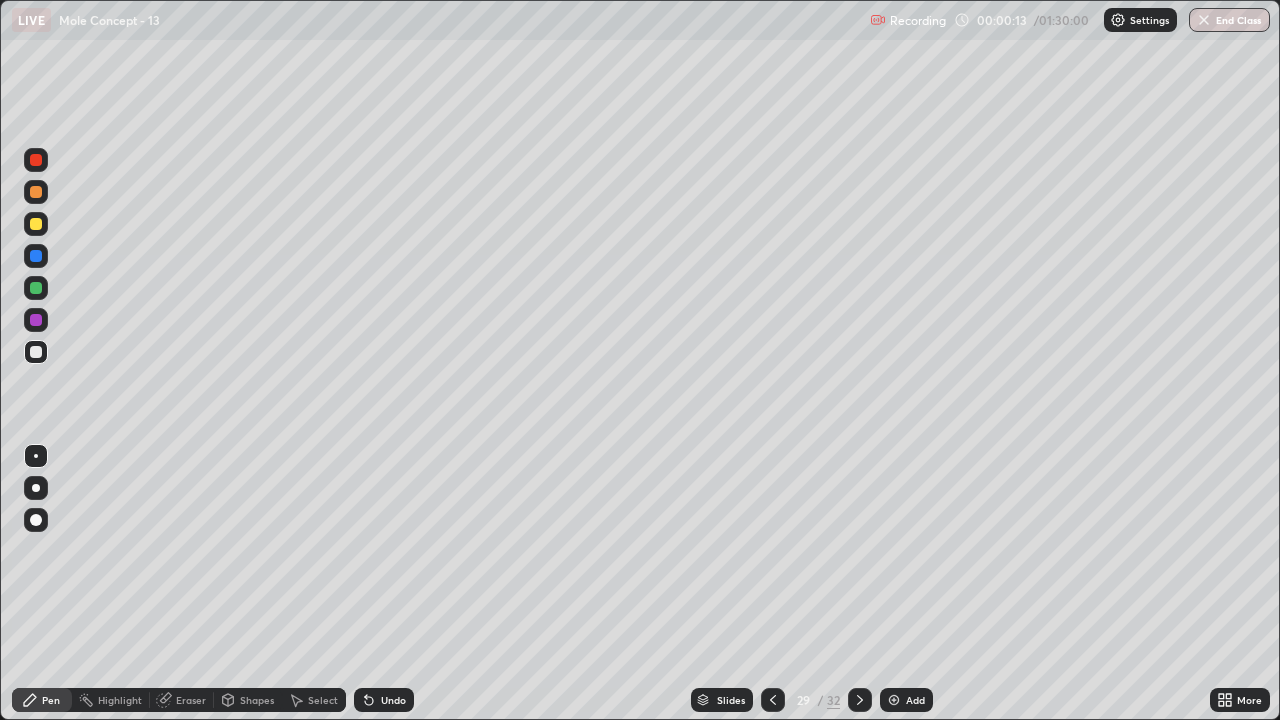 click 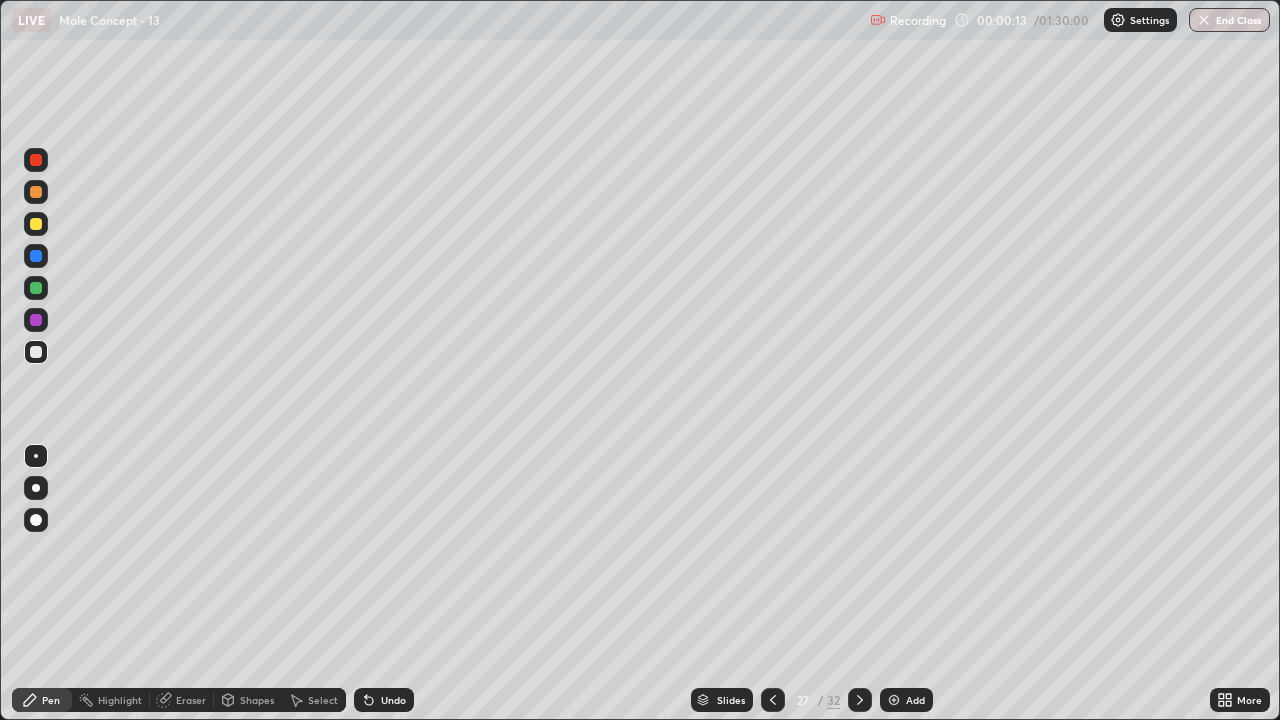 click at bounding box center (773, 700) 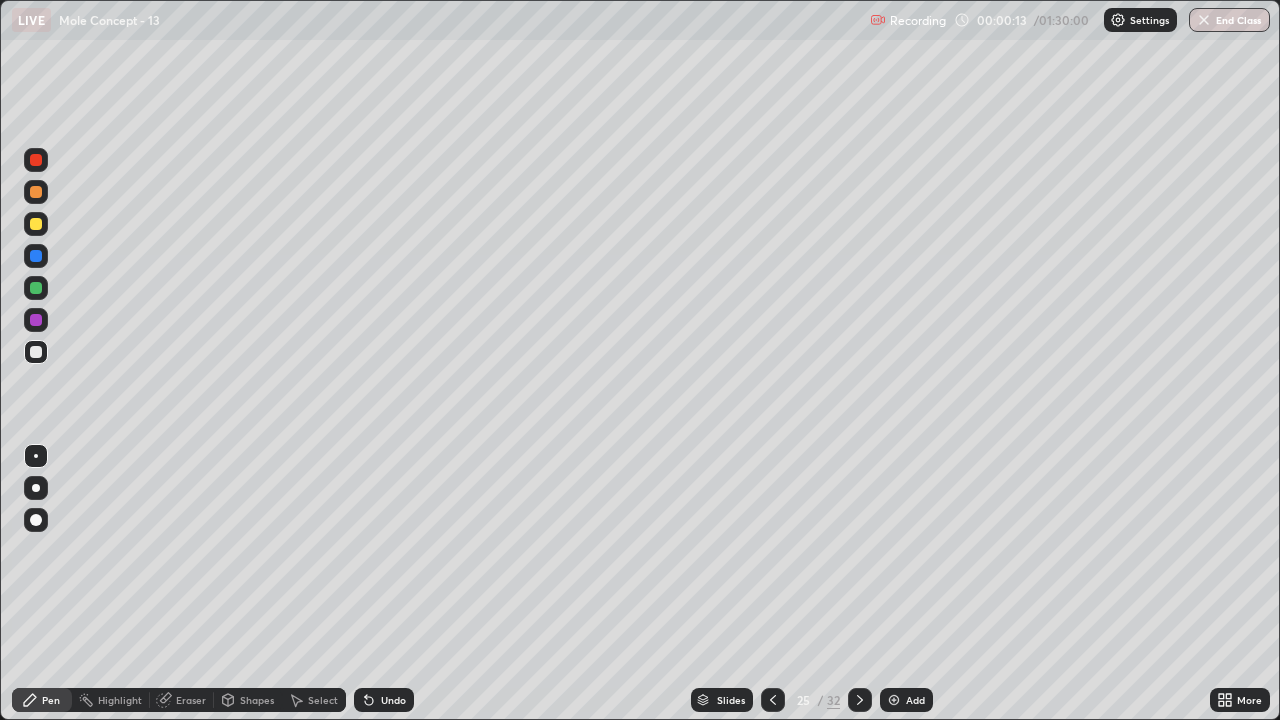click at bounding box center (773, 700) 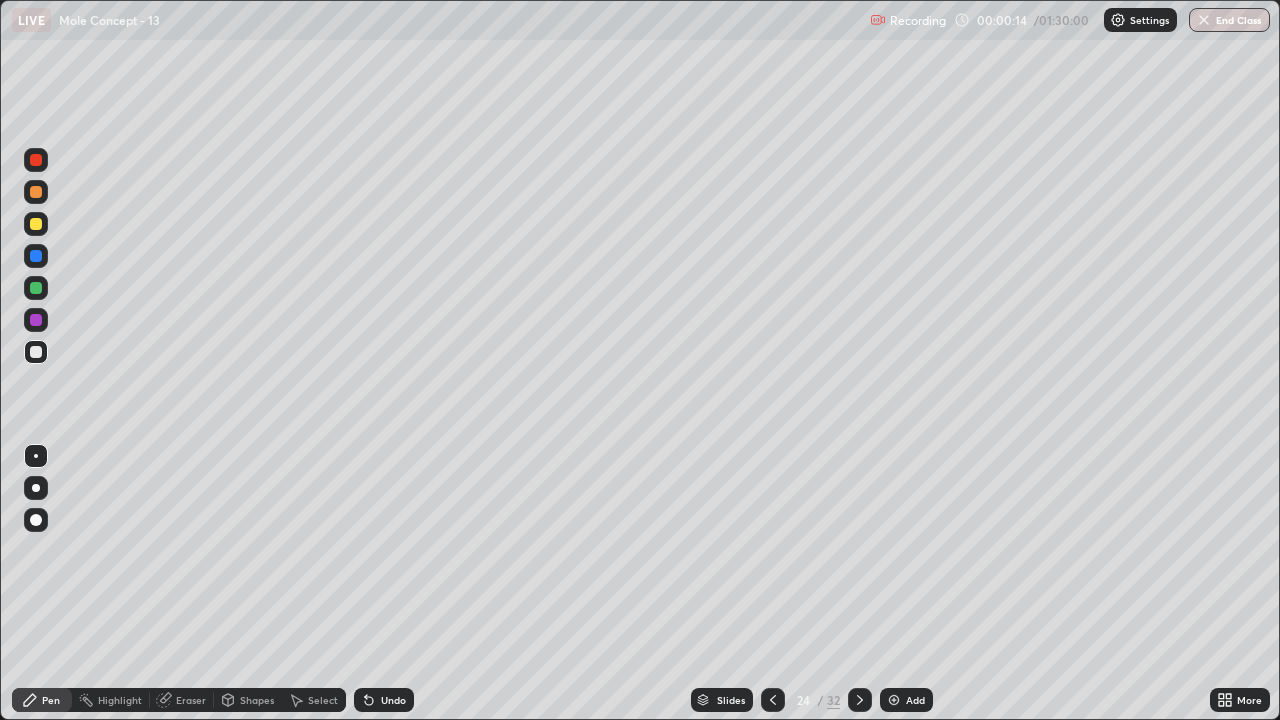 click at bounding box center [773, 700] 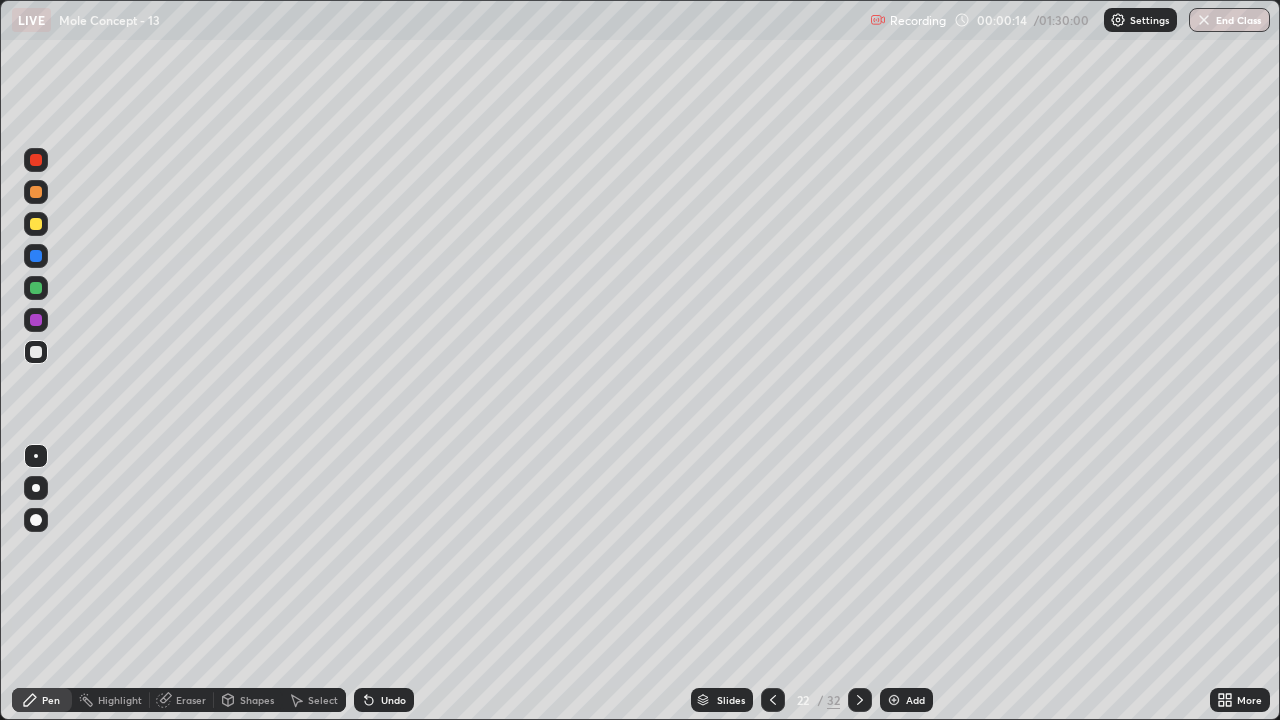 click 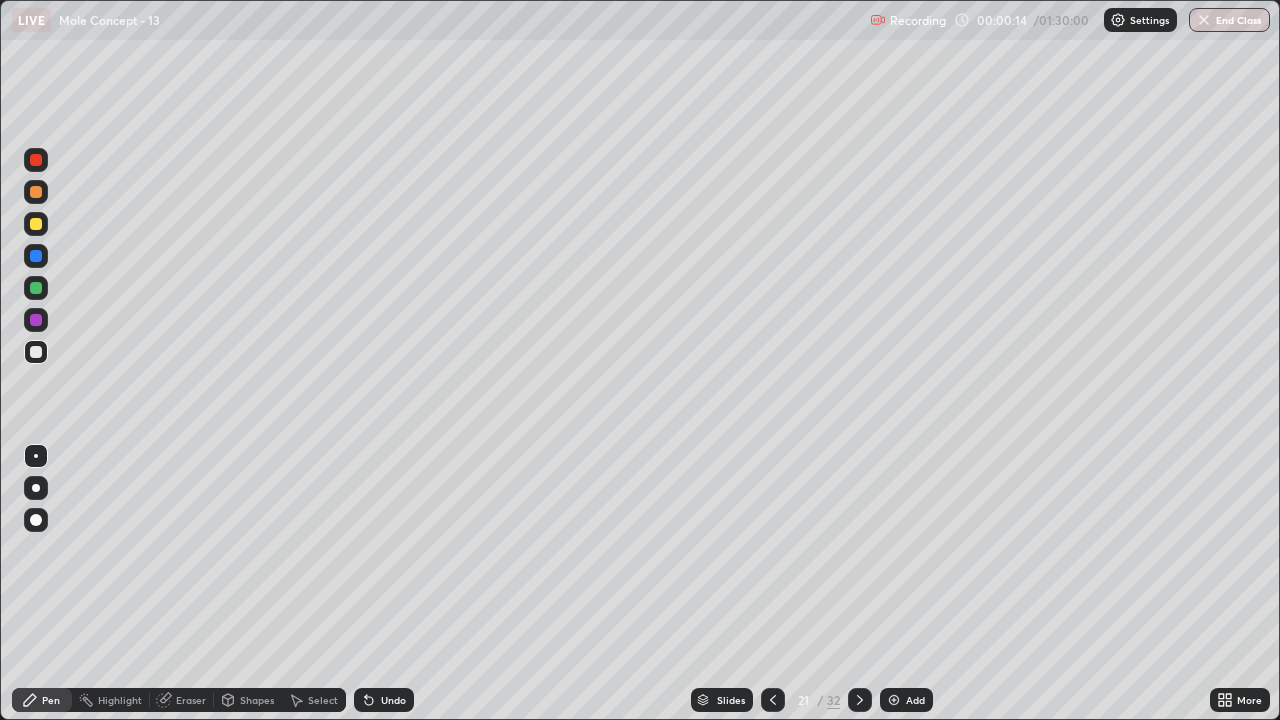 click 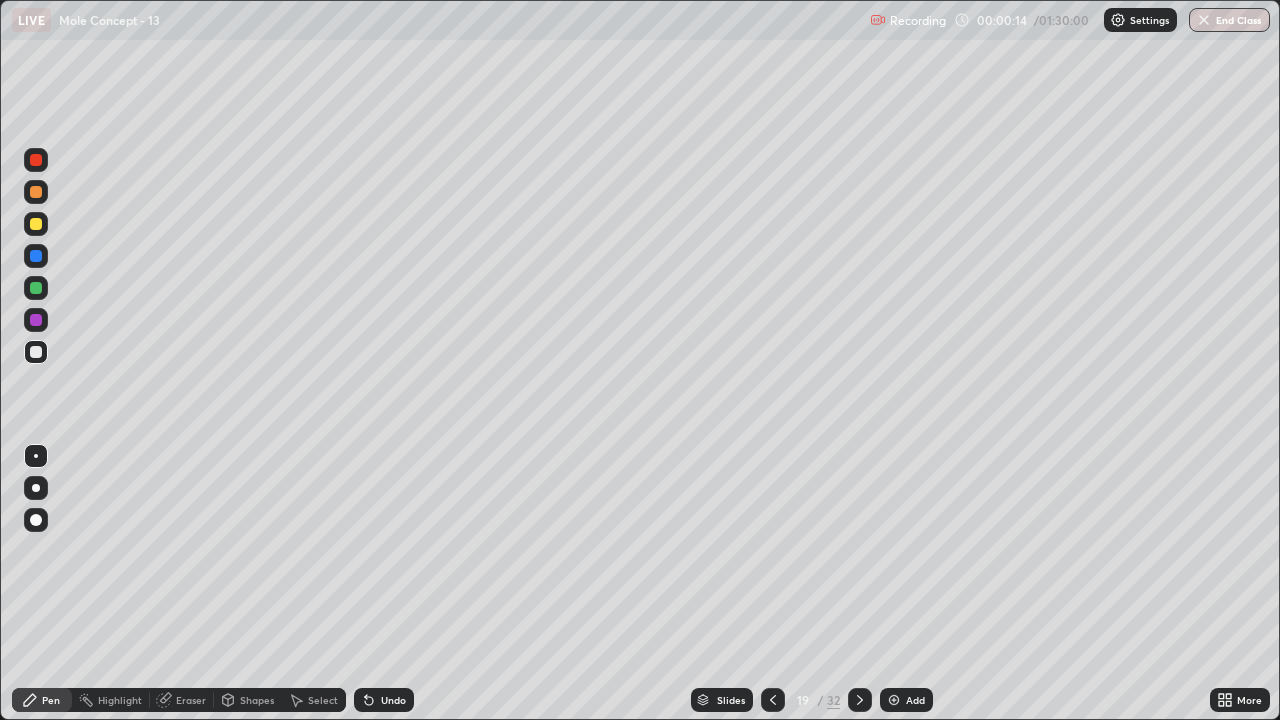 click 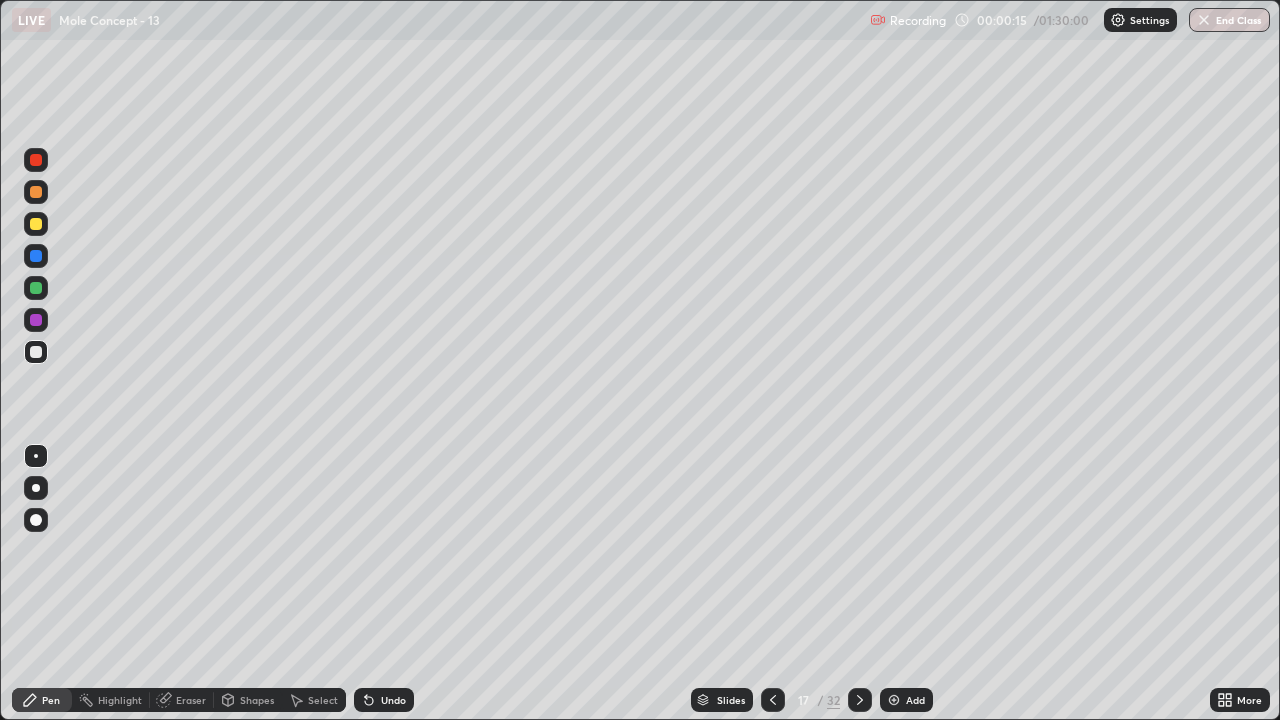 click 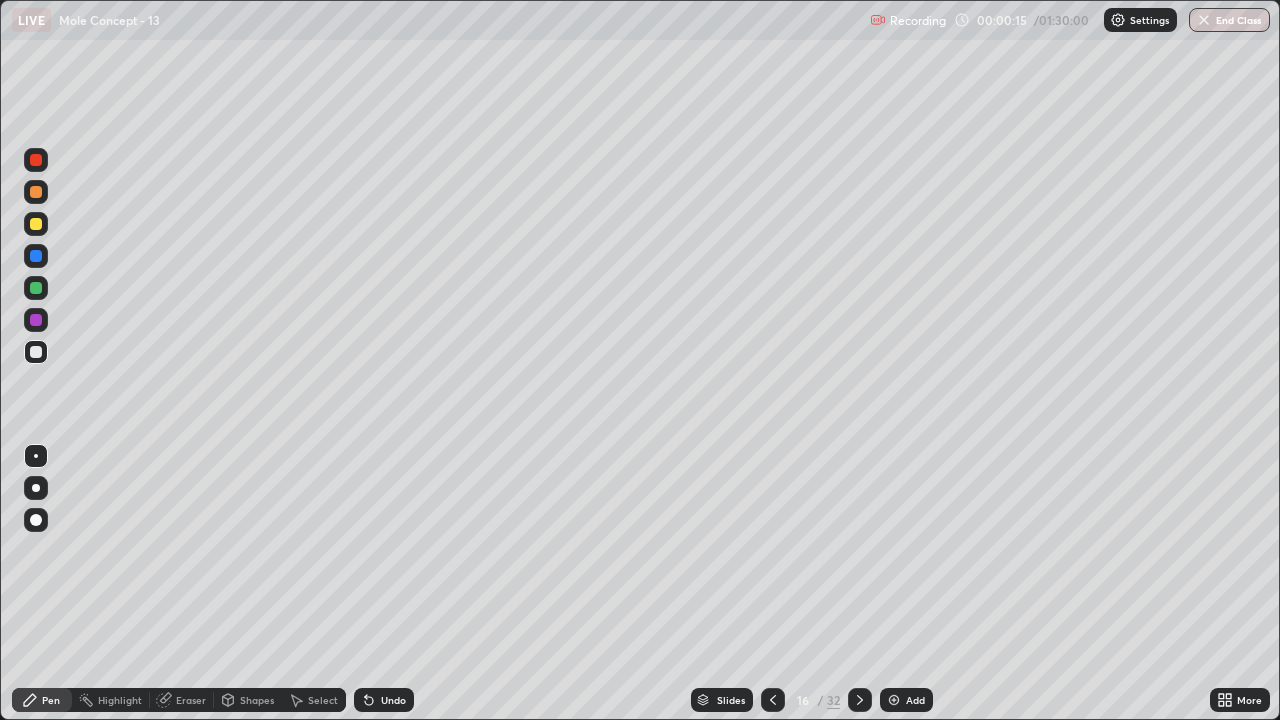 click 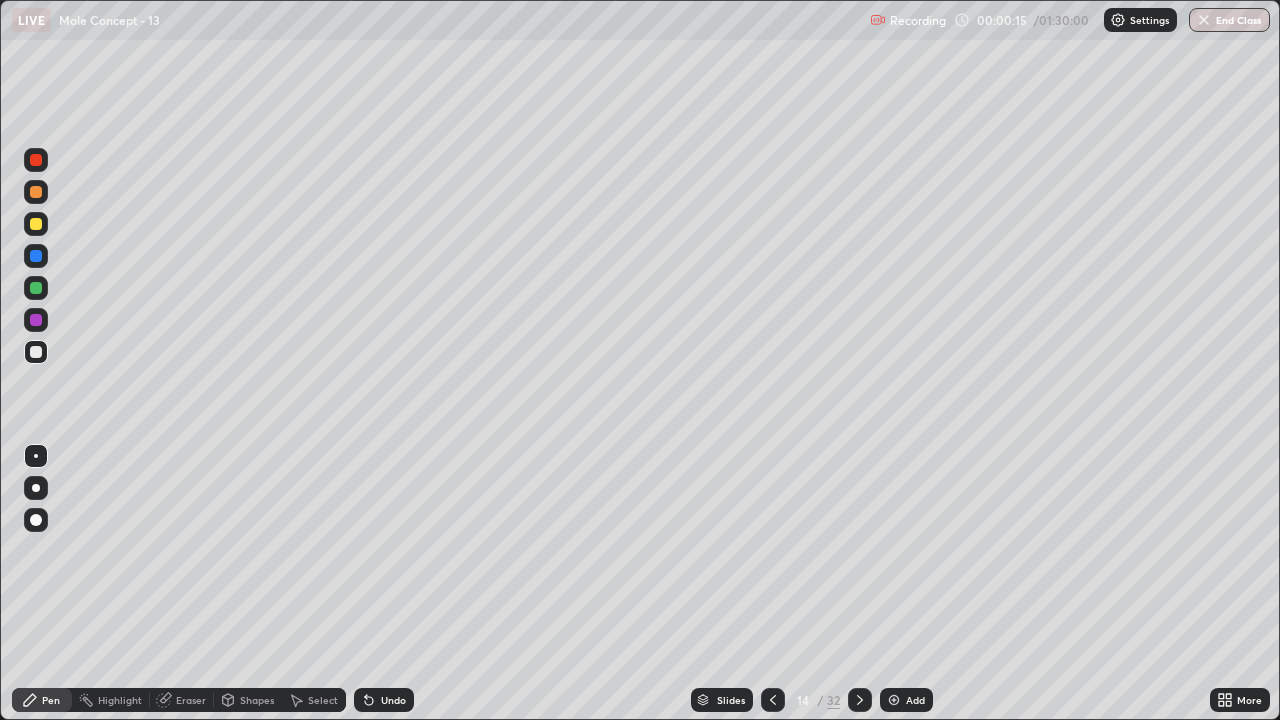 click 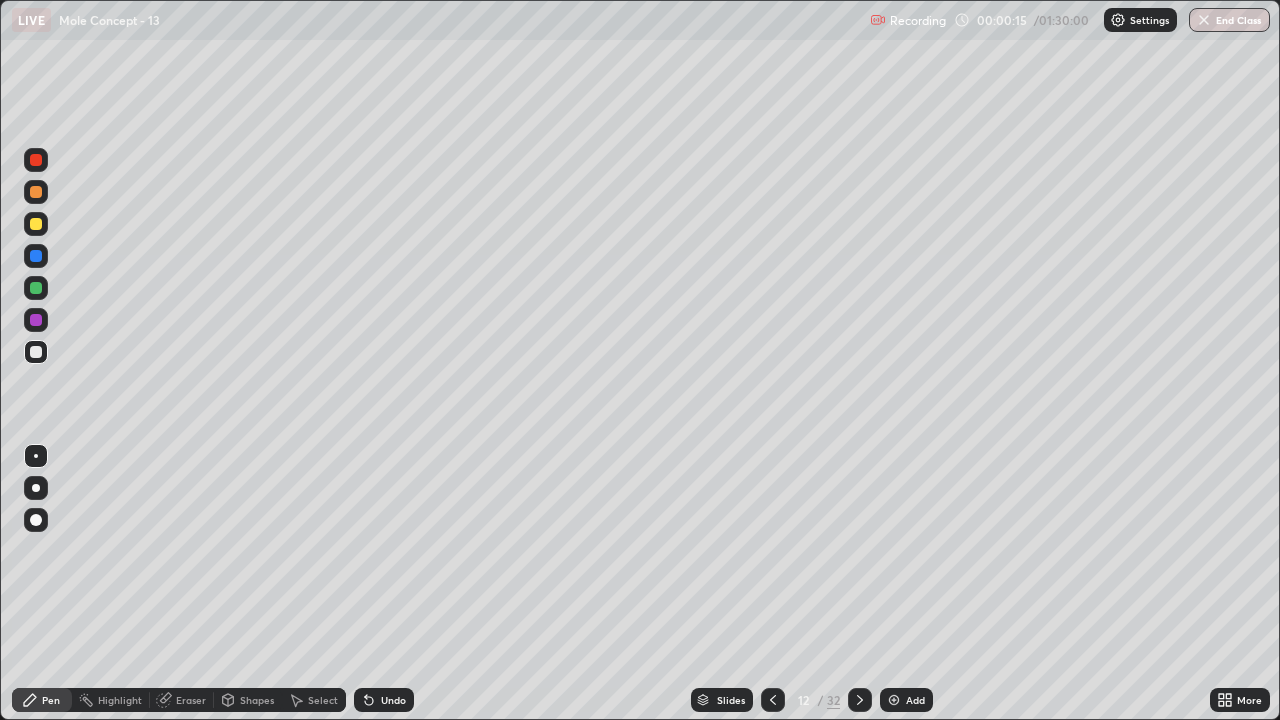 click 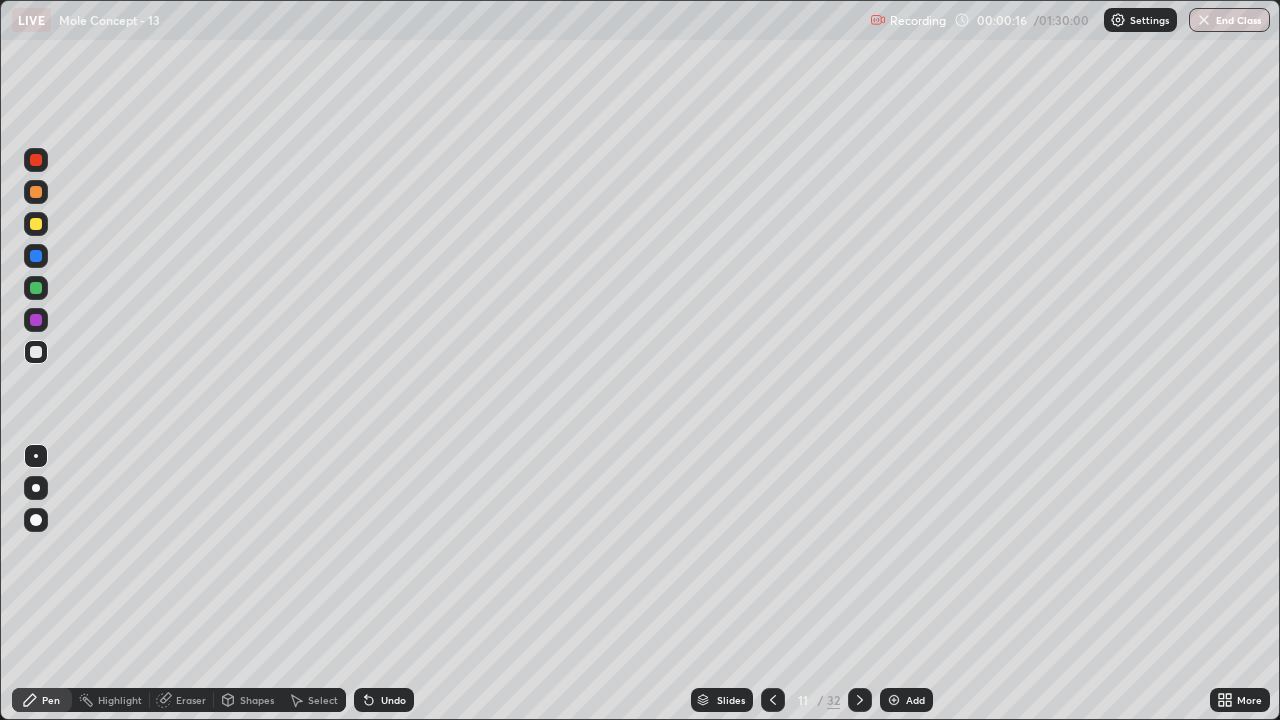 click 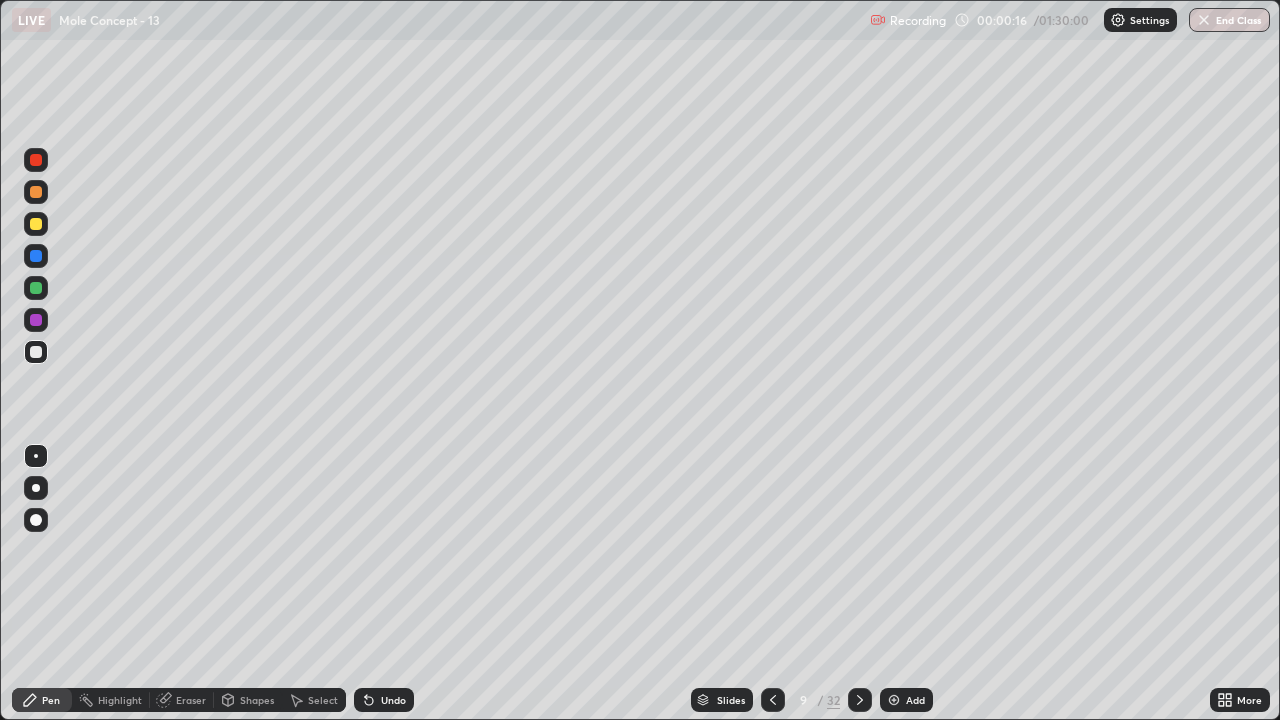 click 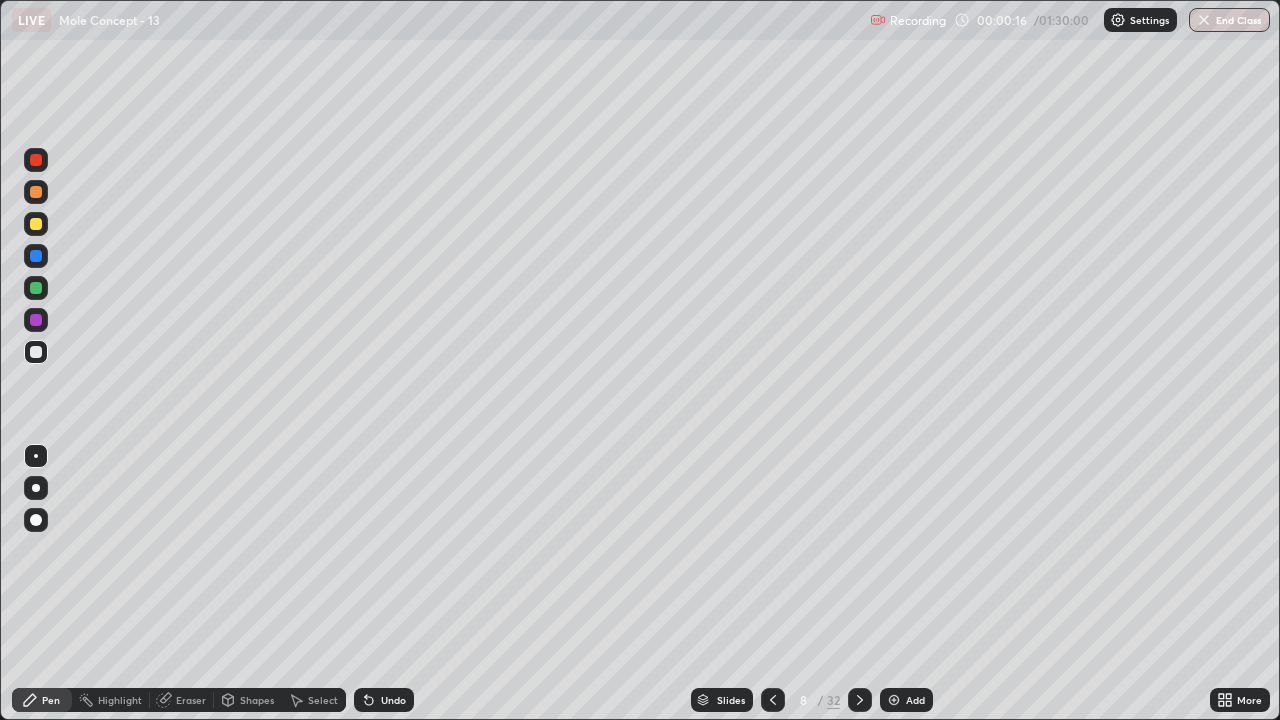 click 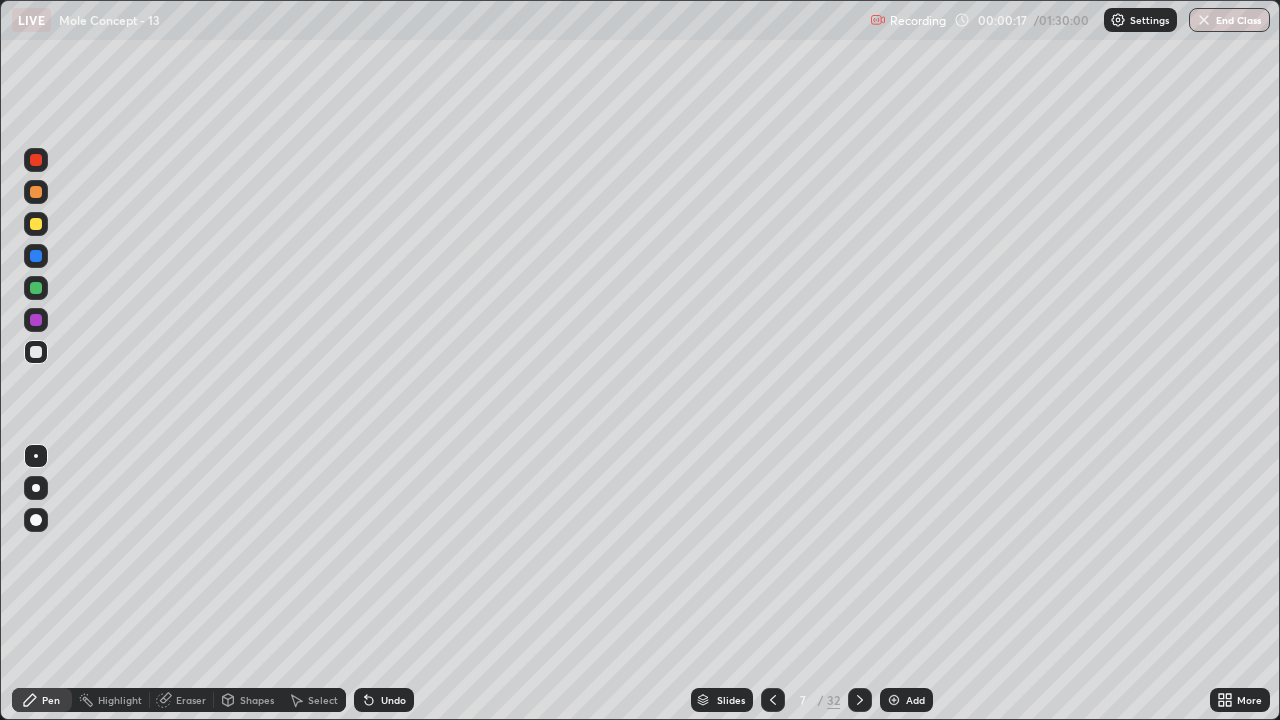 click 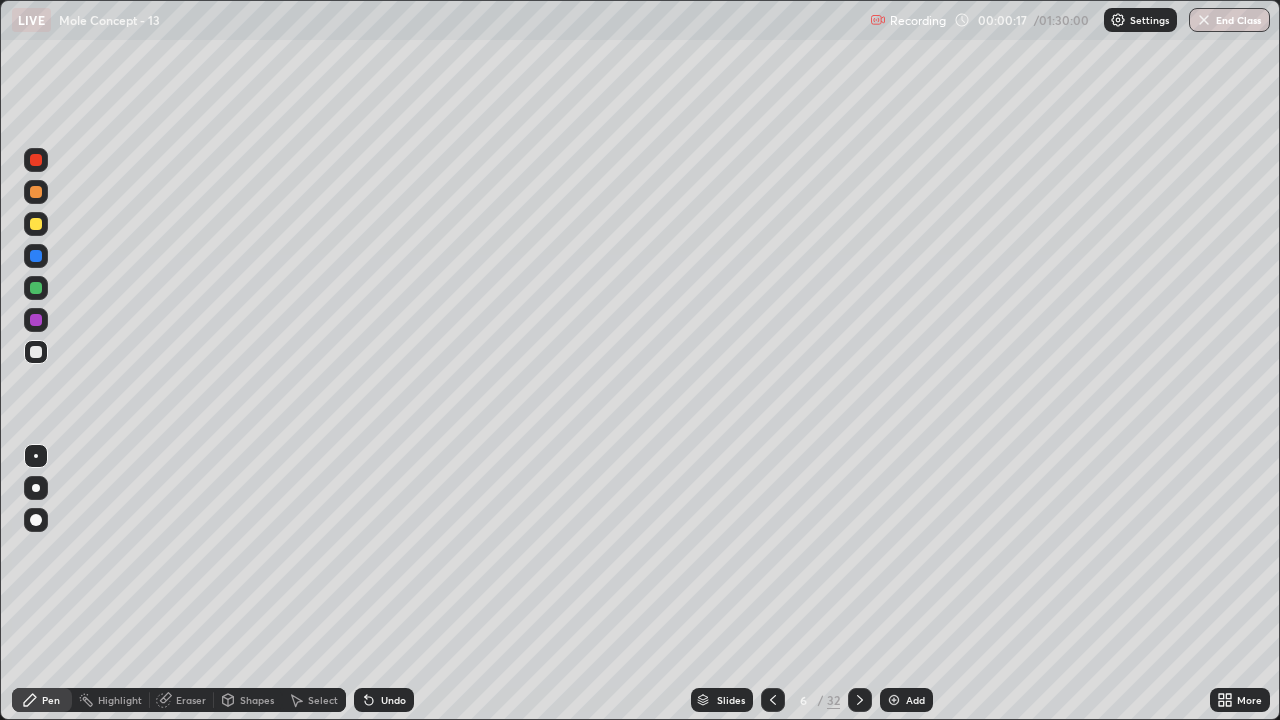 click 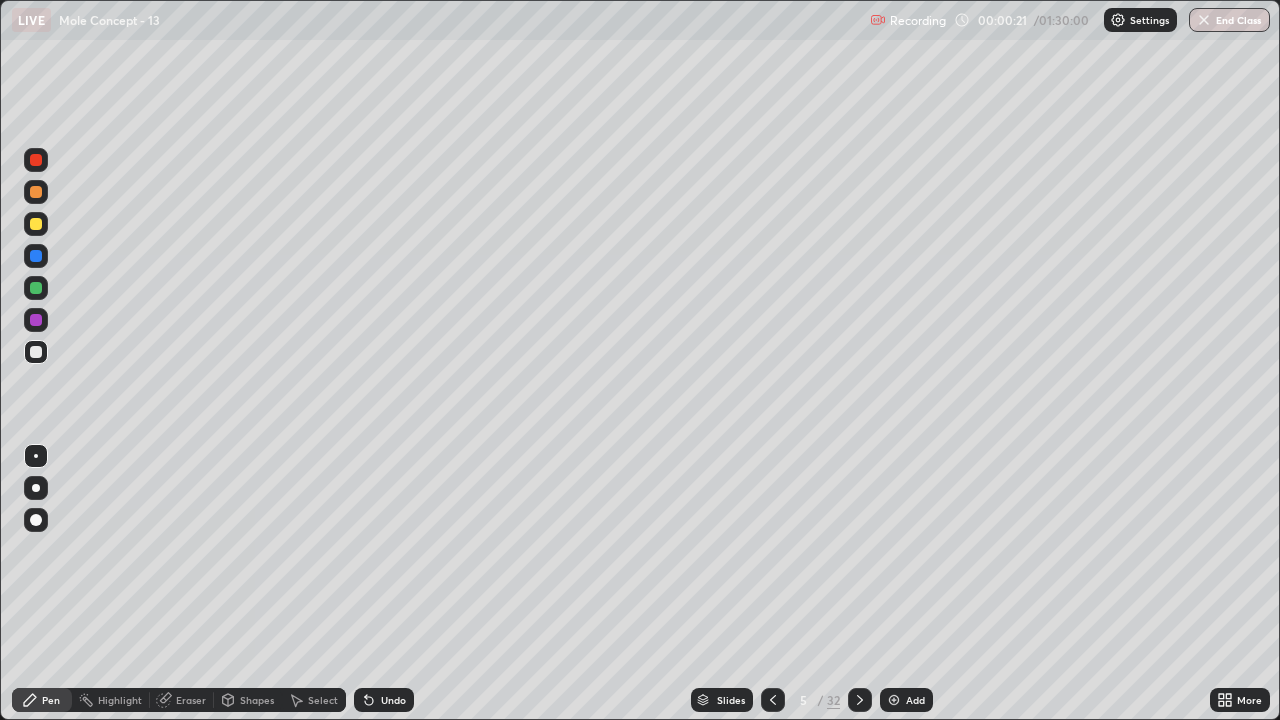 click at bounding box center [36, 488] 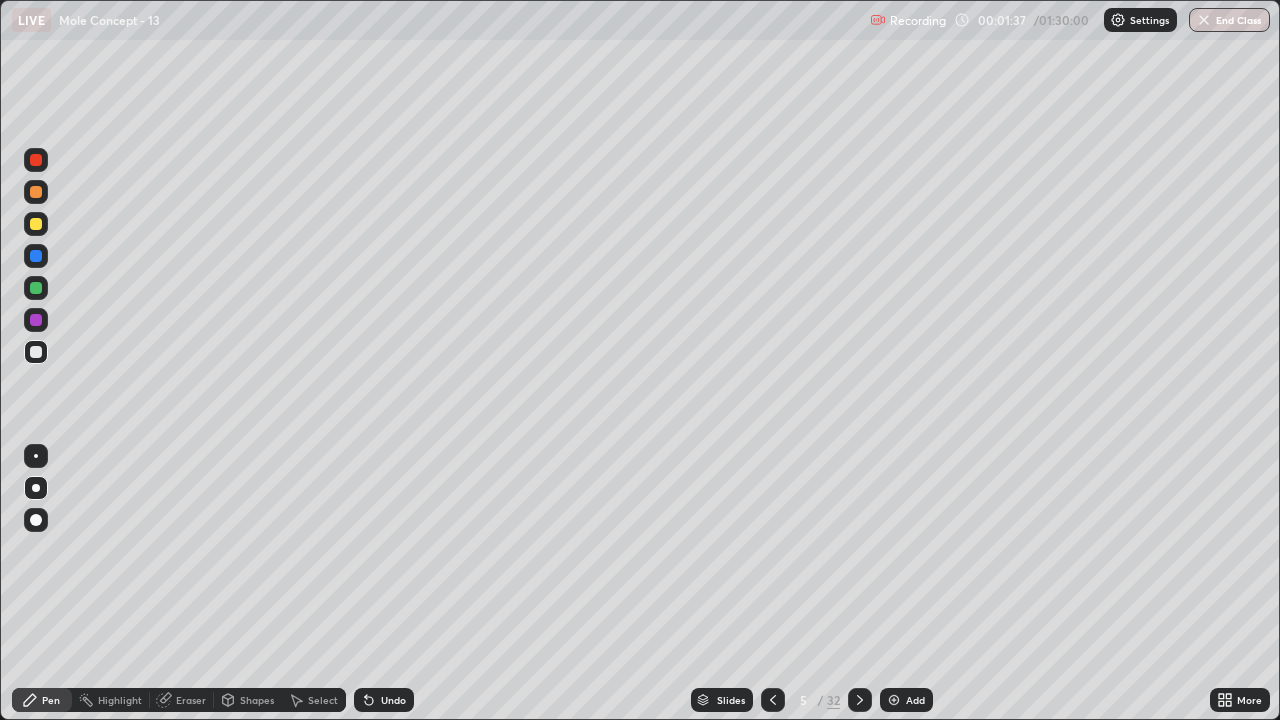 click at bounding box center [36, 488] 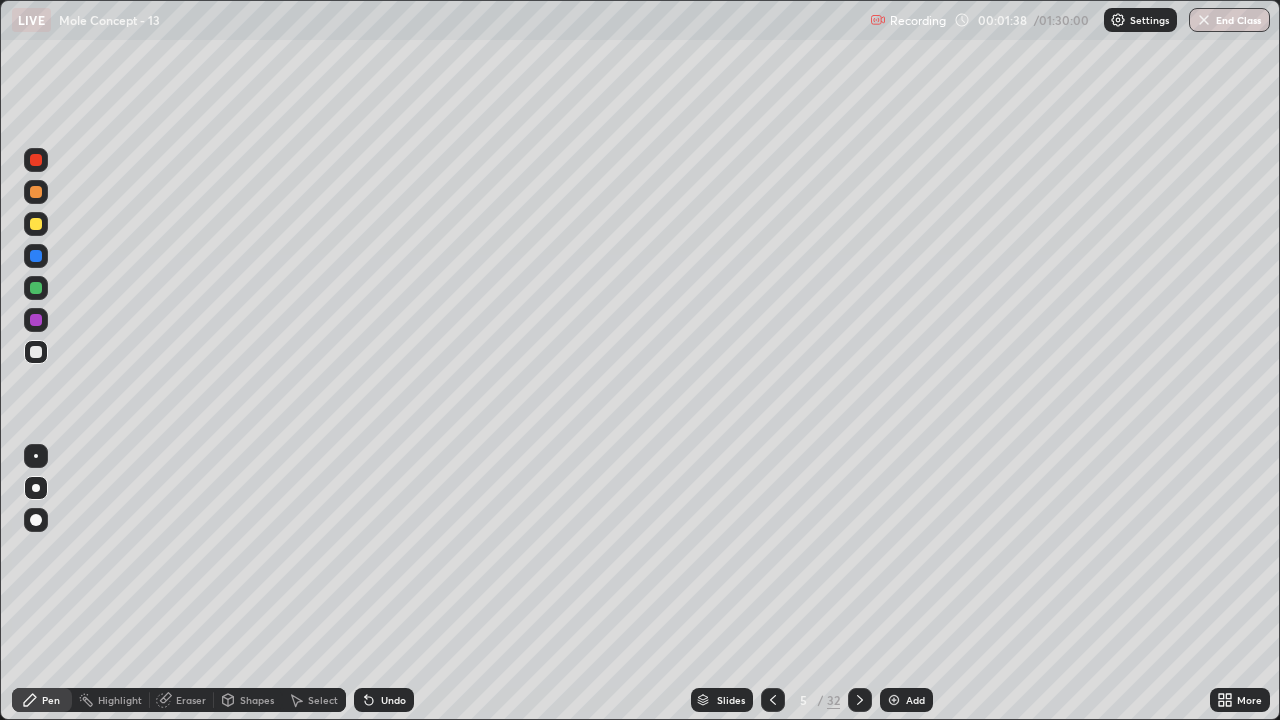 click on "Pen" at bounding box center [51, 700] 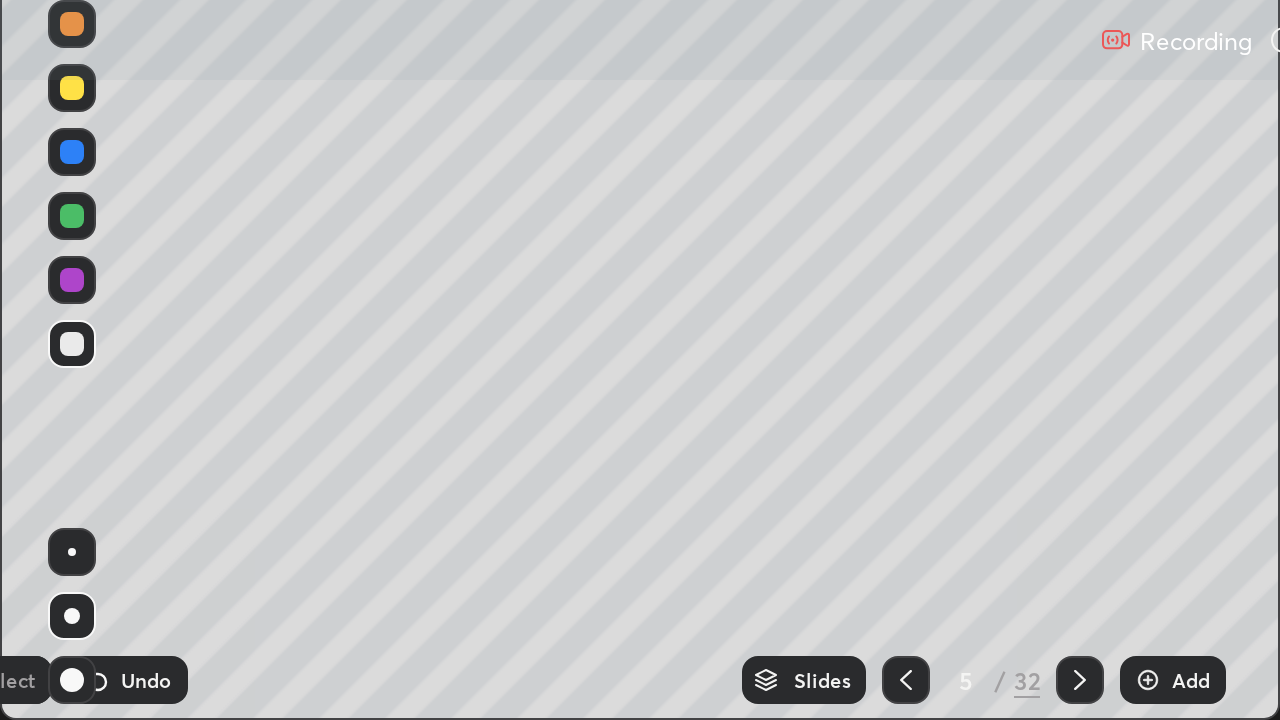 scroll, scrollTop: 720, scrollLeft: 1280, axis: both 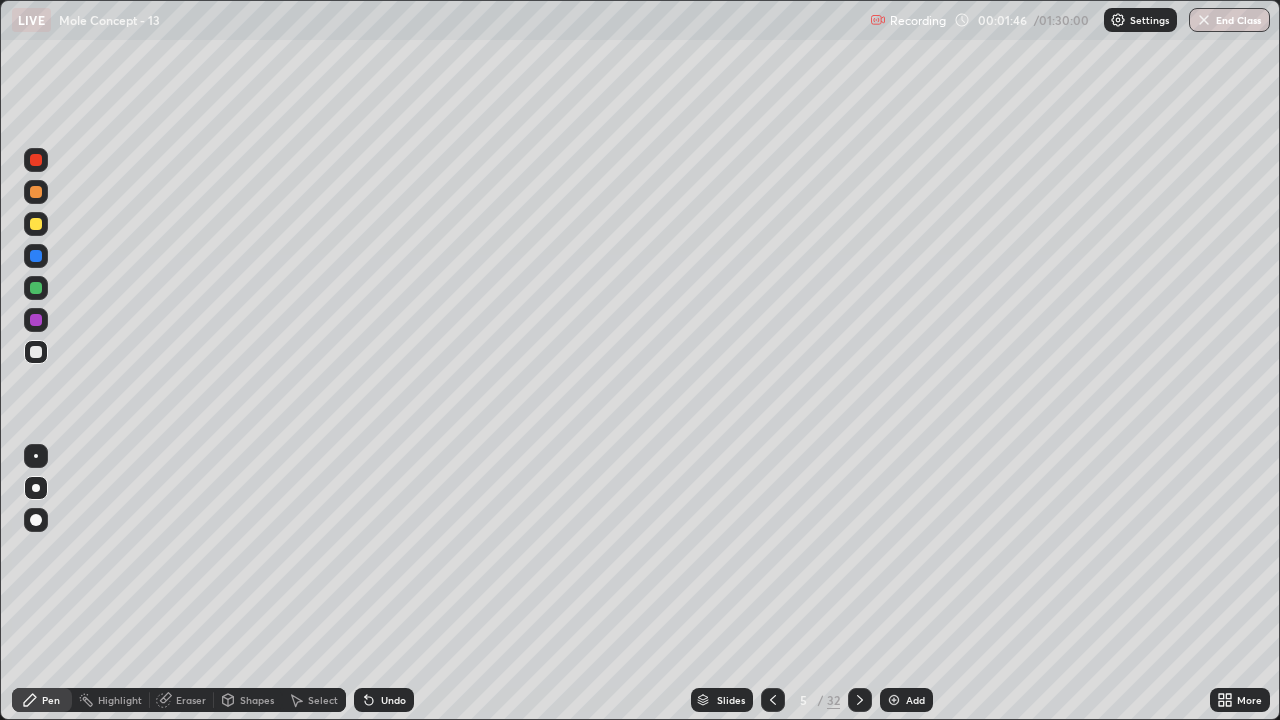 click at bounding box center [36, 488] 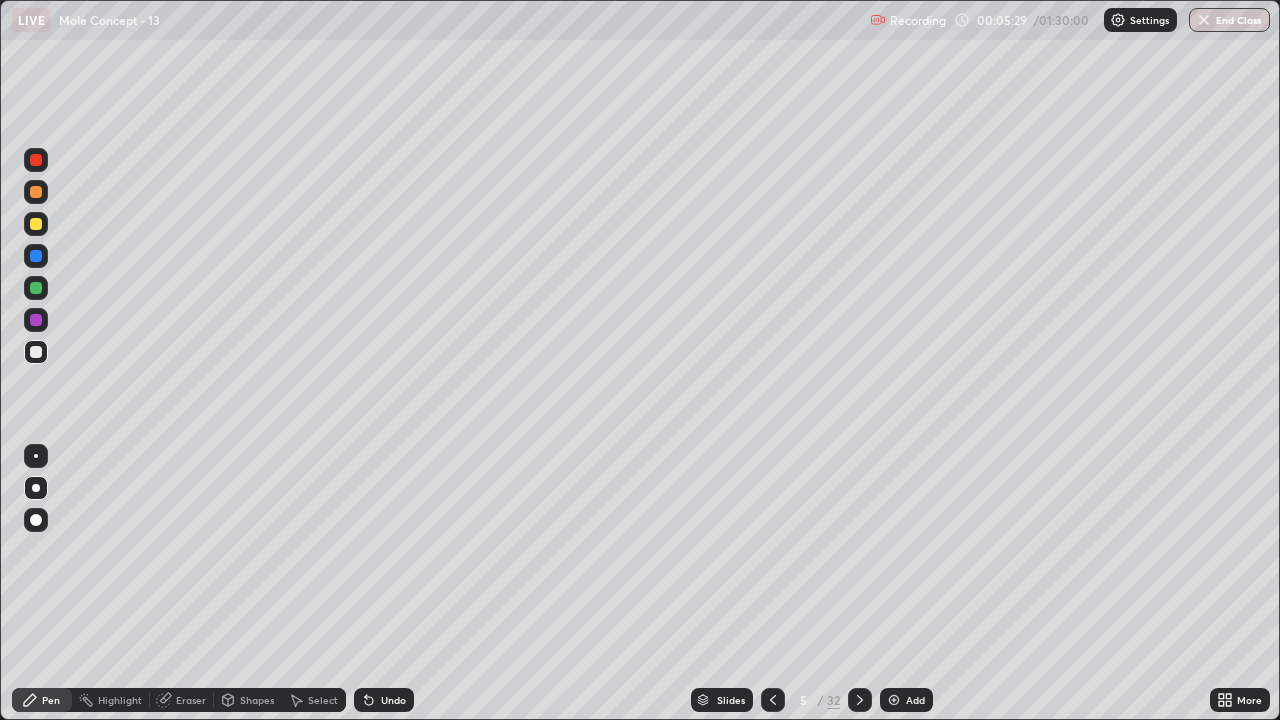 click 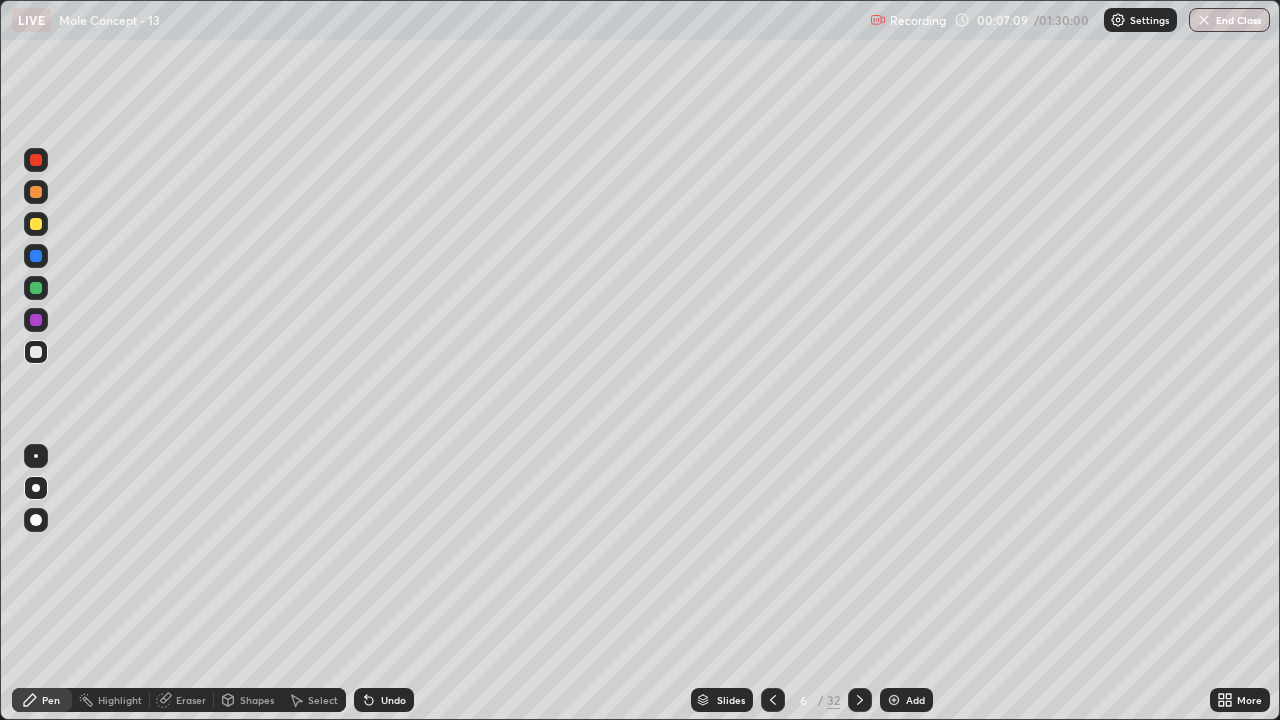 click 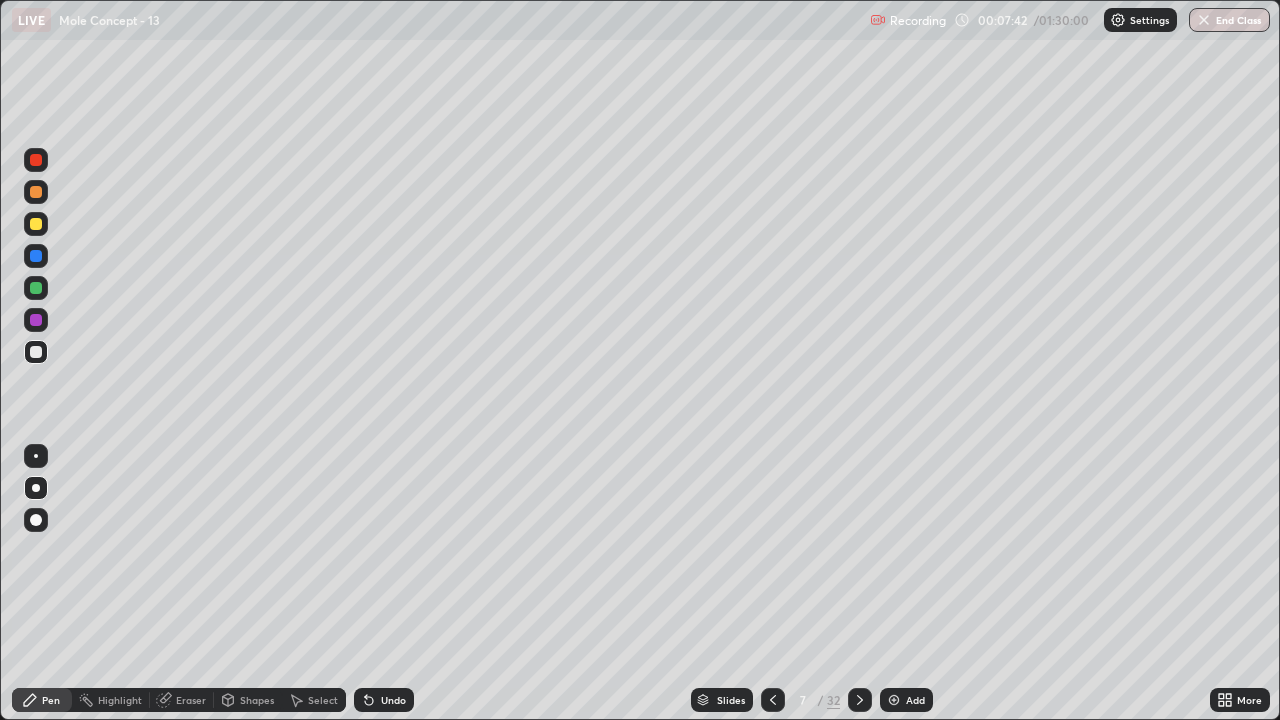 click 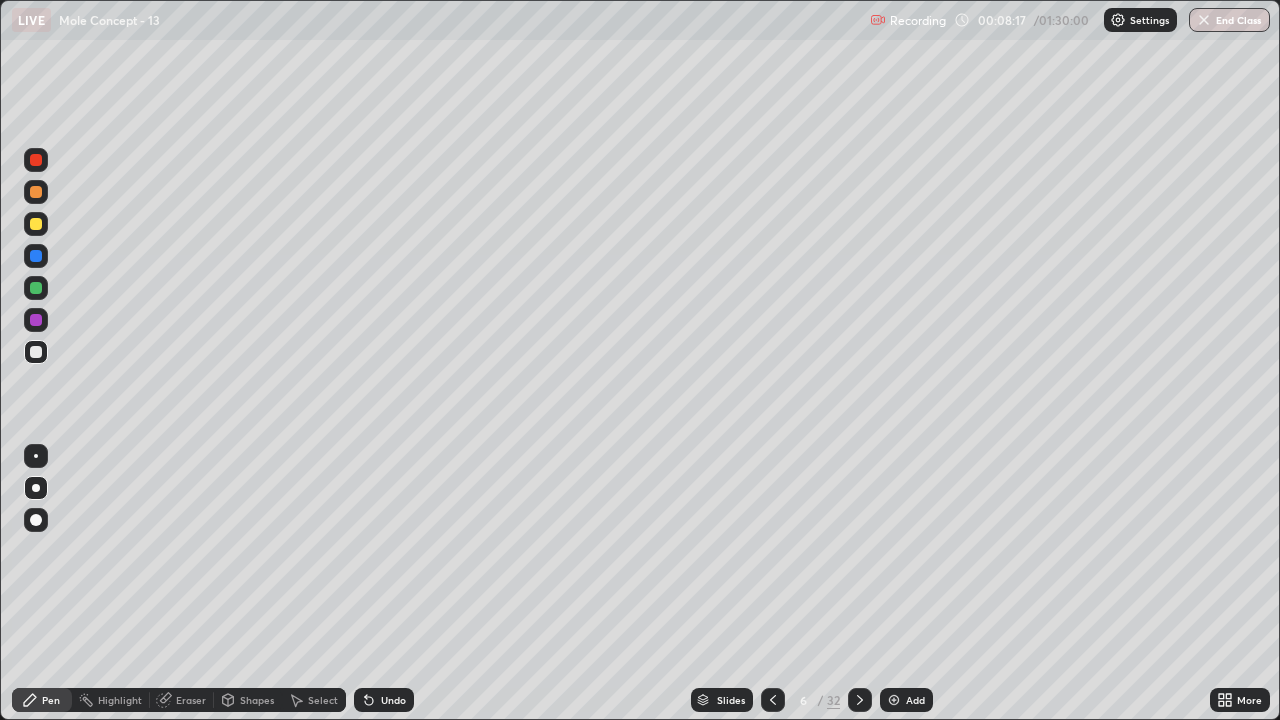 click 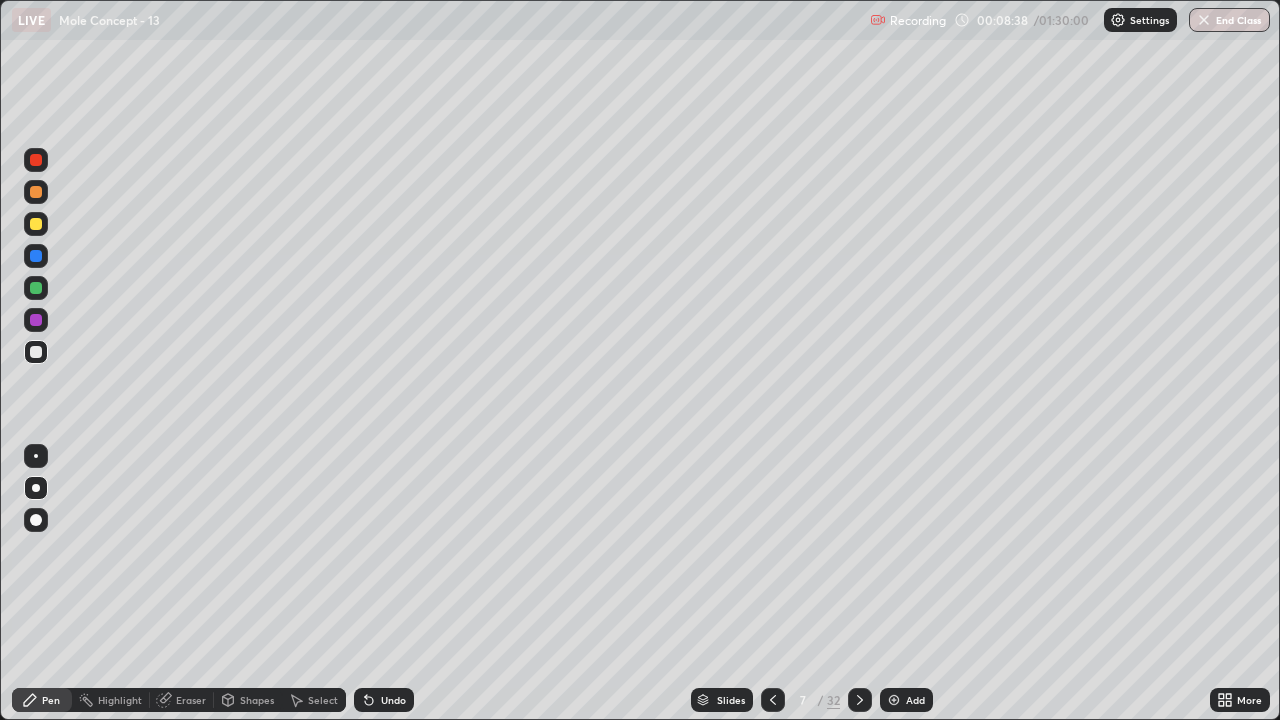 click on "Eraser" at bounding box center (182, 700) 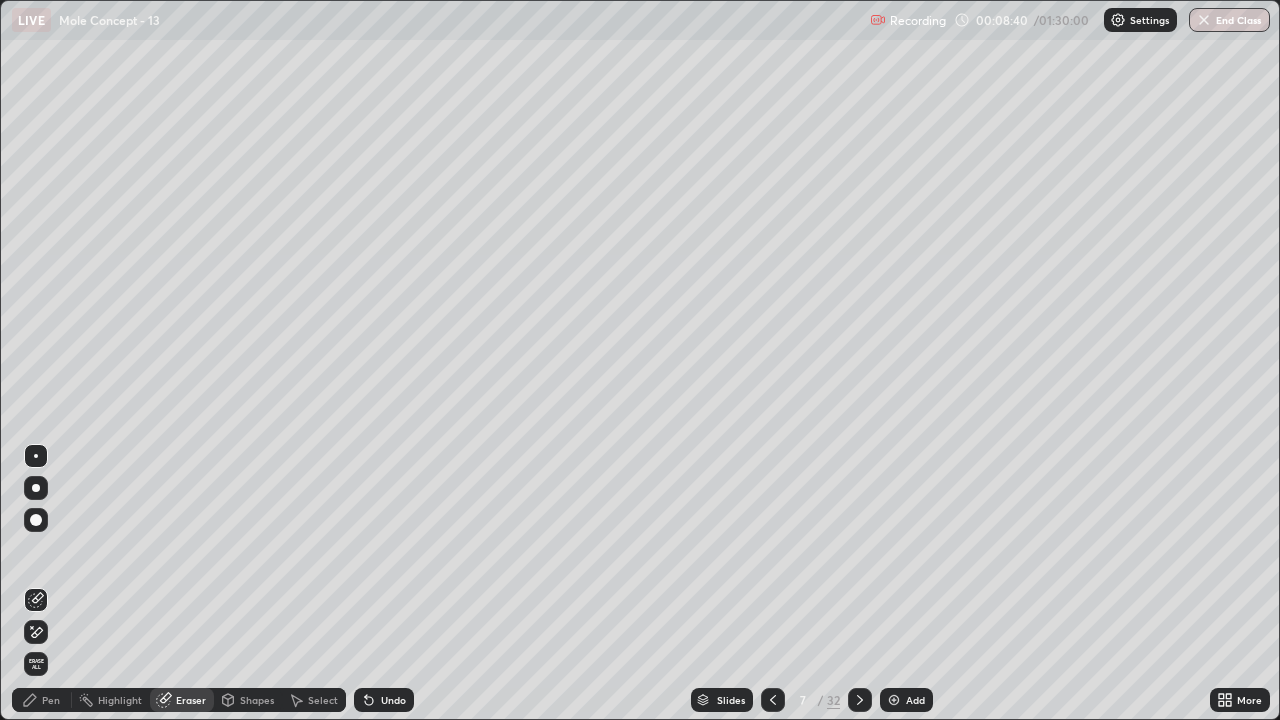 click on "Pen" at bounding box center (42, 700) 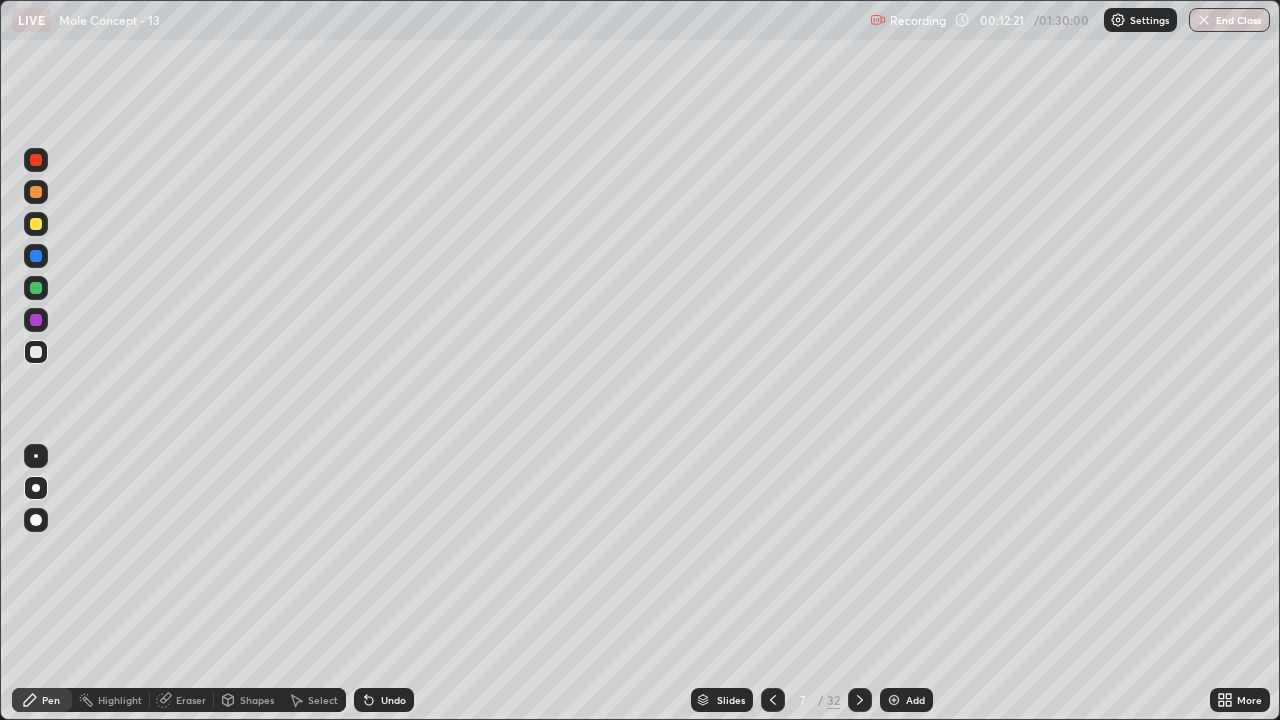 click 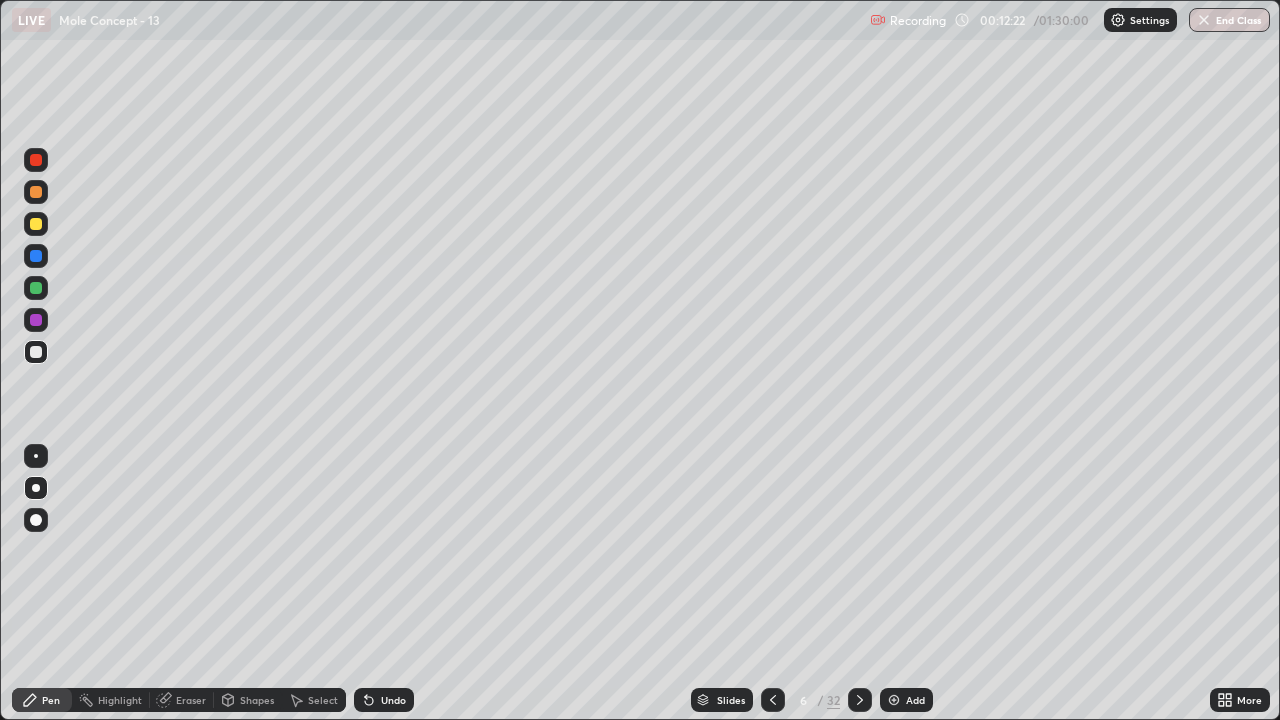 click 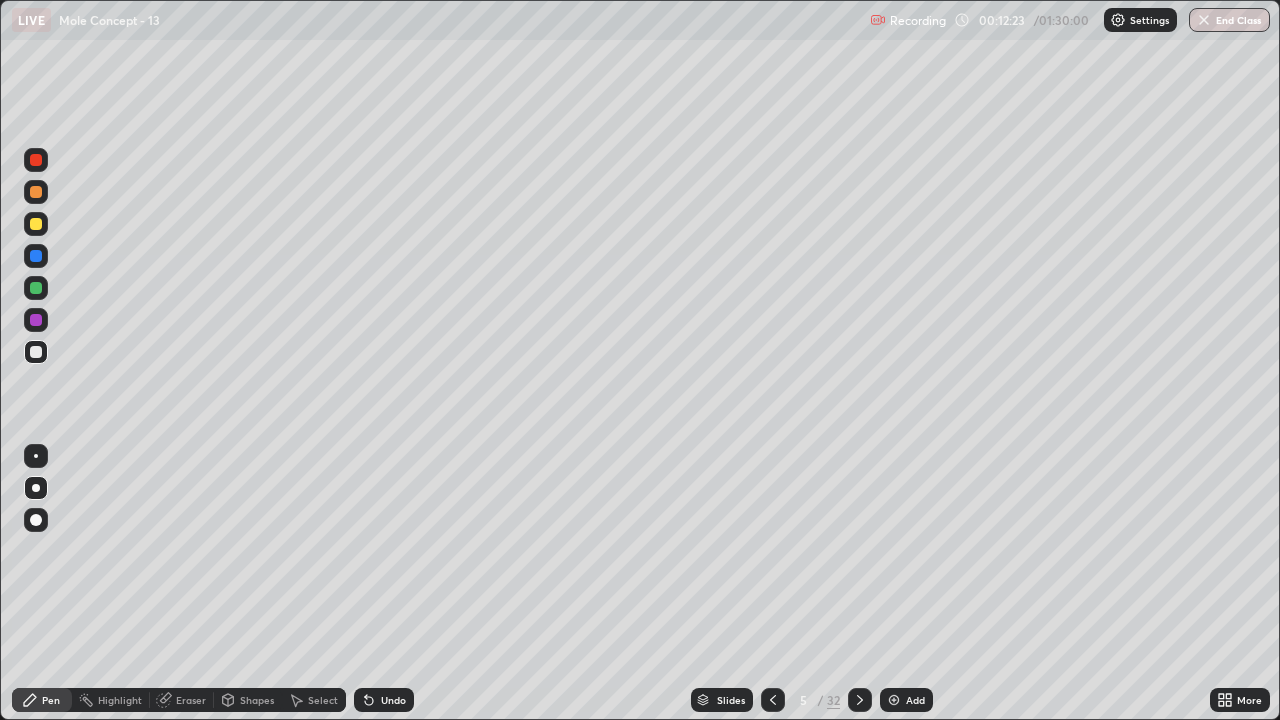 click 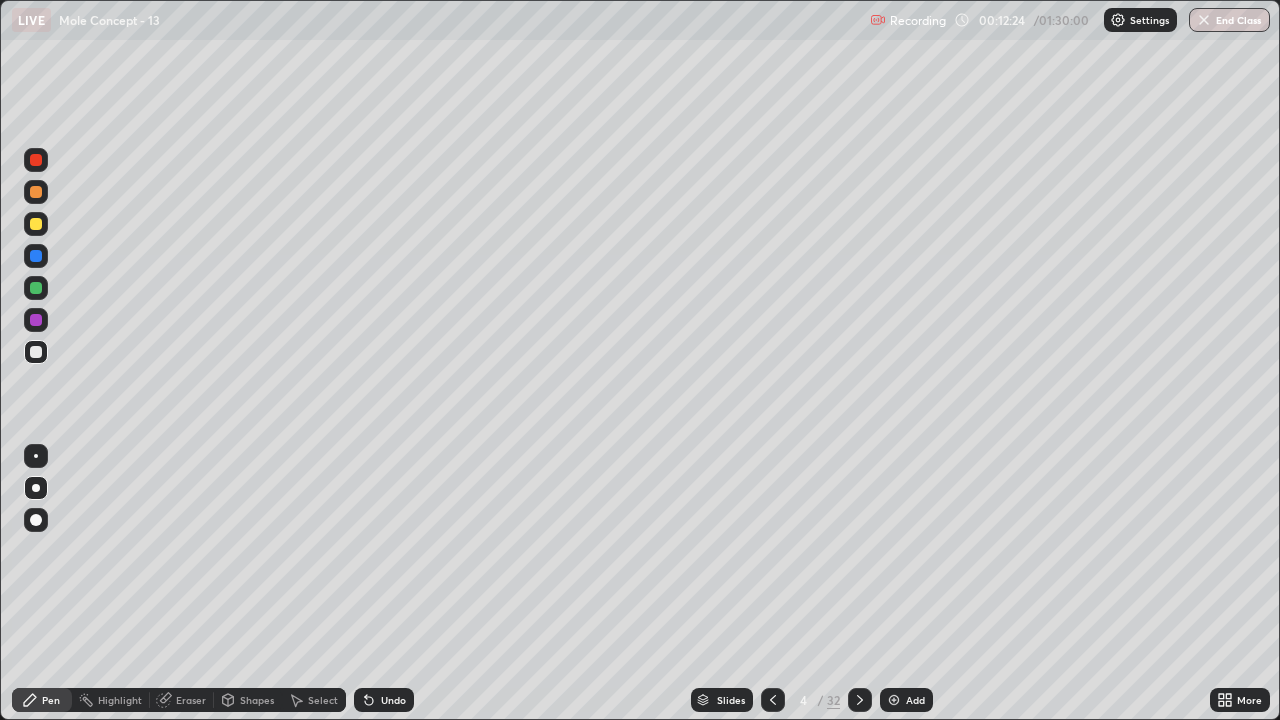 click 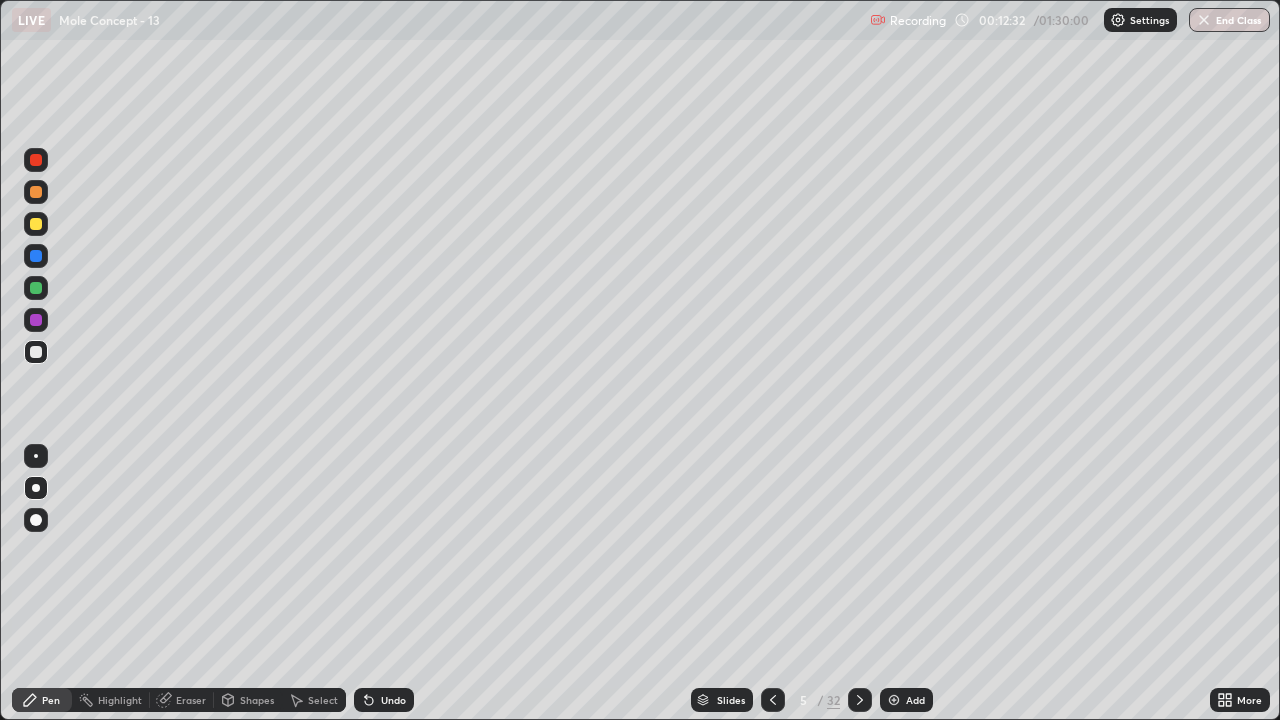 click 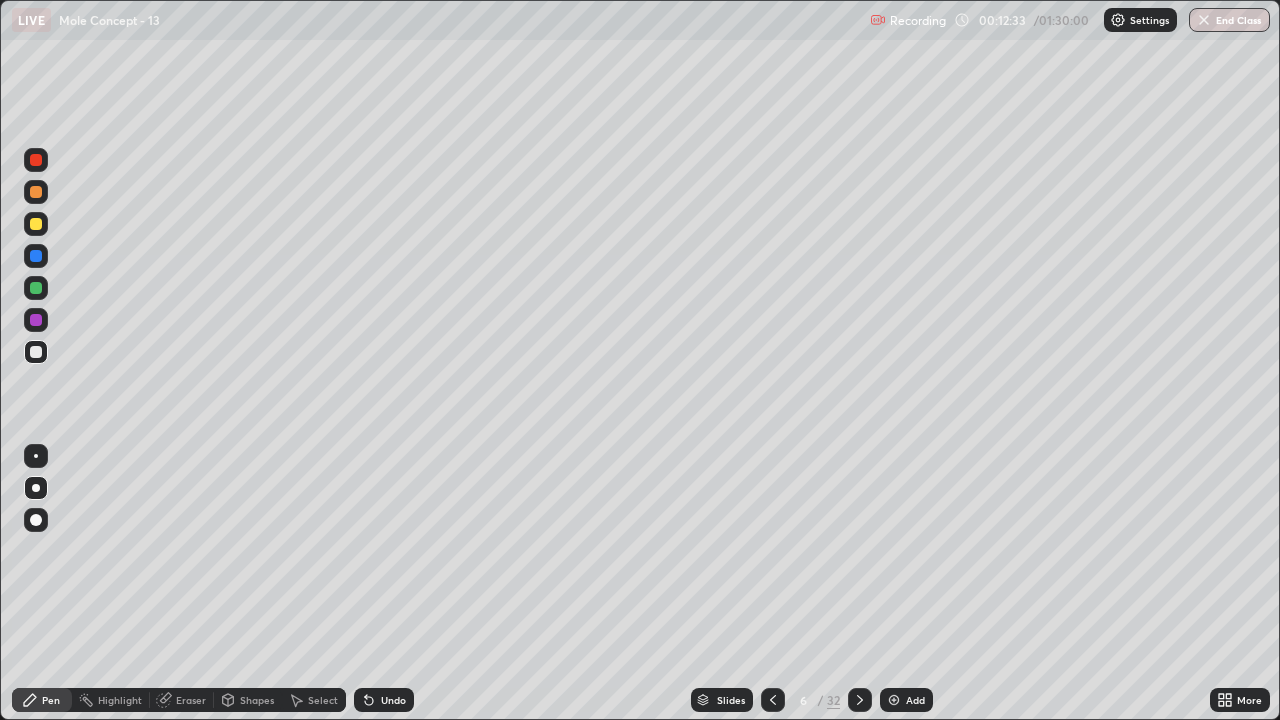 click 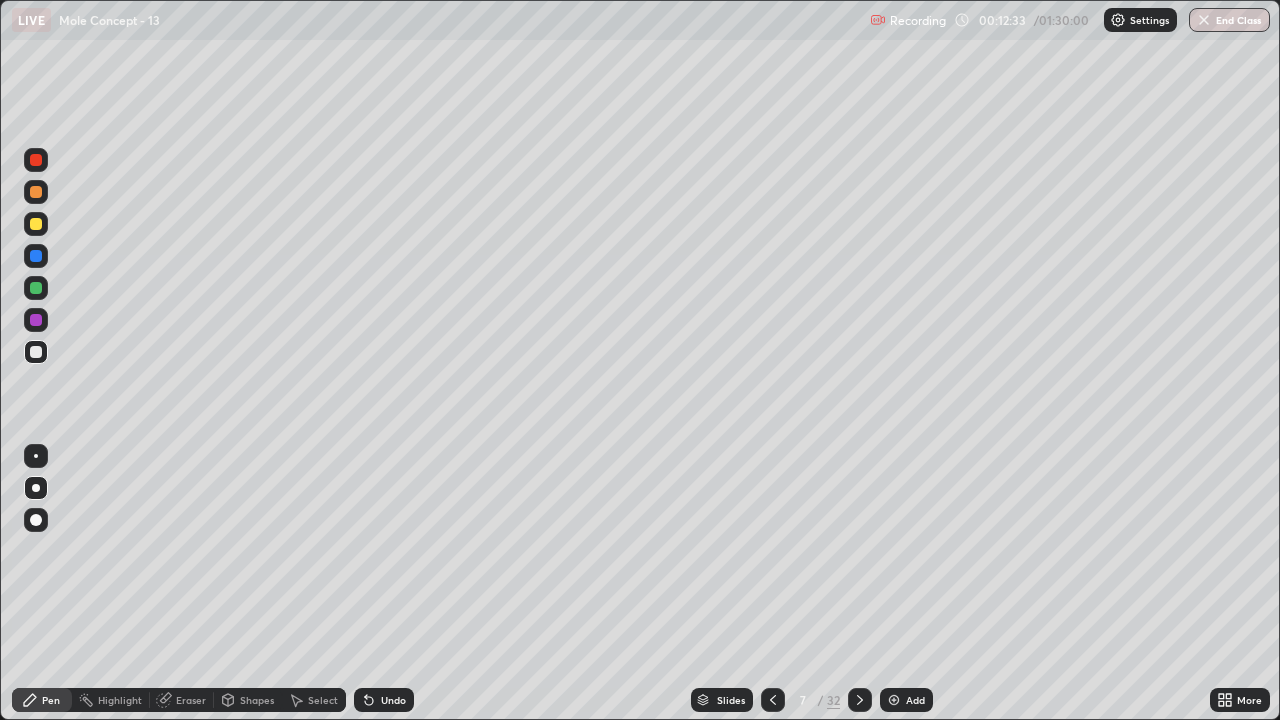 click 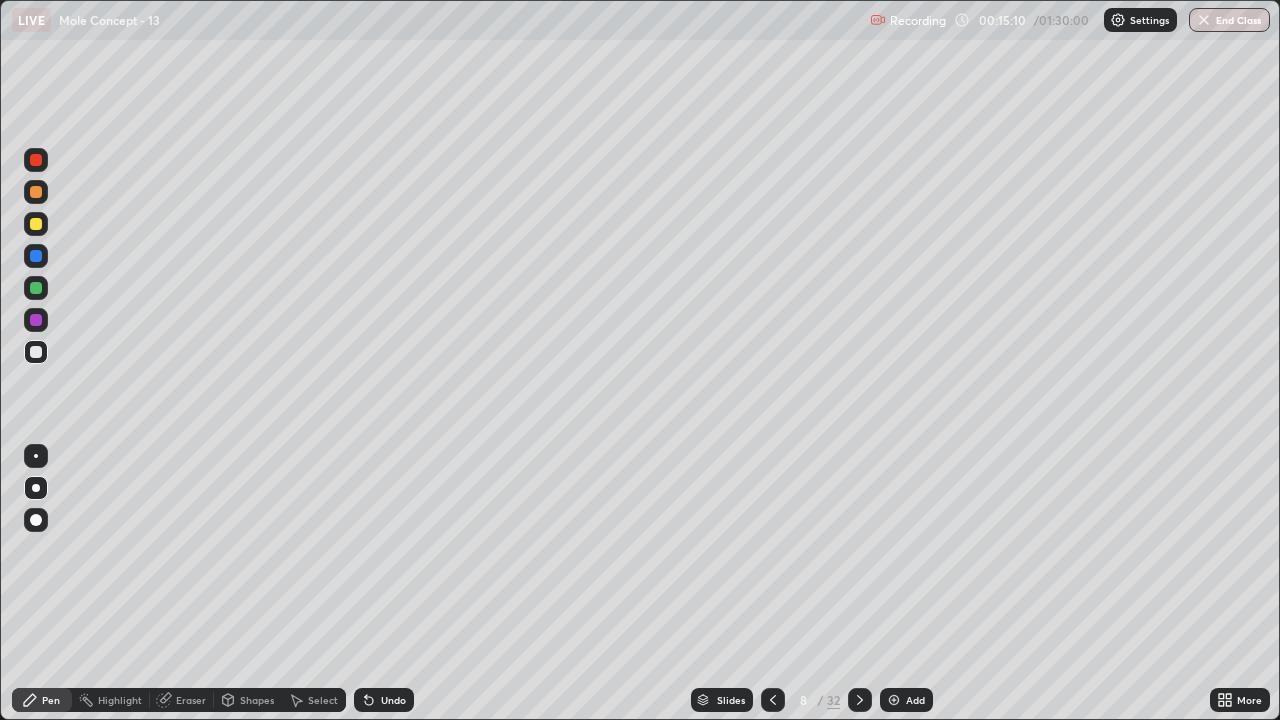 click on "Eraser" at bounding box center (191, 700) 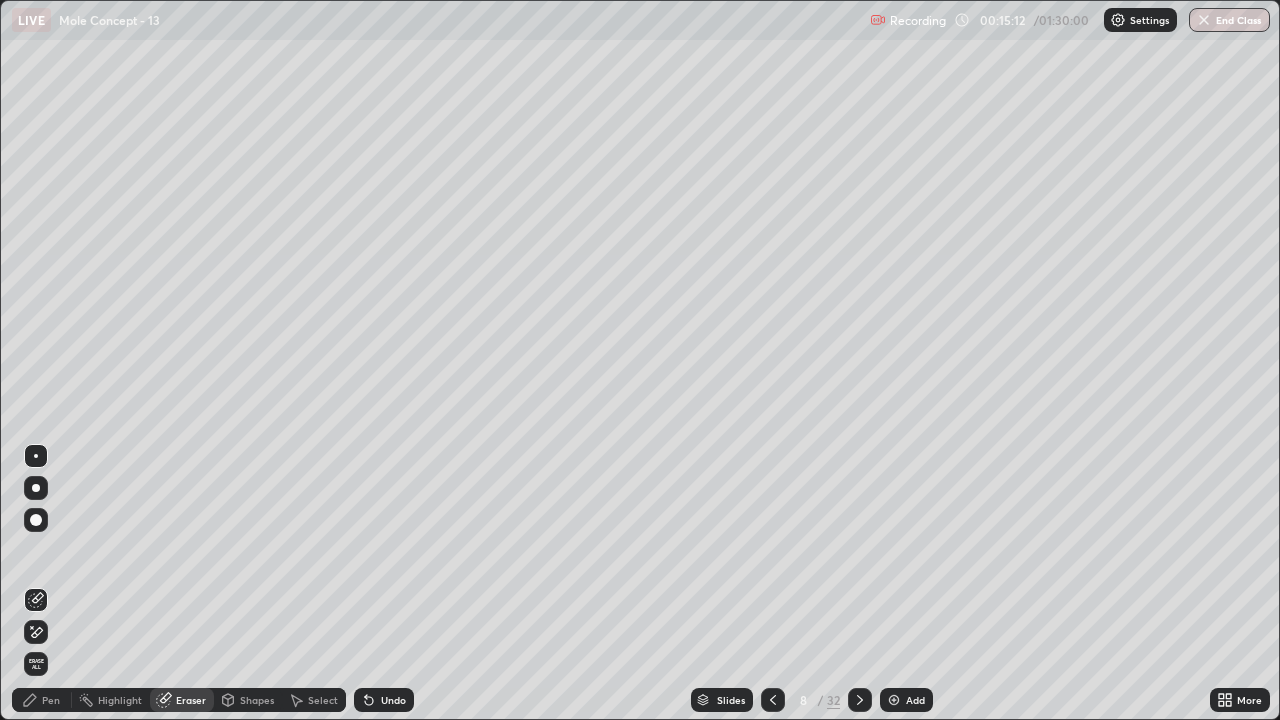 click on "Pen" at bounding box center [51, 700] 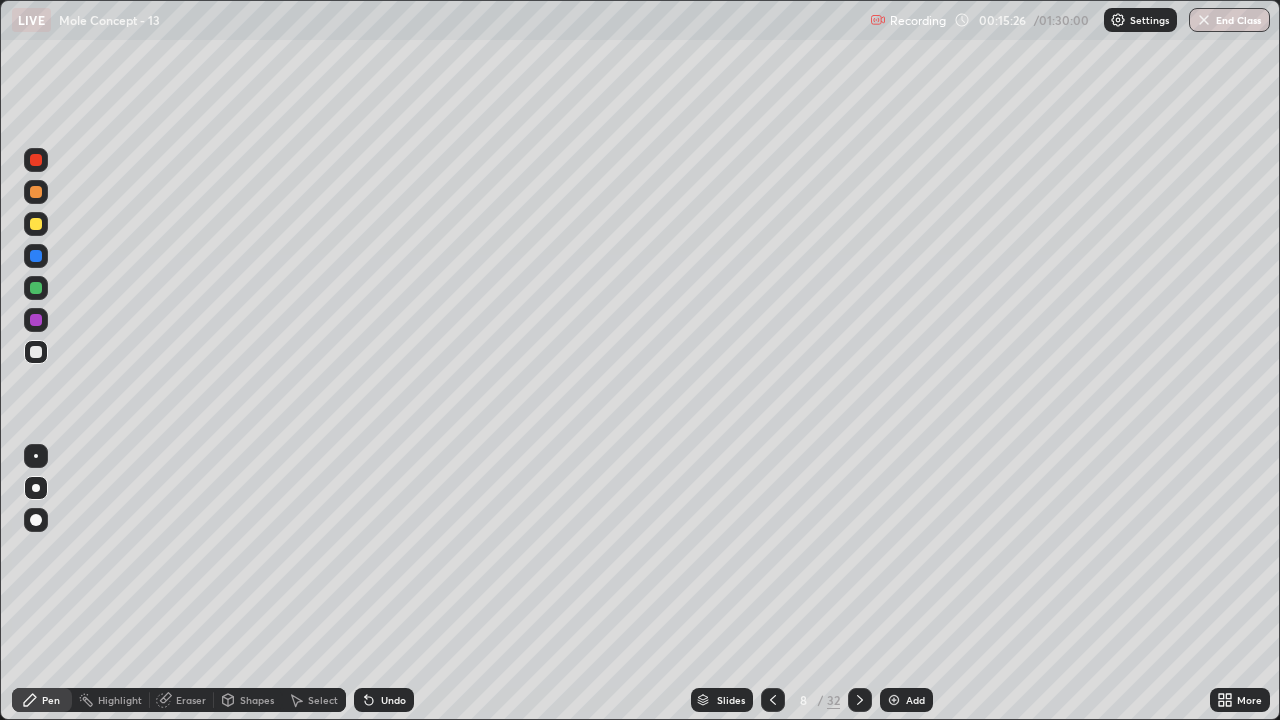 click on "Erase all" at bounding box center (36, 360) 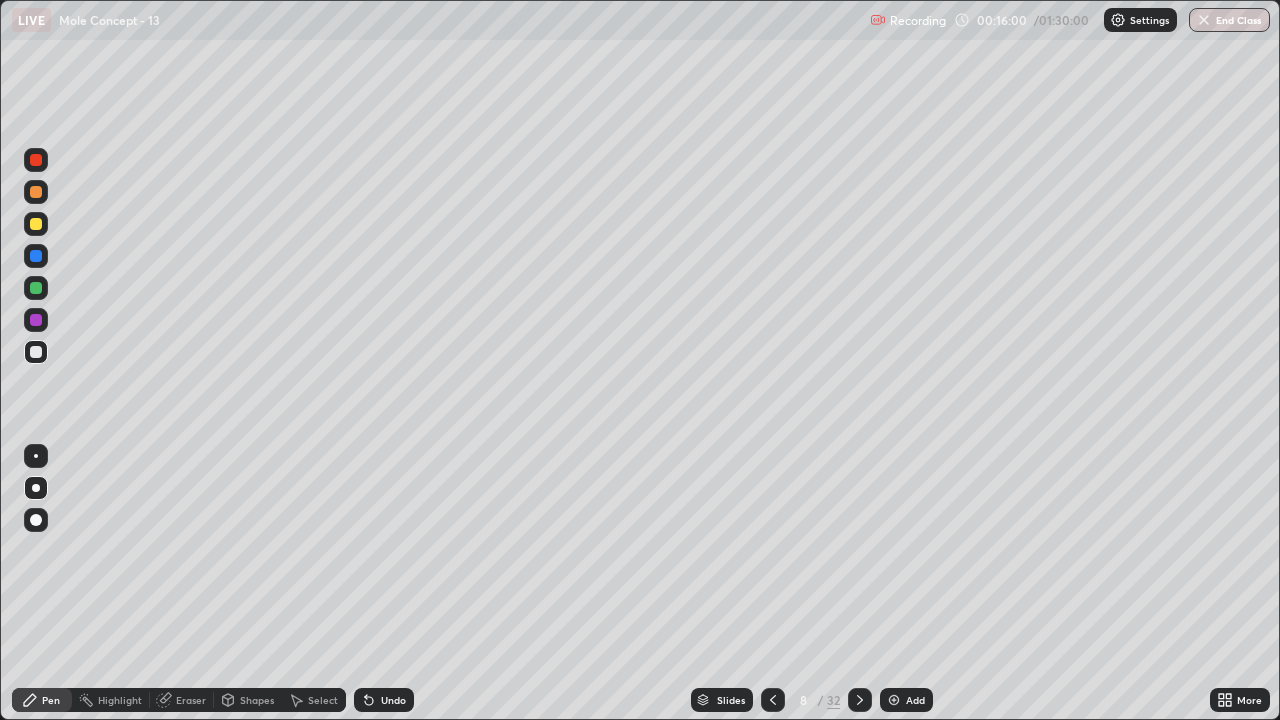 click on "Eraser" at bounding box center [191, 700] 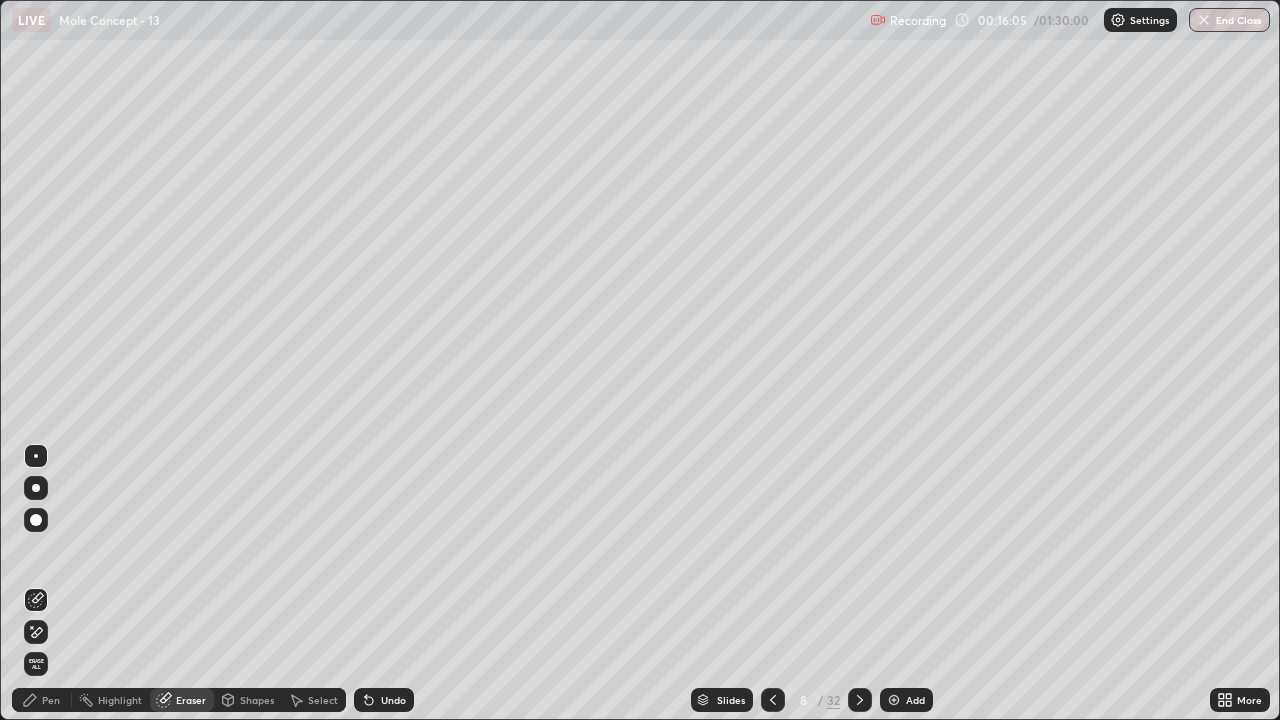 click on "Pen" at bounding box center [51, 700] 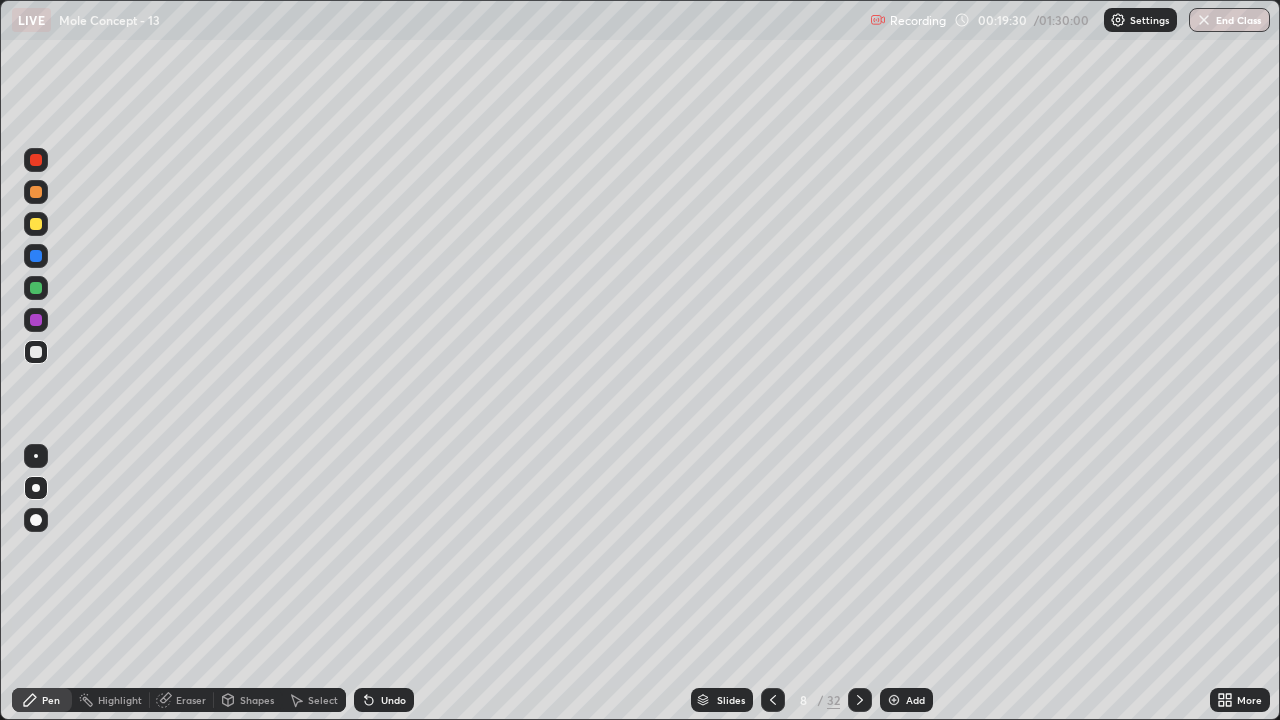 click 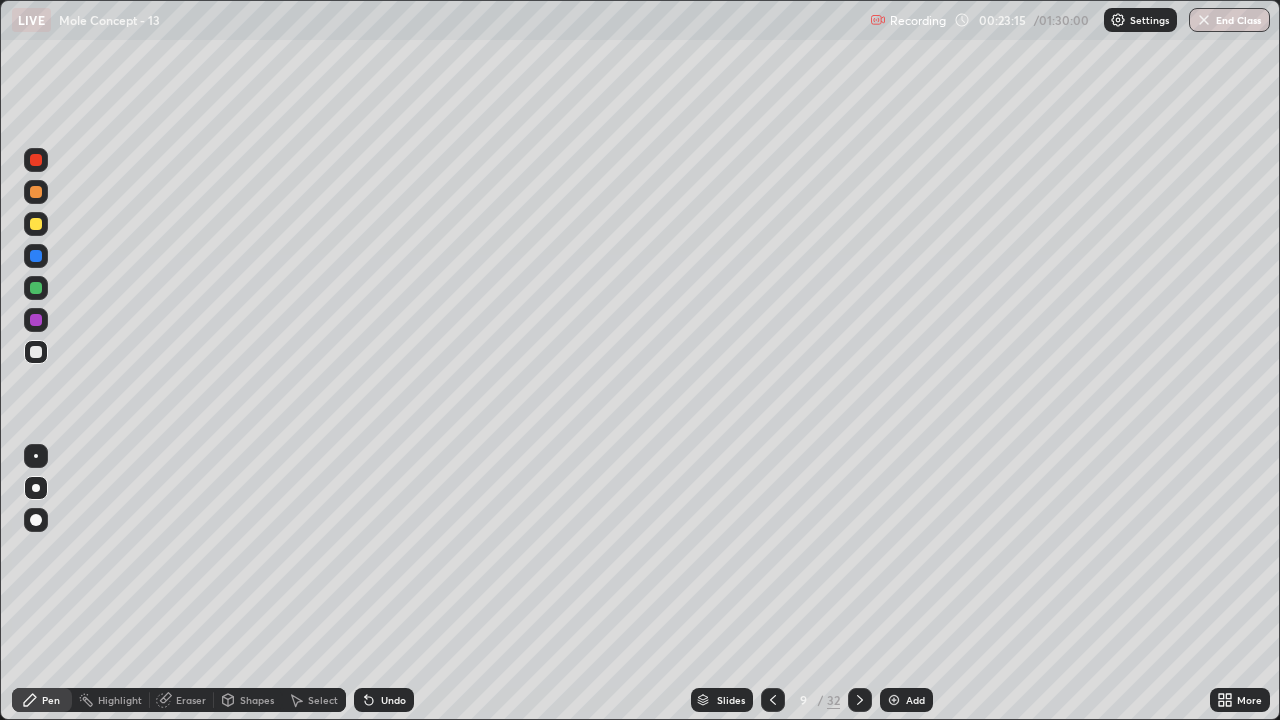 click 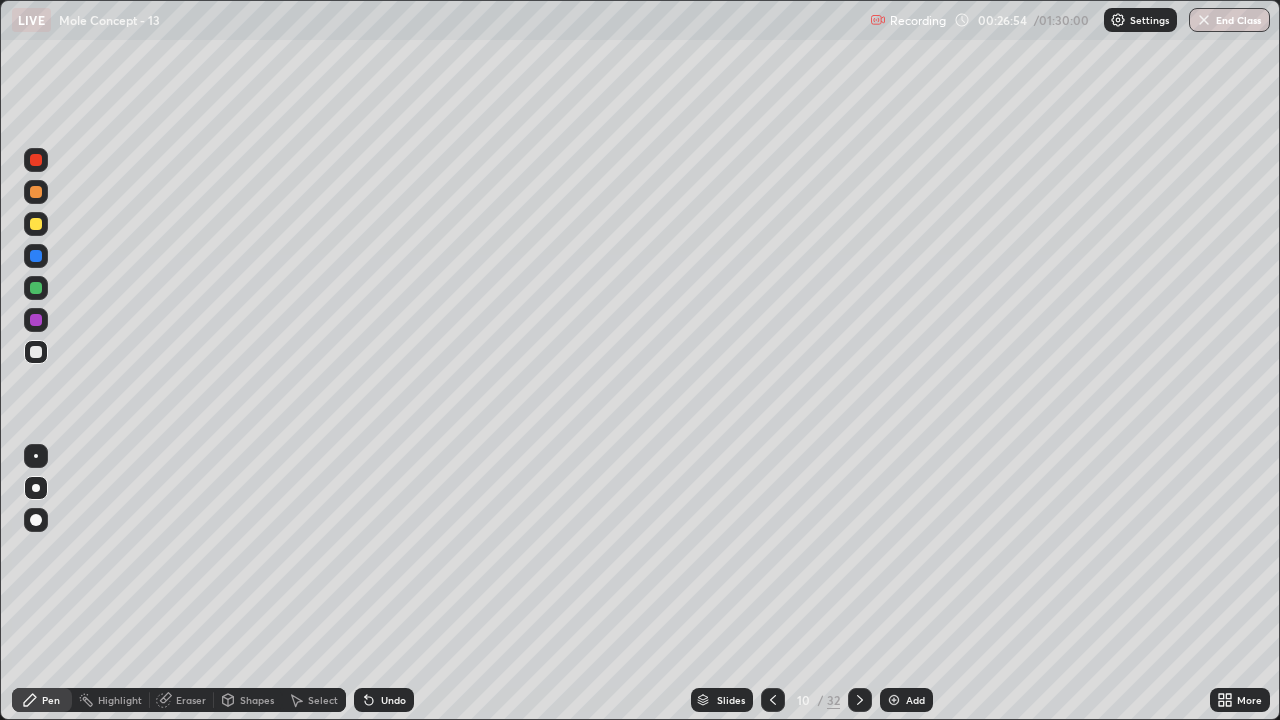 click on "Eraser" at bounding box center [191, 700] 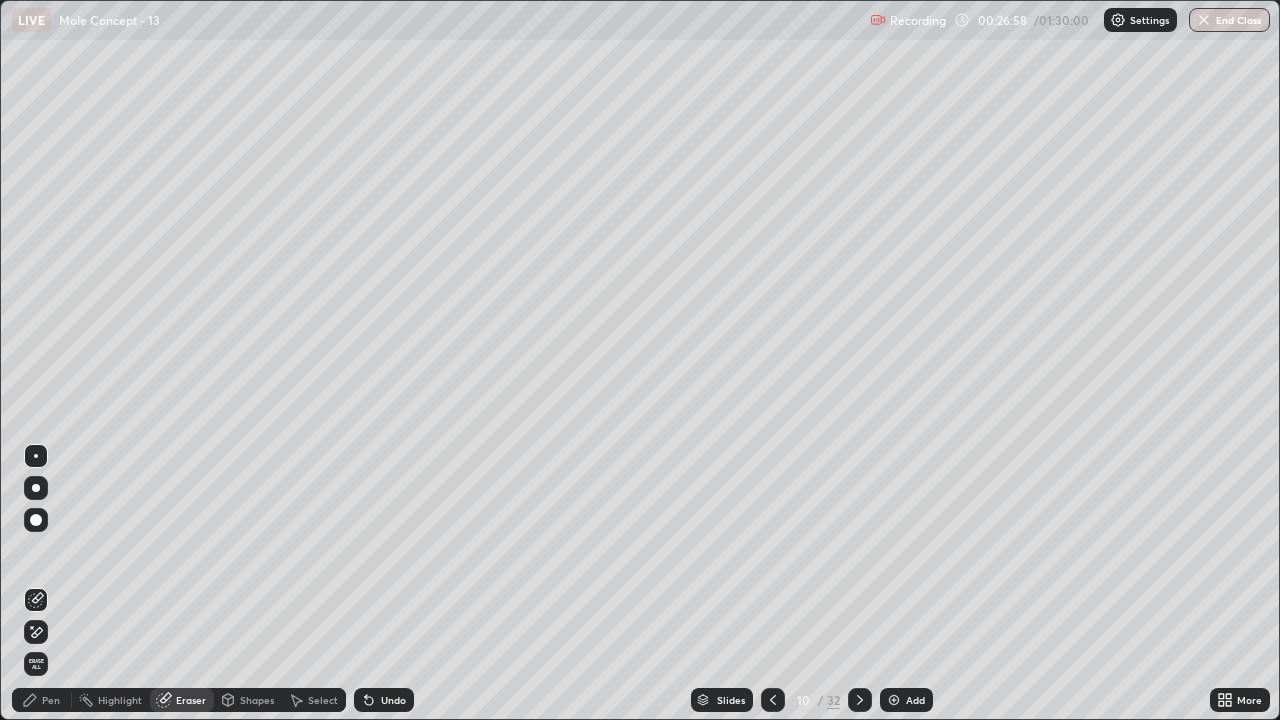 click on "Pen" at bounding box center (51, 700) 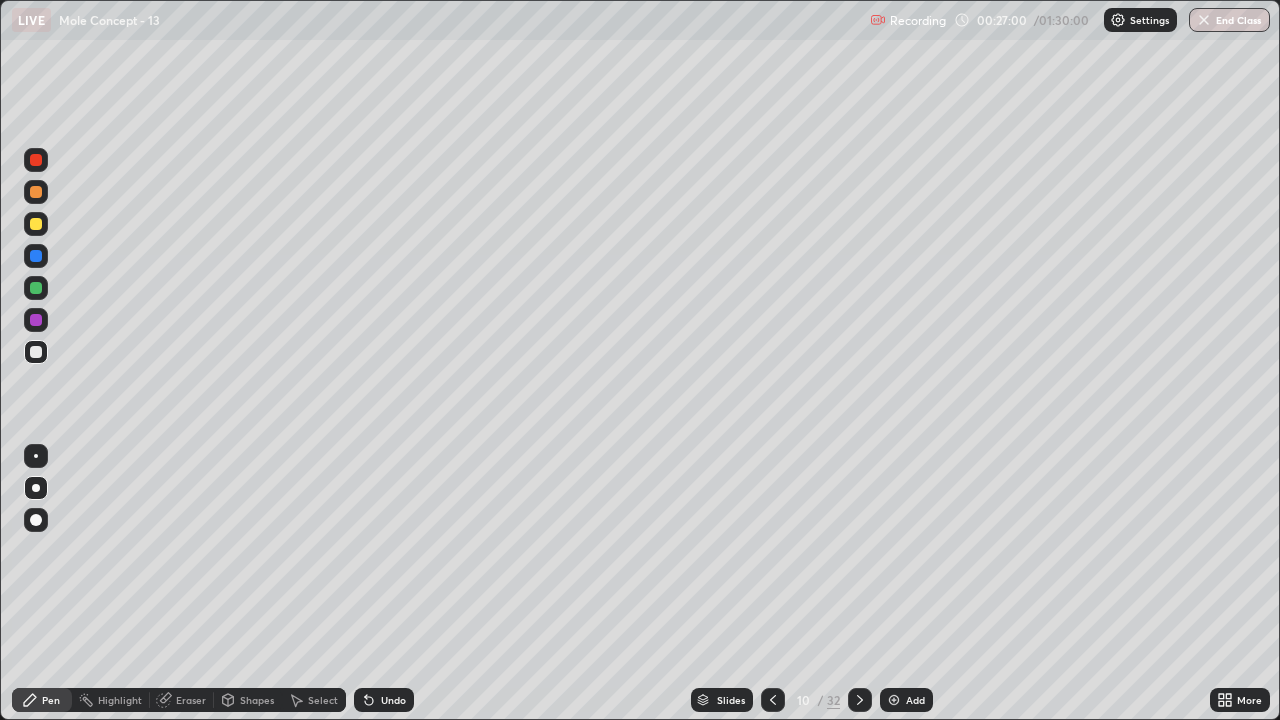click on "Eraser" at bounding box center [191, 700] 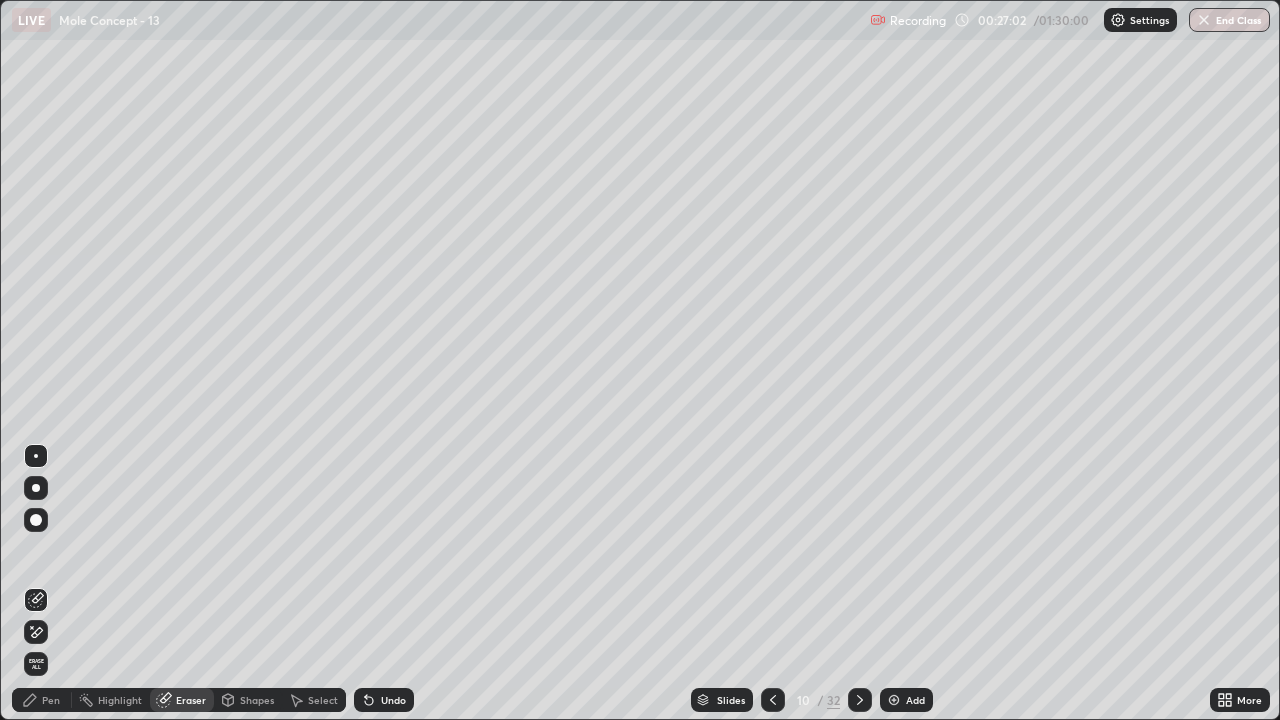 click on "Pen" at bounding box center [51, 700] 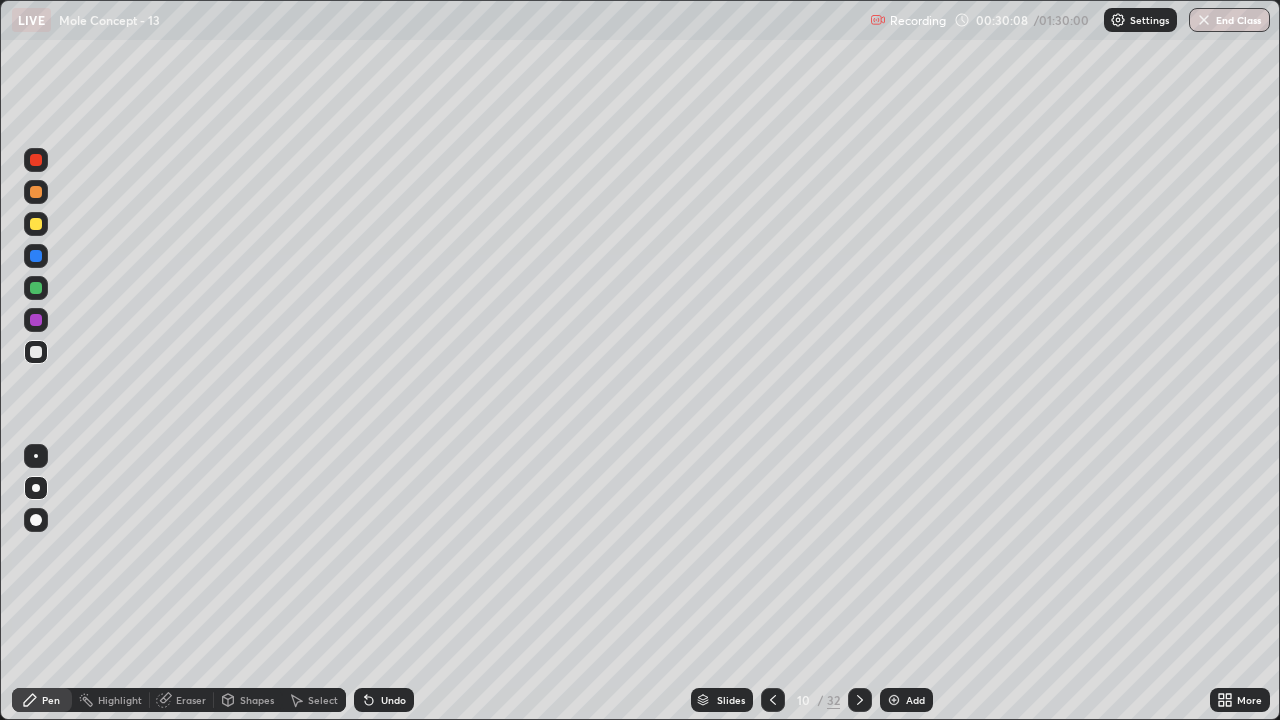 click 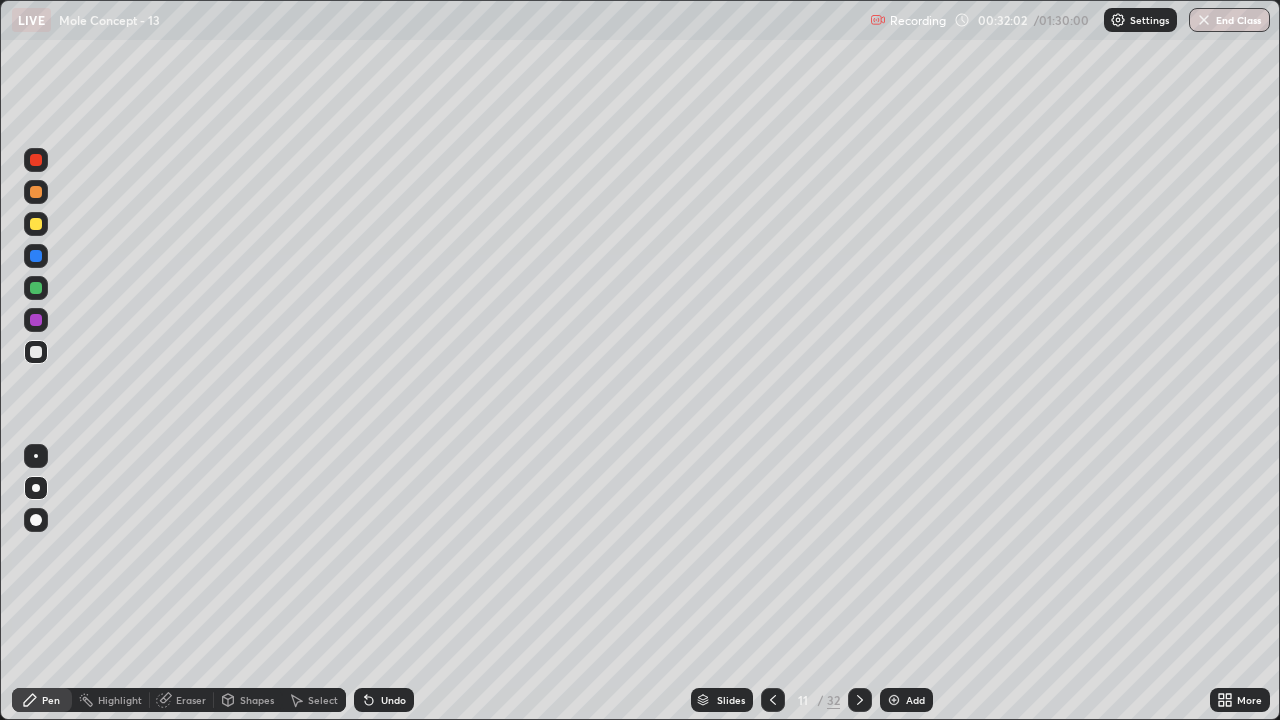 click on "Eraser" at bounding box center (191, 700) 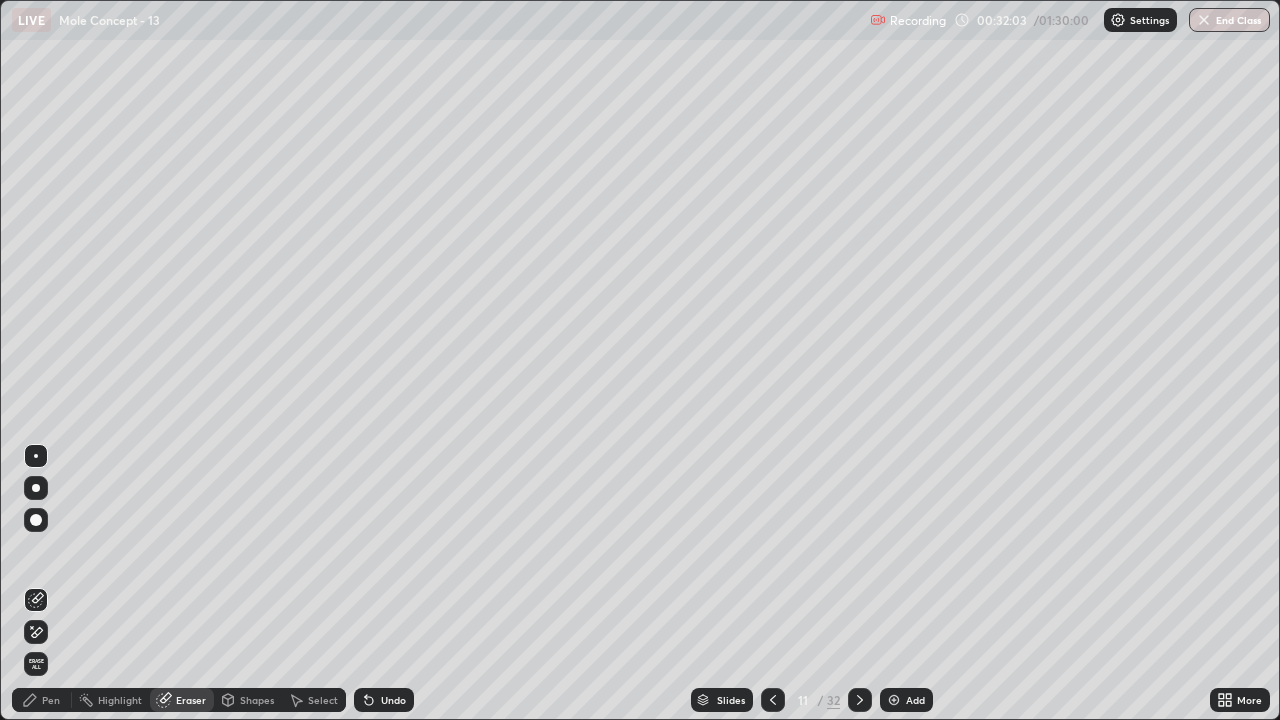 click on "Pen" at bounding box center [42, 700] 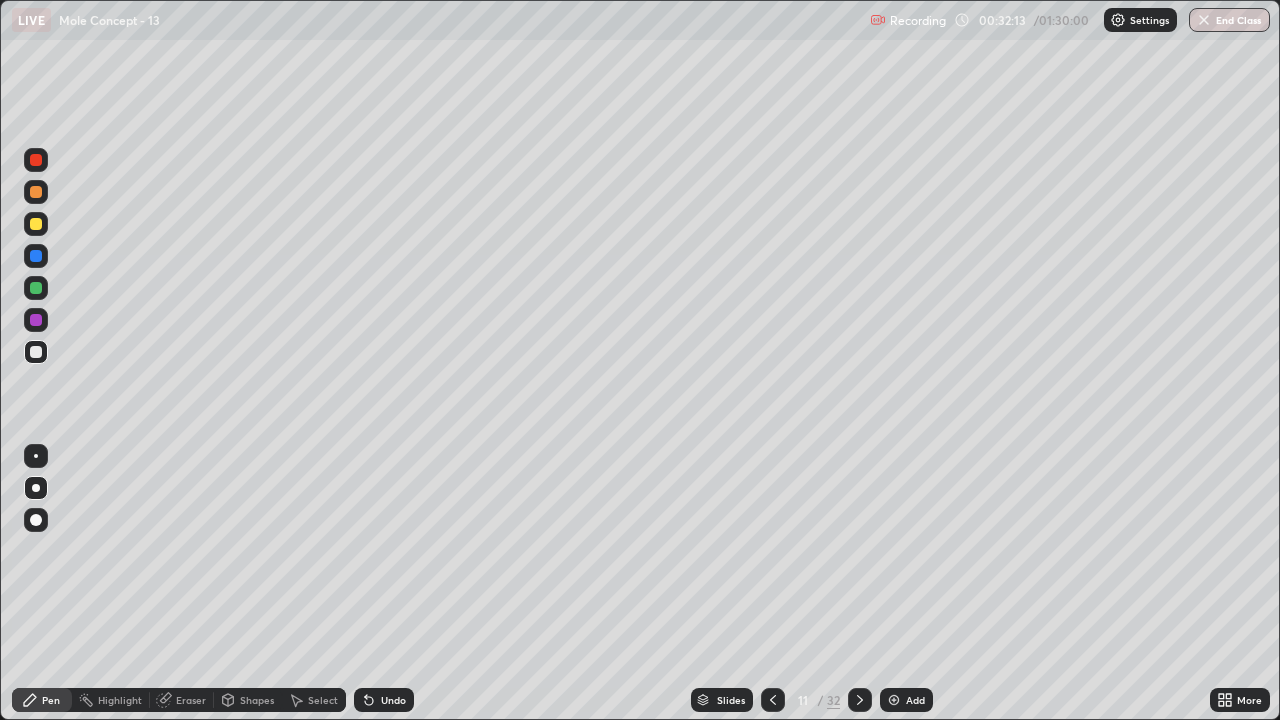 click on "Eraser" at bounding box center (191, 700) 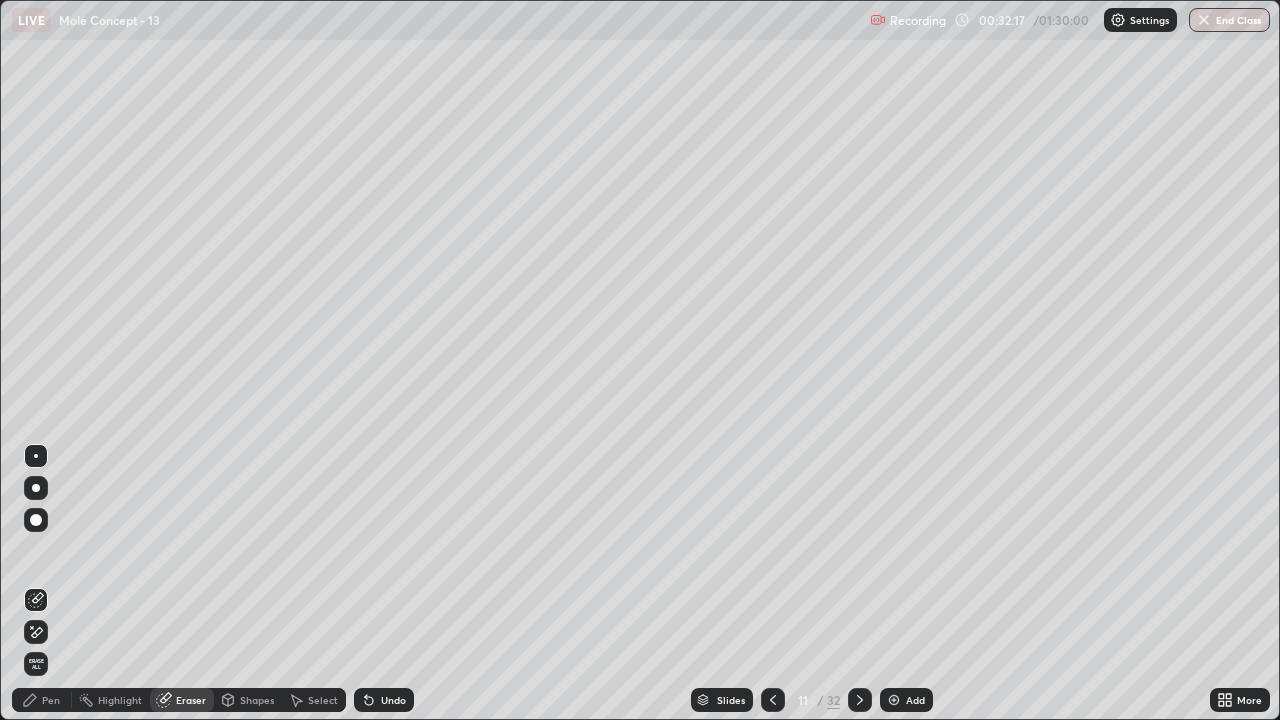 click on "Pen" at bounding box center (42, 700) 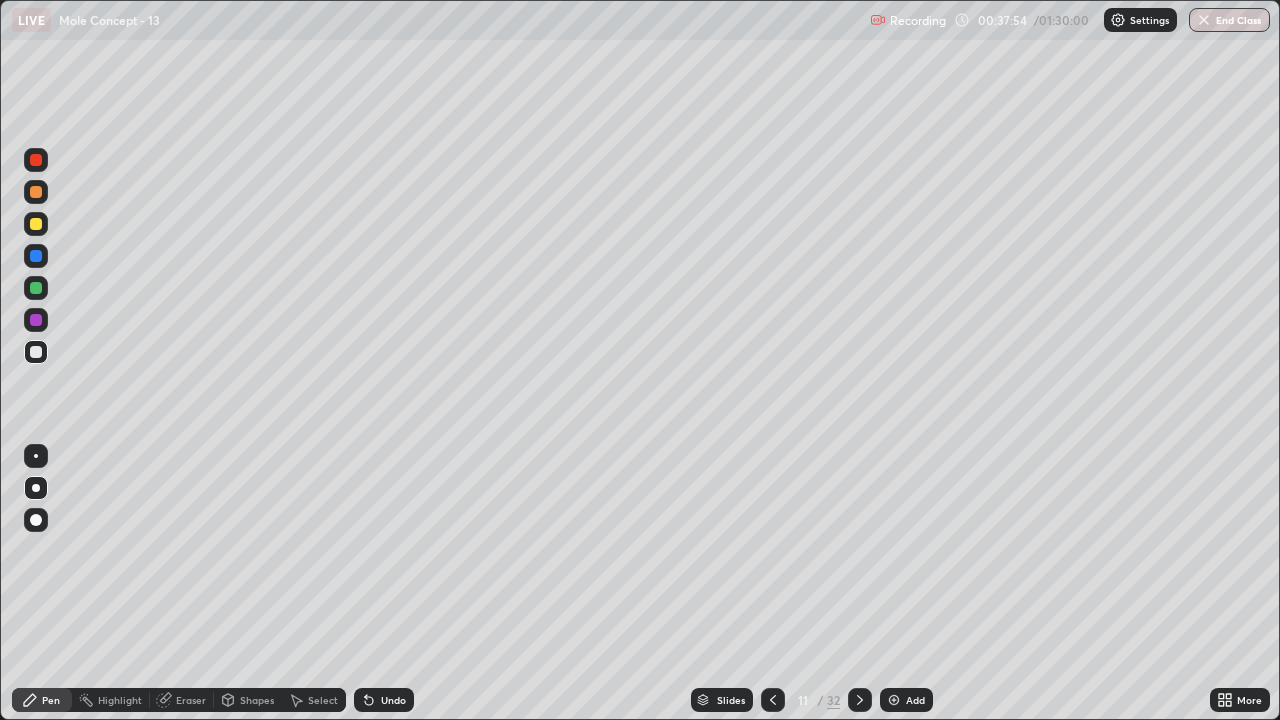 click 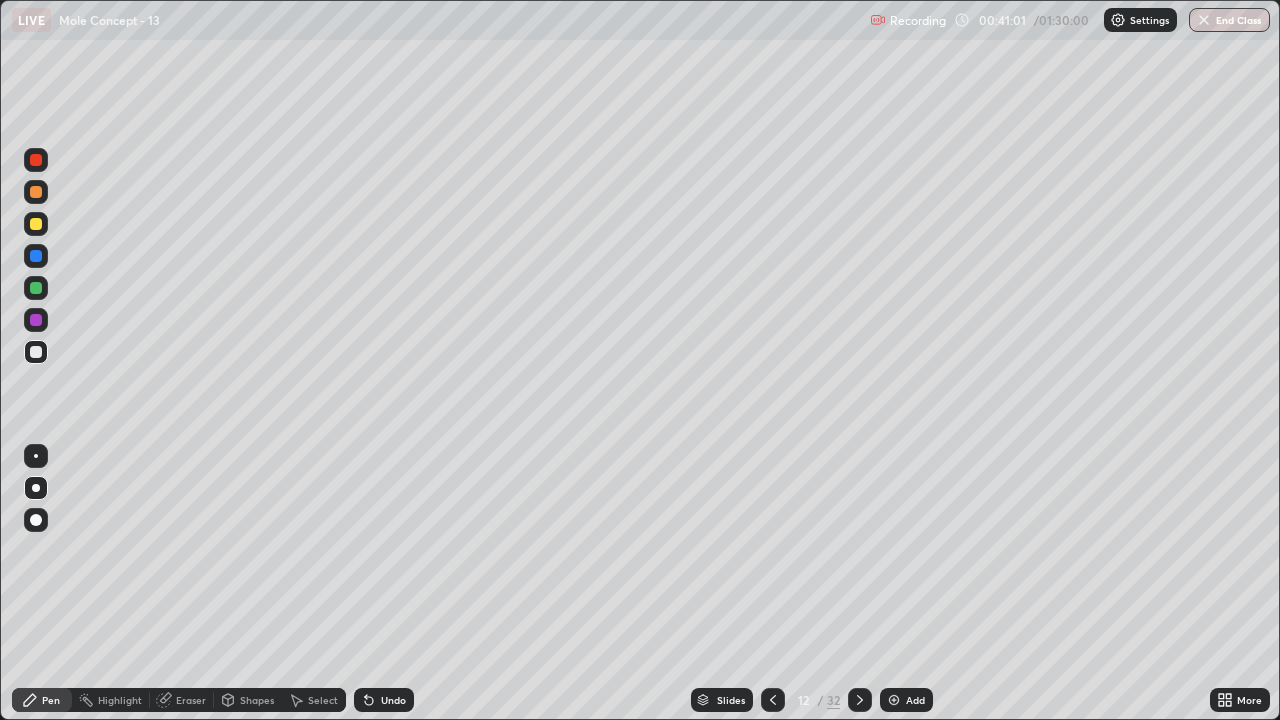 click on "Eraser" at bounding box center (182, 700) 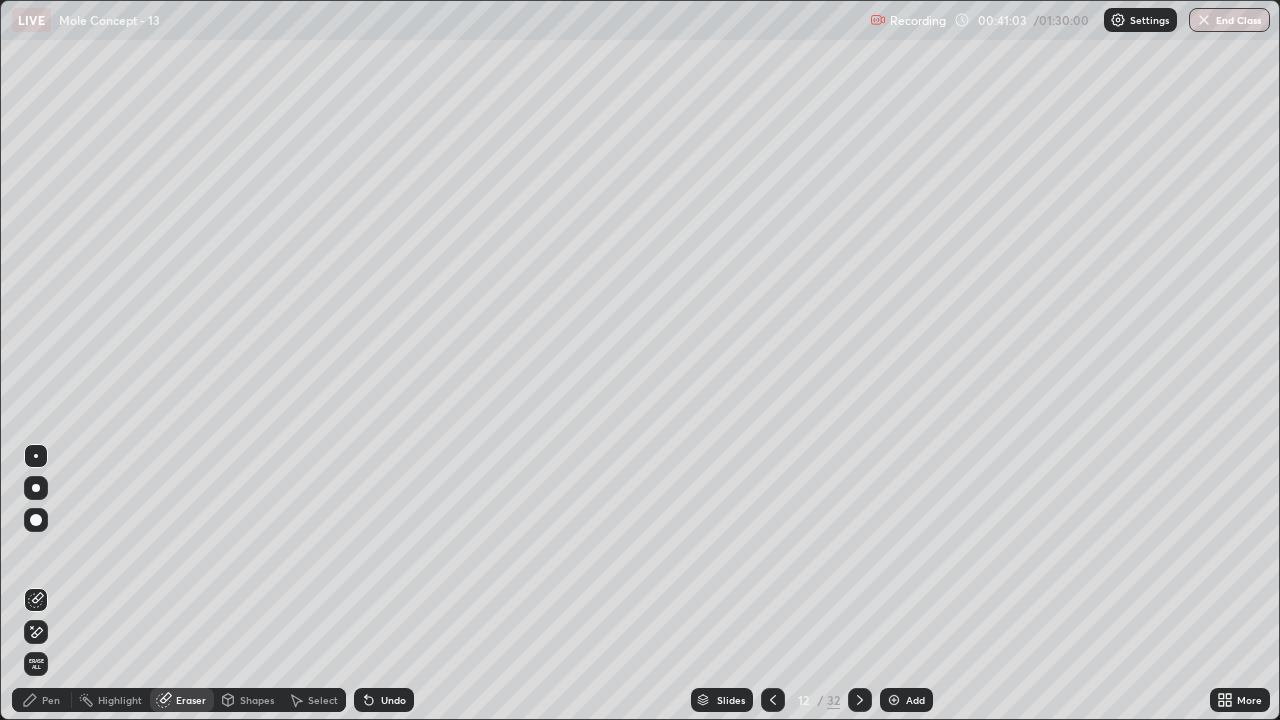 click on "Pen" at bounding box center (42, 700) 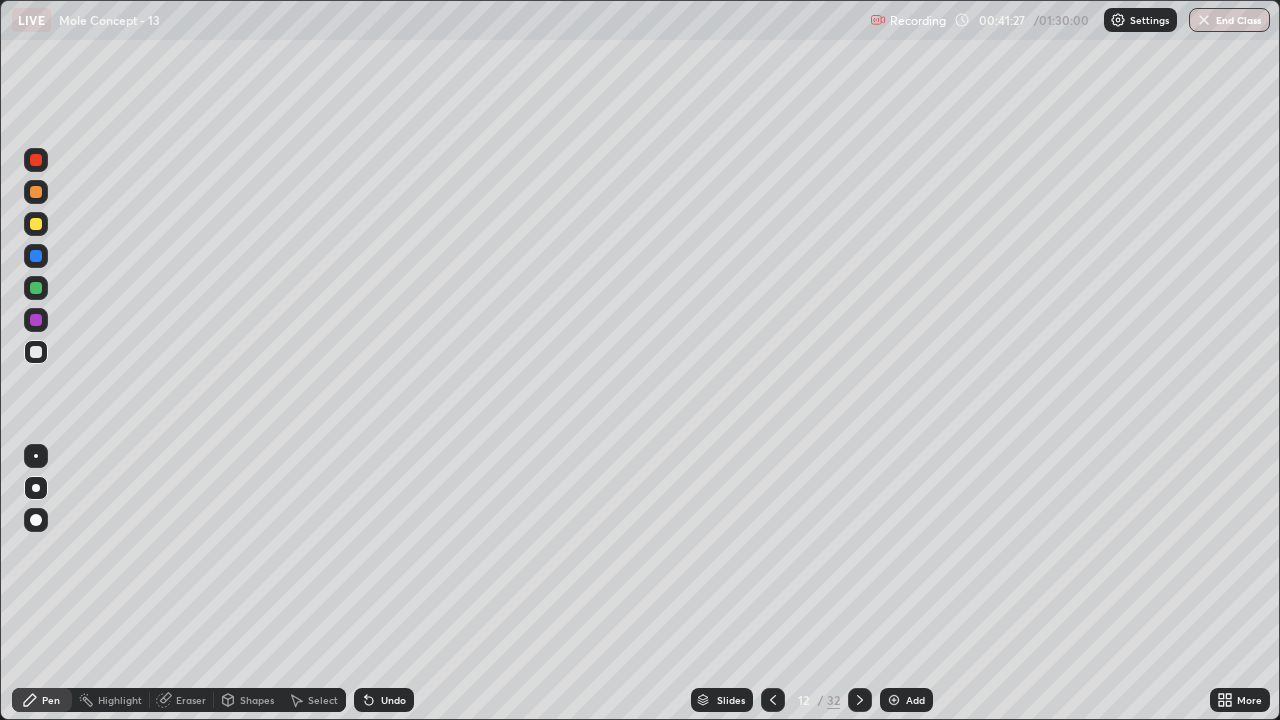 click 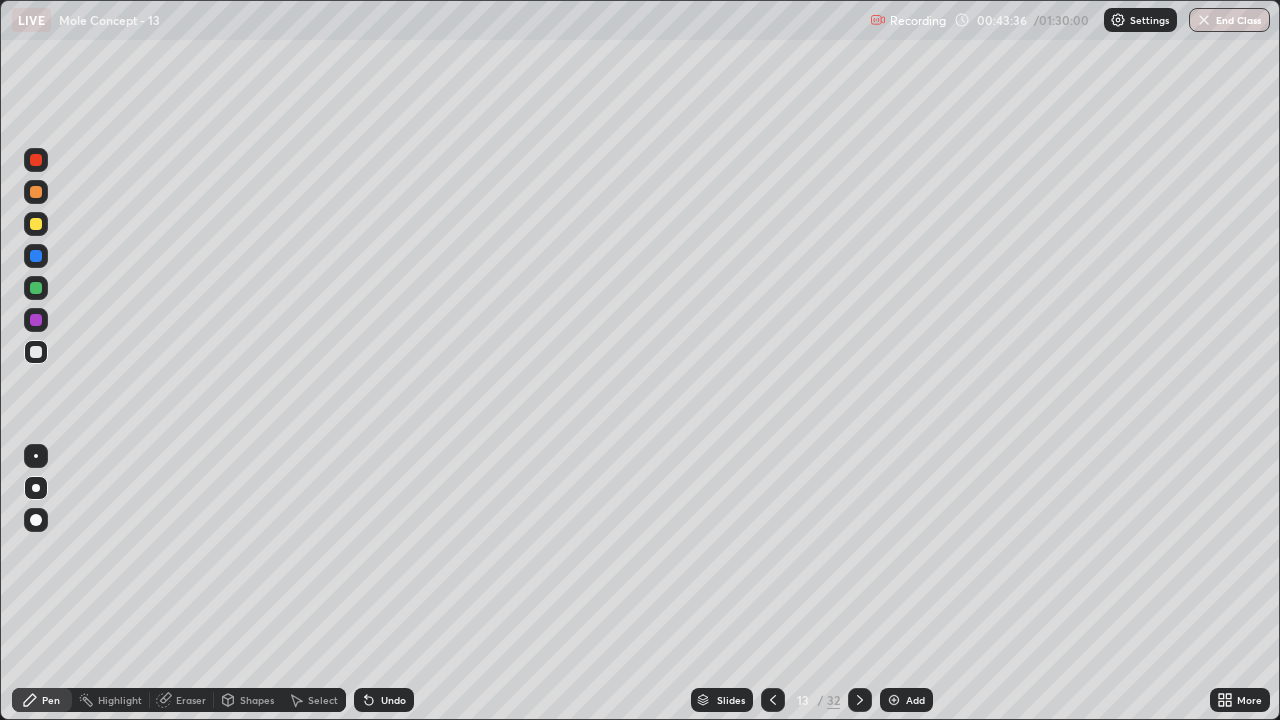click 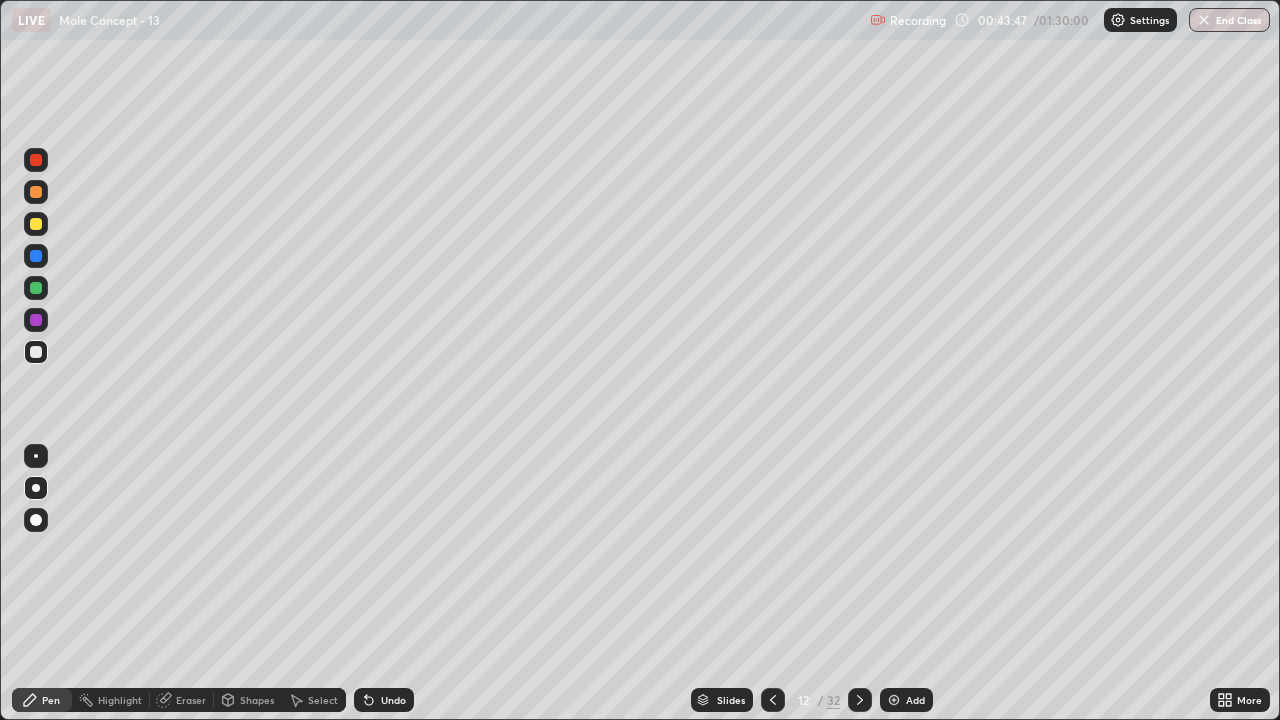 click 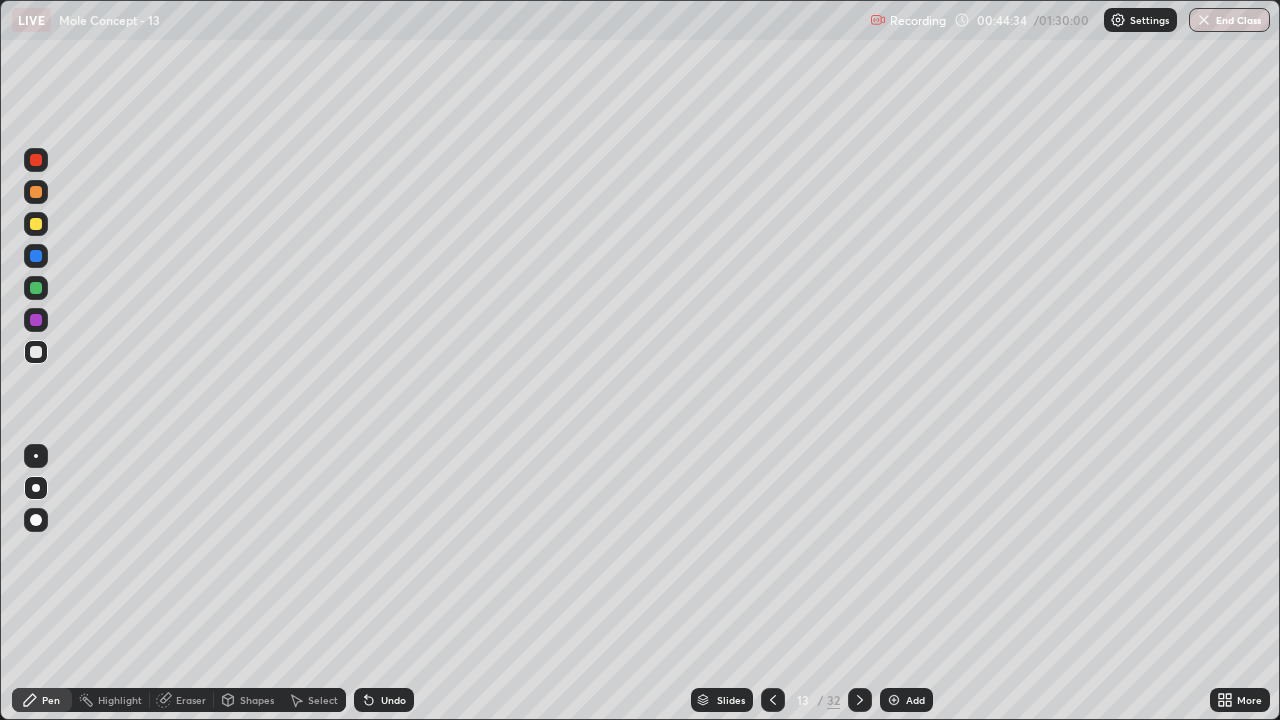 click 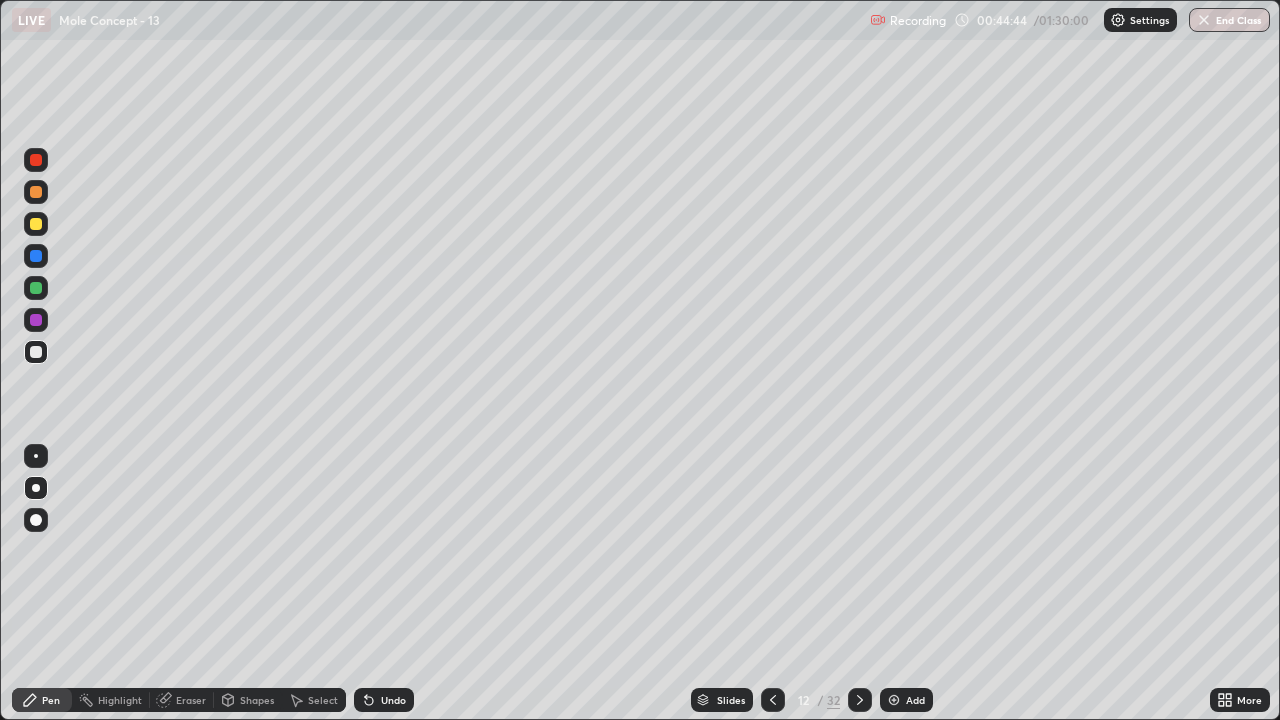 click 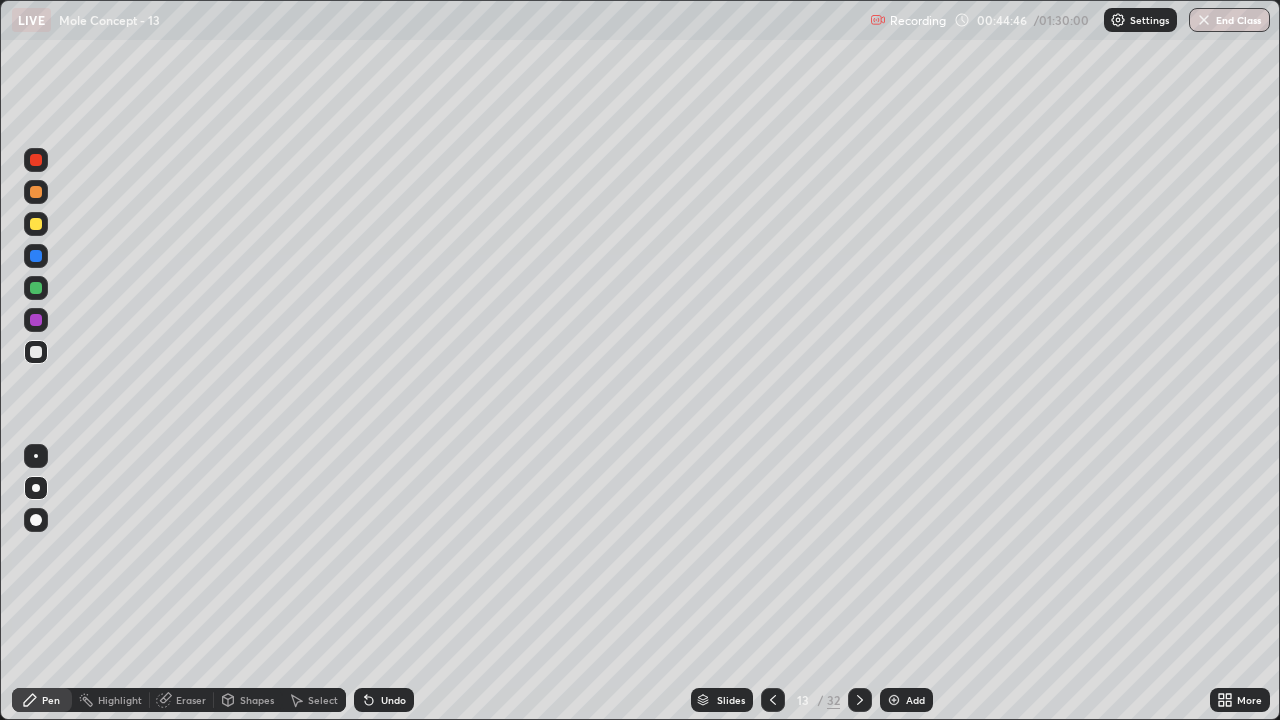 click 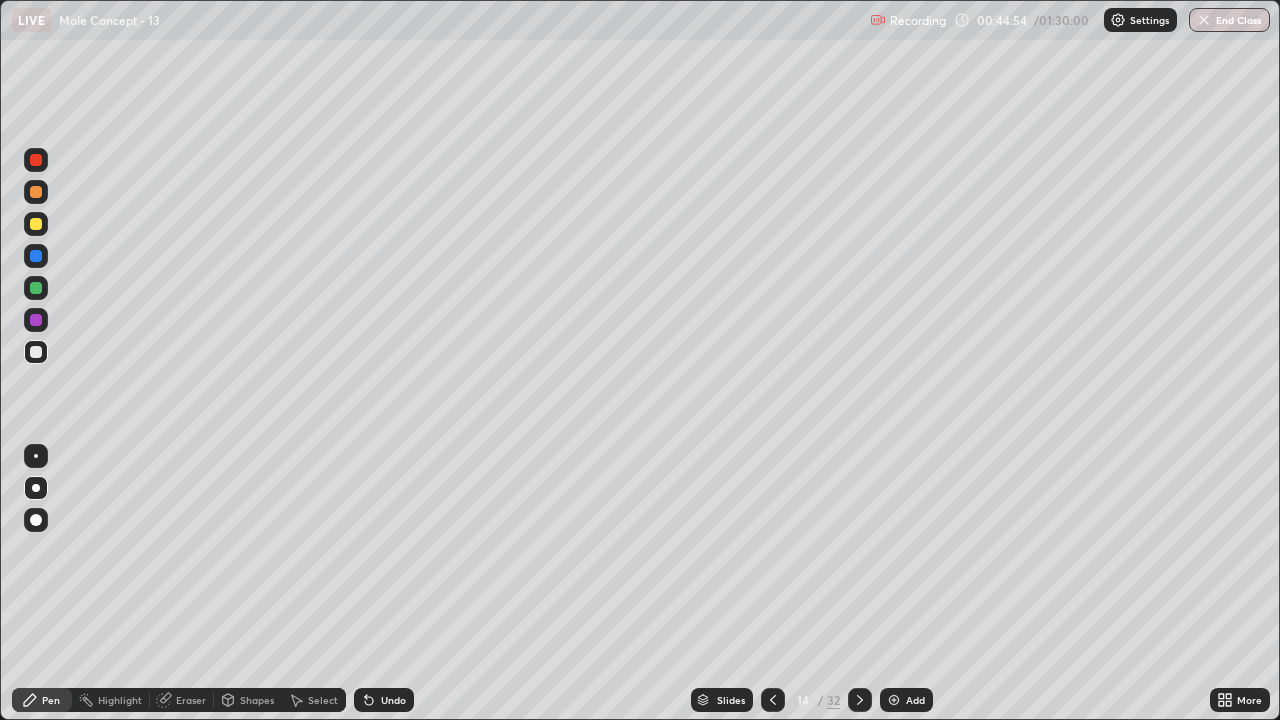 click on "Eraser" at bounding box center [191, 700] 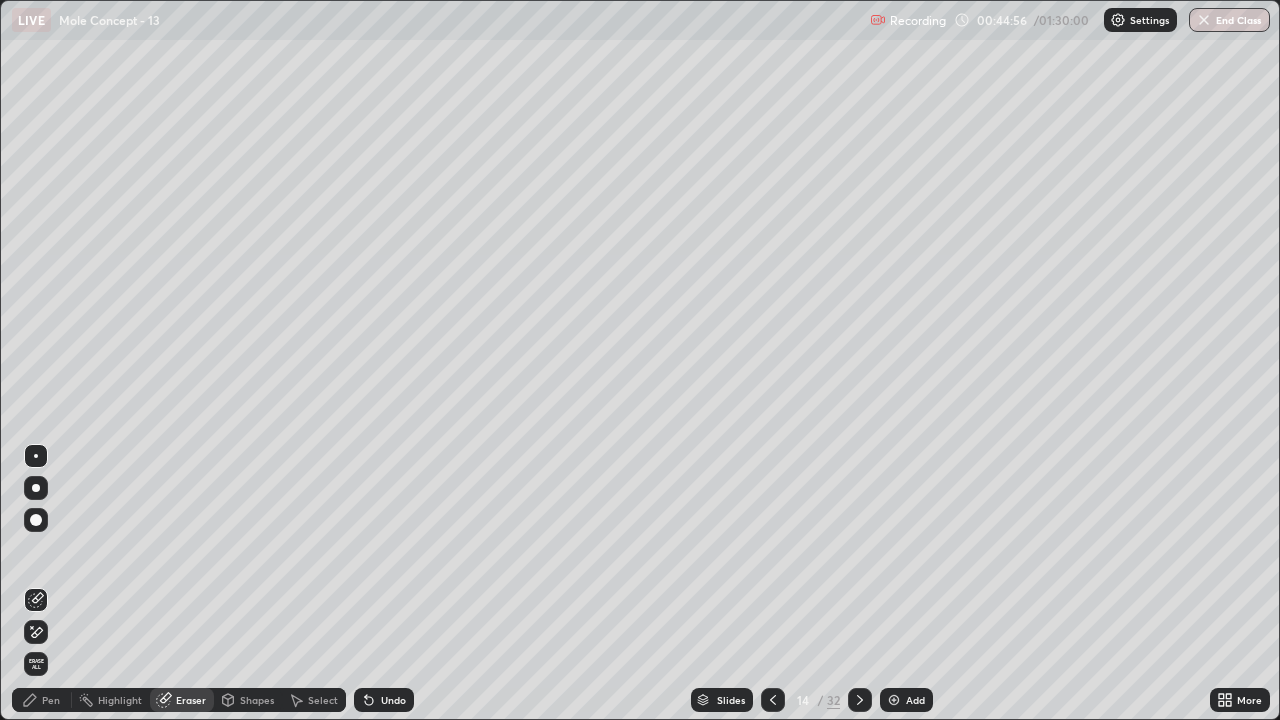click on "Pen" at bounding box center [42, 700] 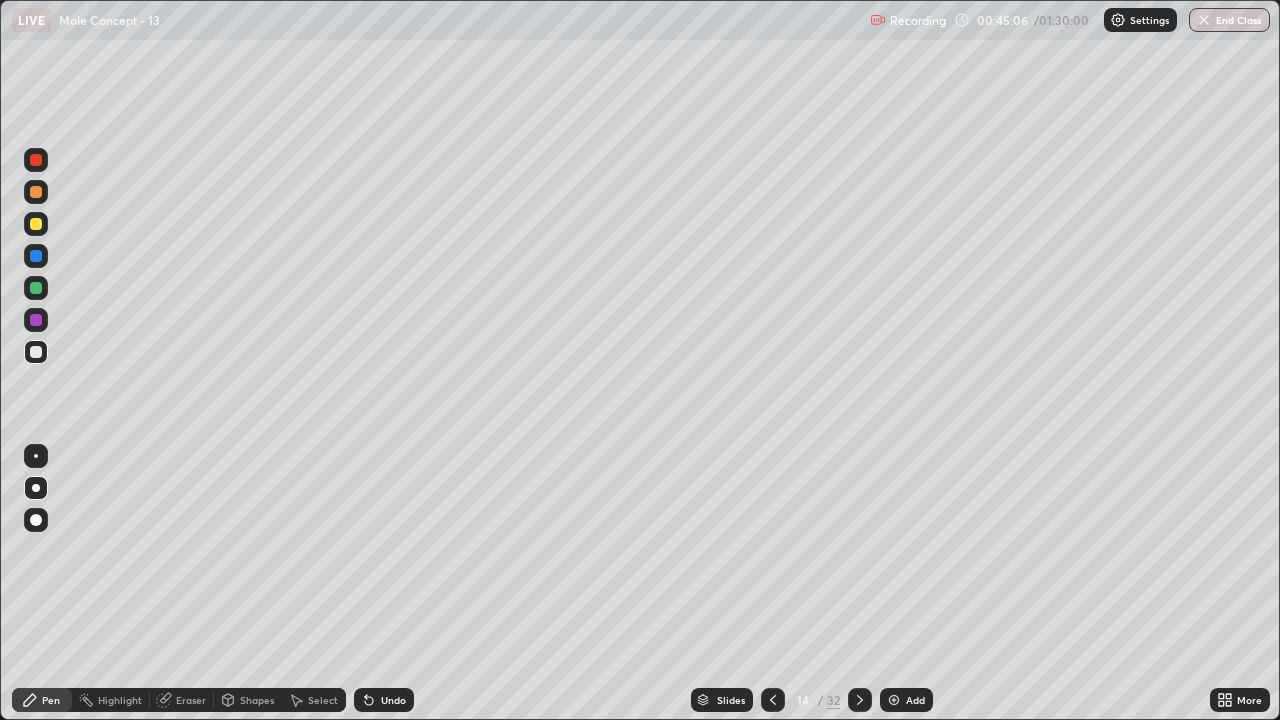 click 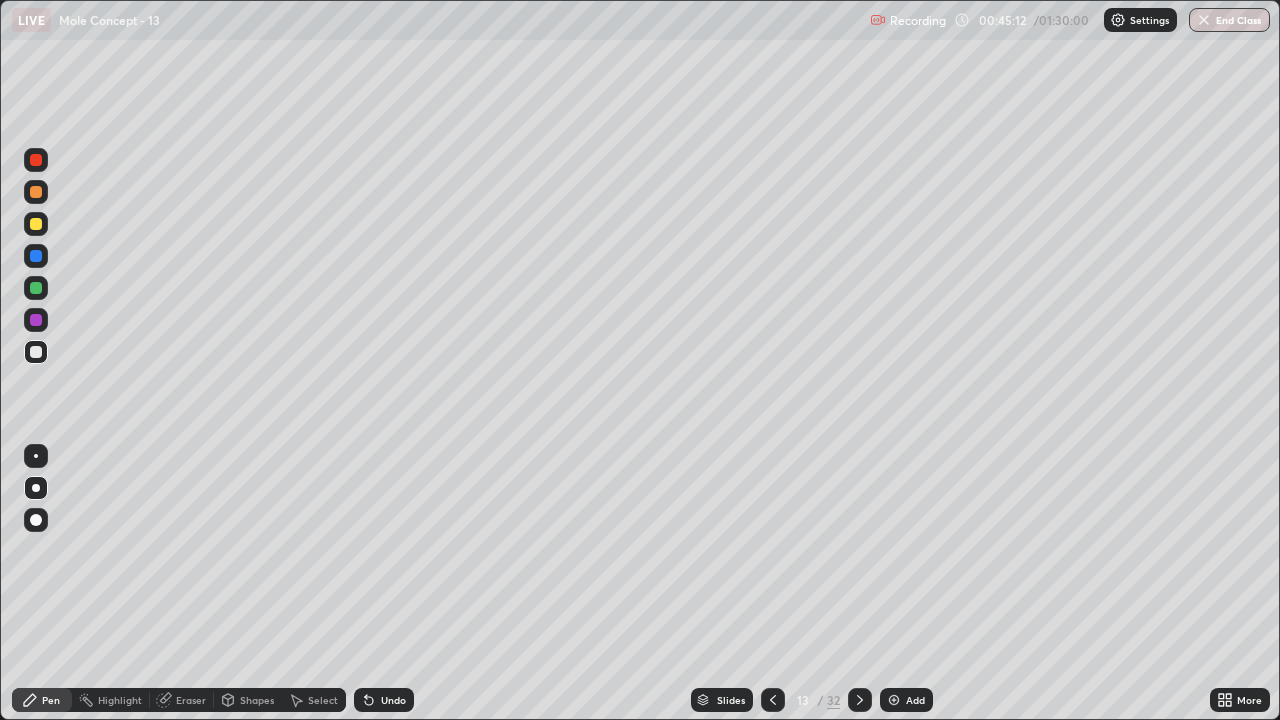 click 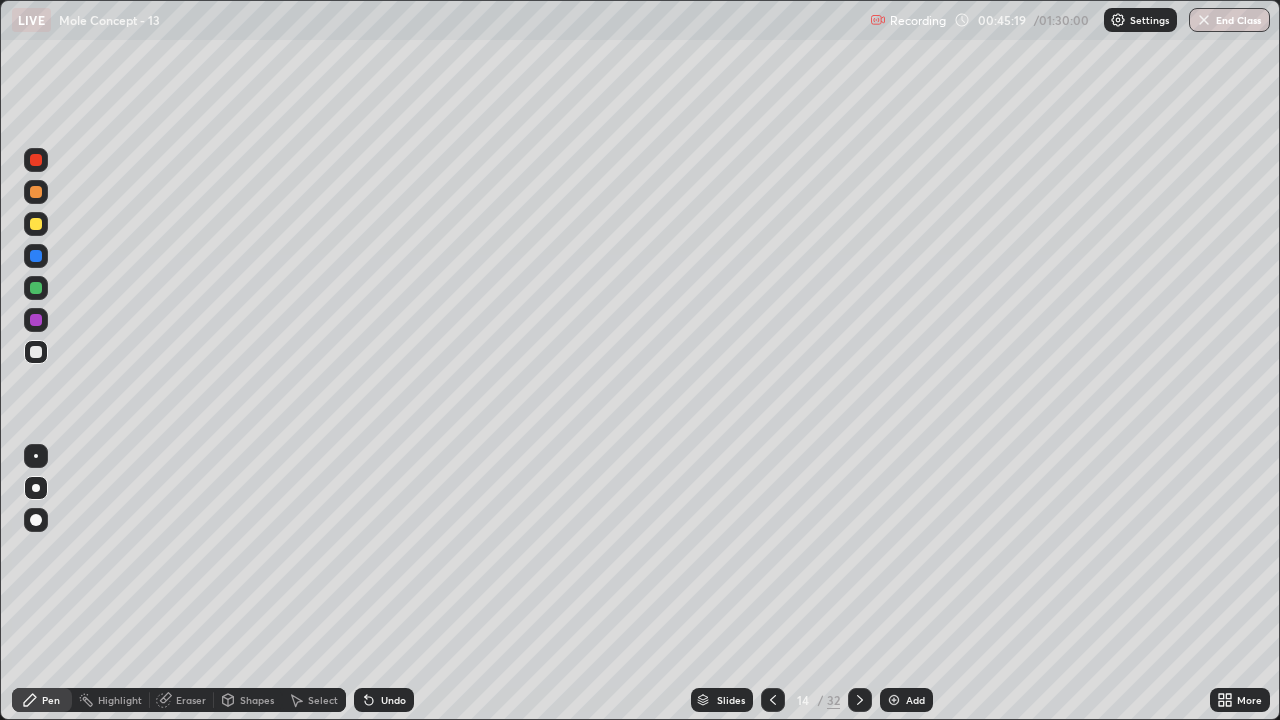 click on "Eraser" at bounding box center [191, 700] 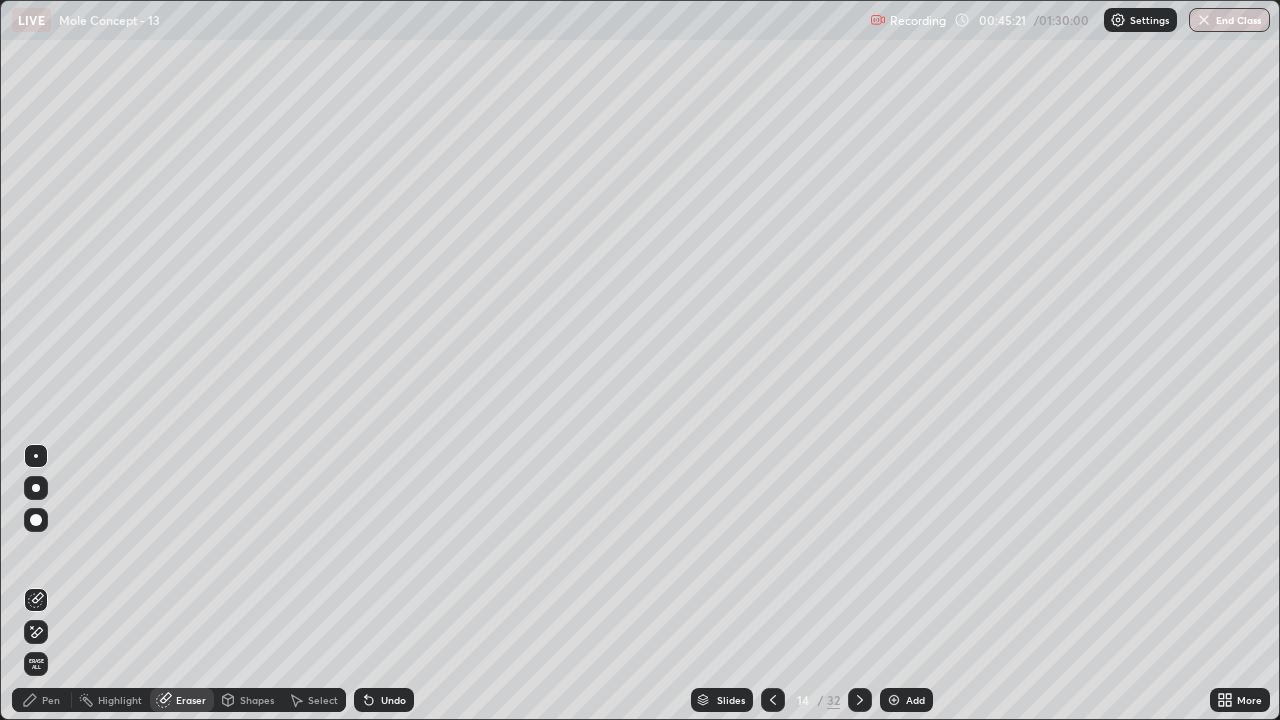 click on "Pen" at bounding box center (51, 700) 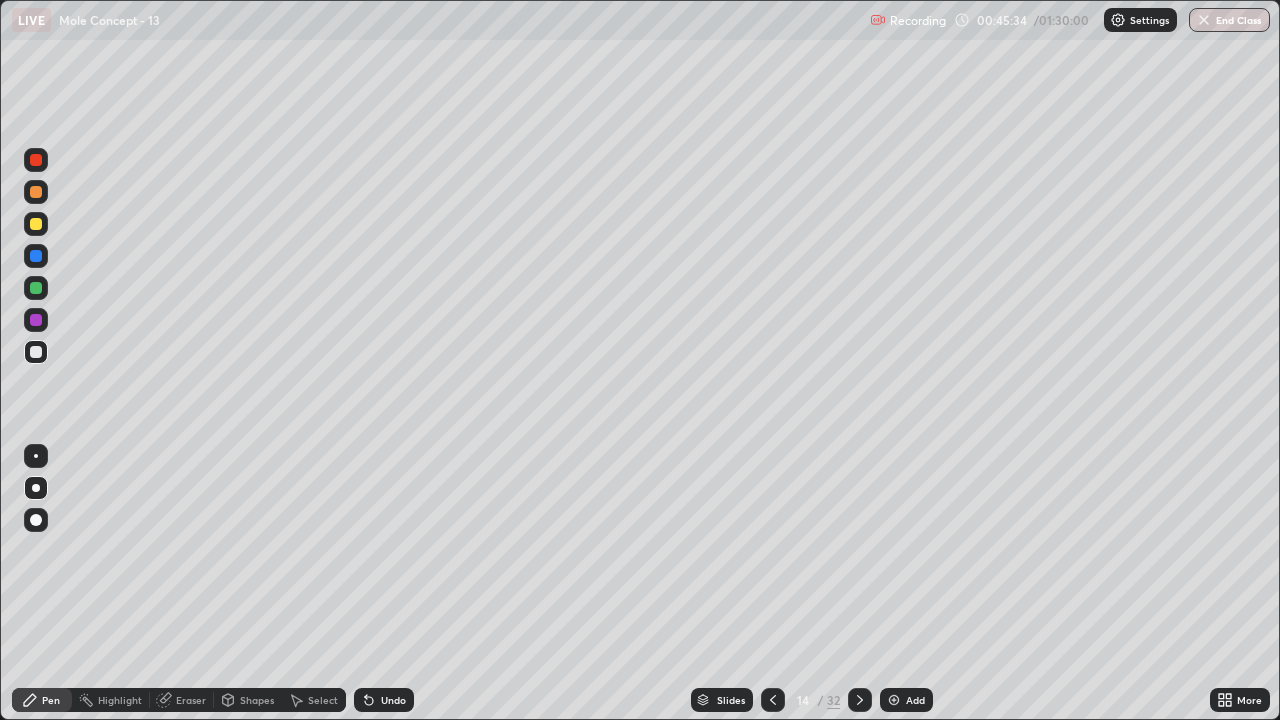 click at bounding box center [773, 700] 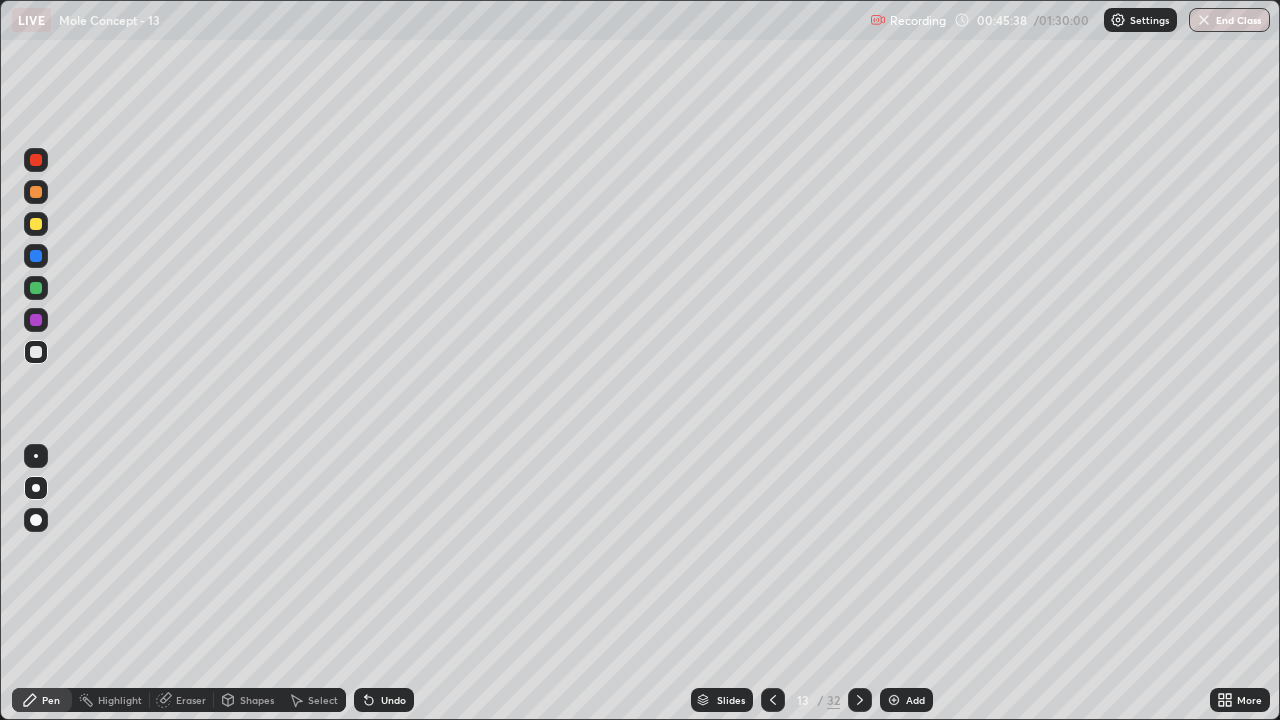 click at bounding box center (860, 700) 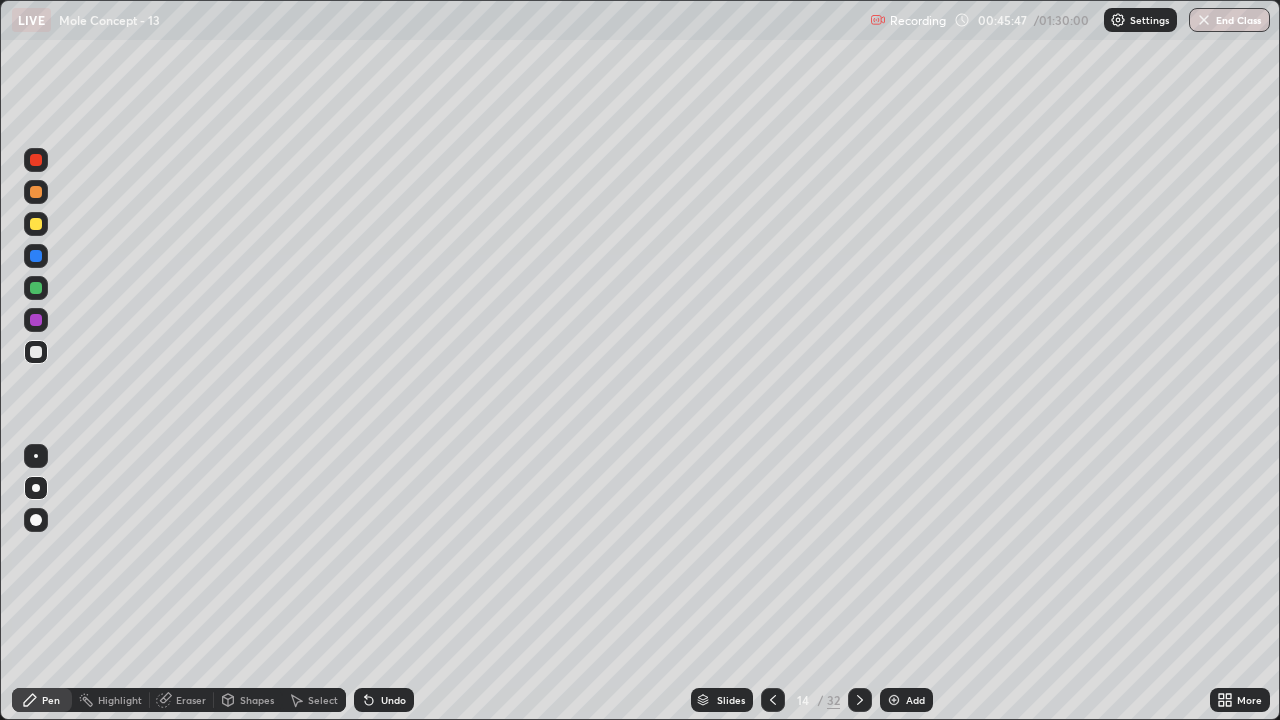 click 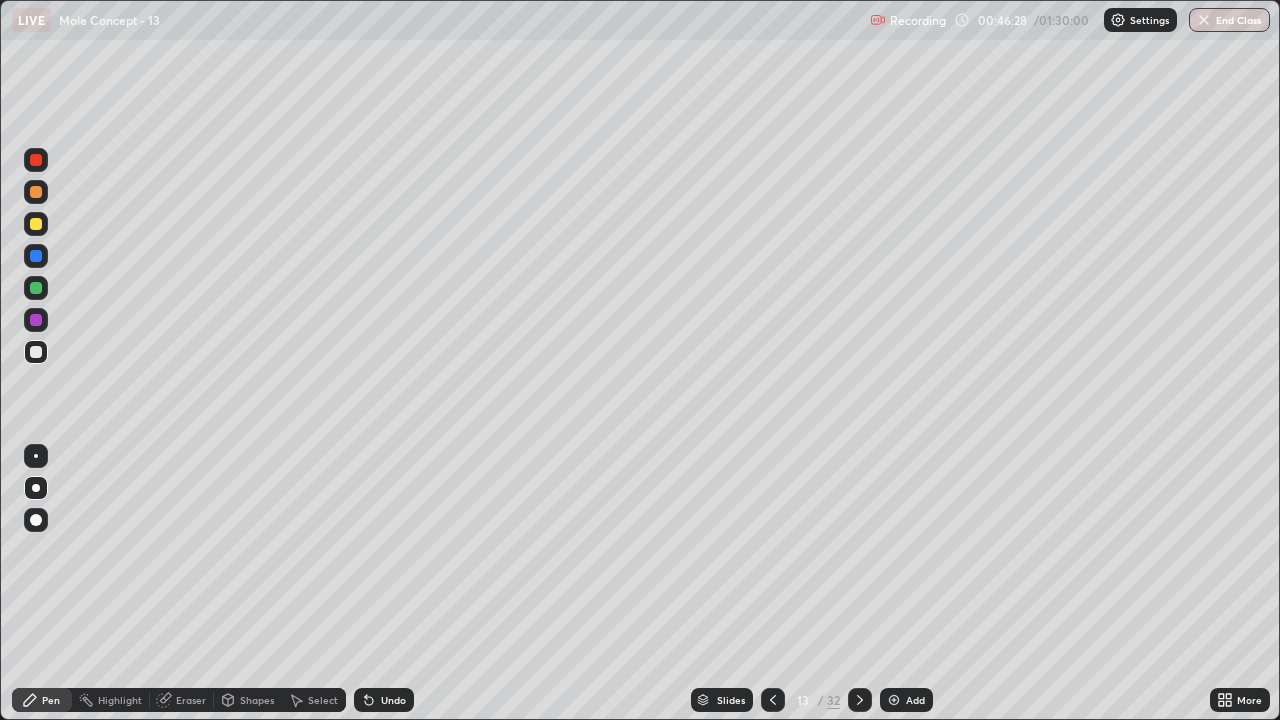 click 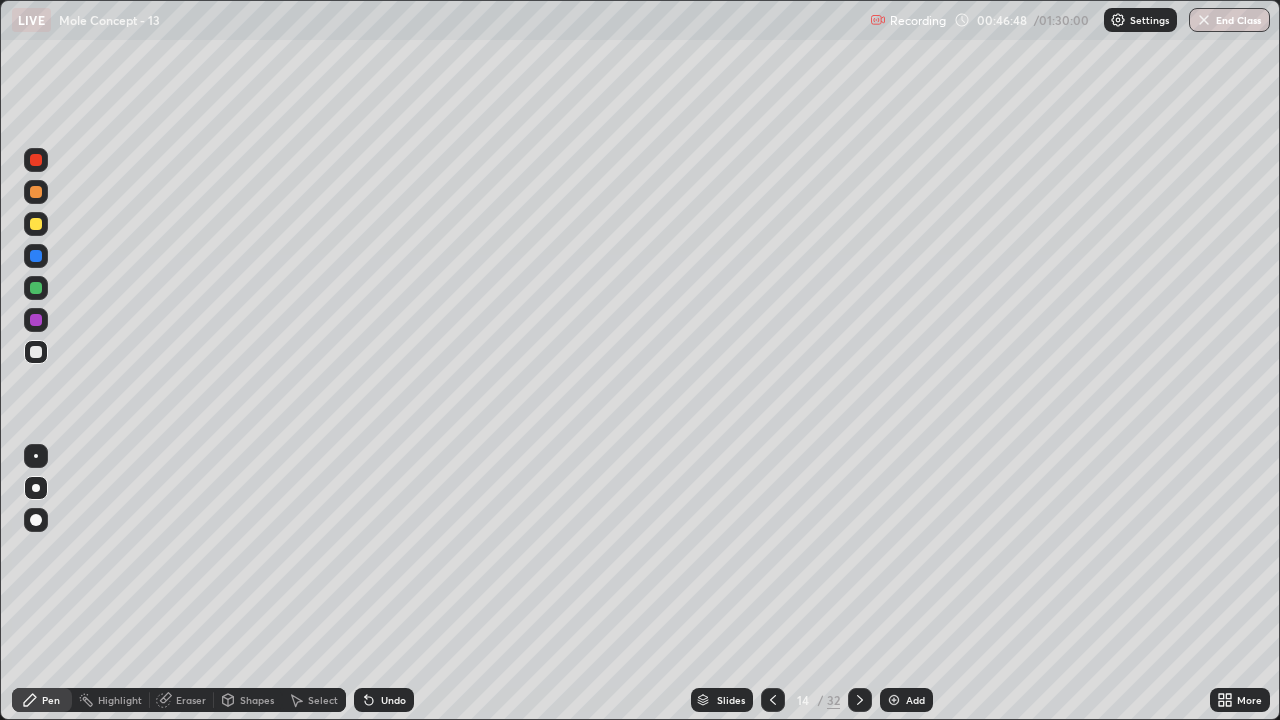 click on "Eraser" at bounding box center (182, 700) 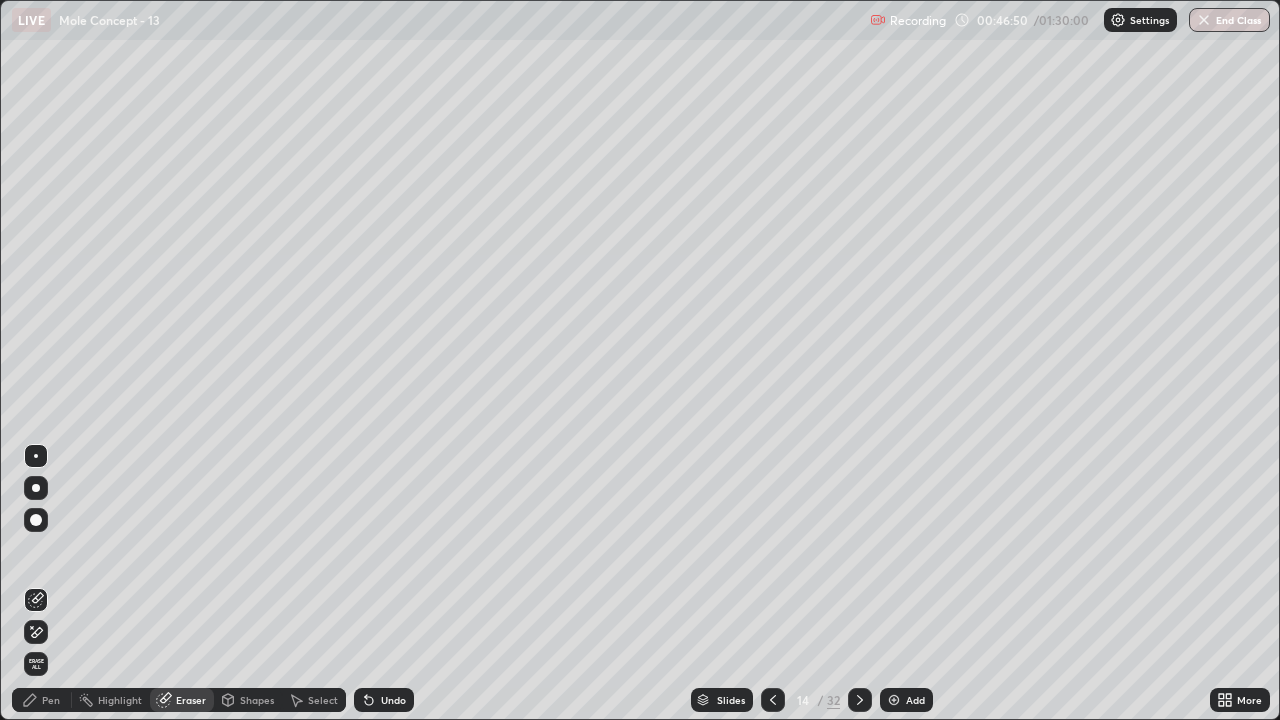 click on "Pen" at bounding box center (51, 700) 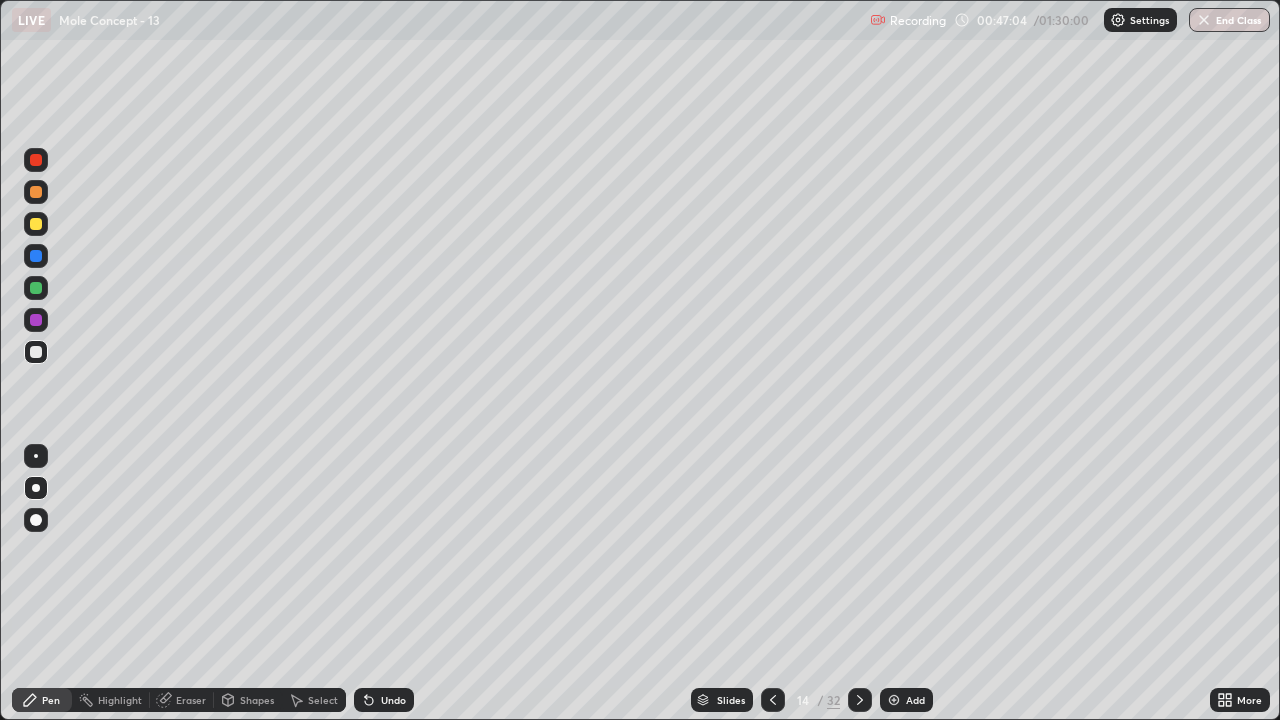 click on "Eraser" at bounding box center [191, 700] 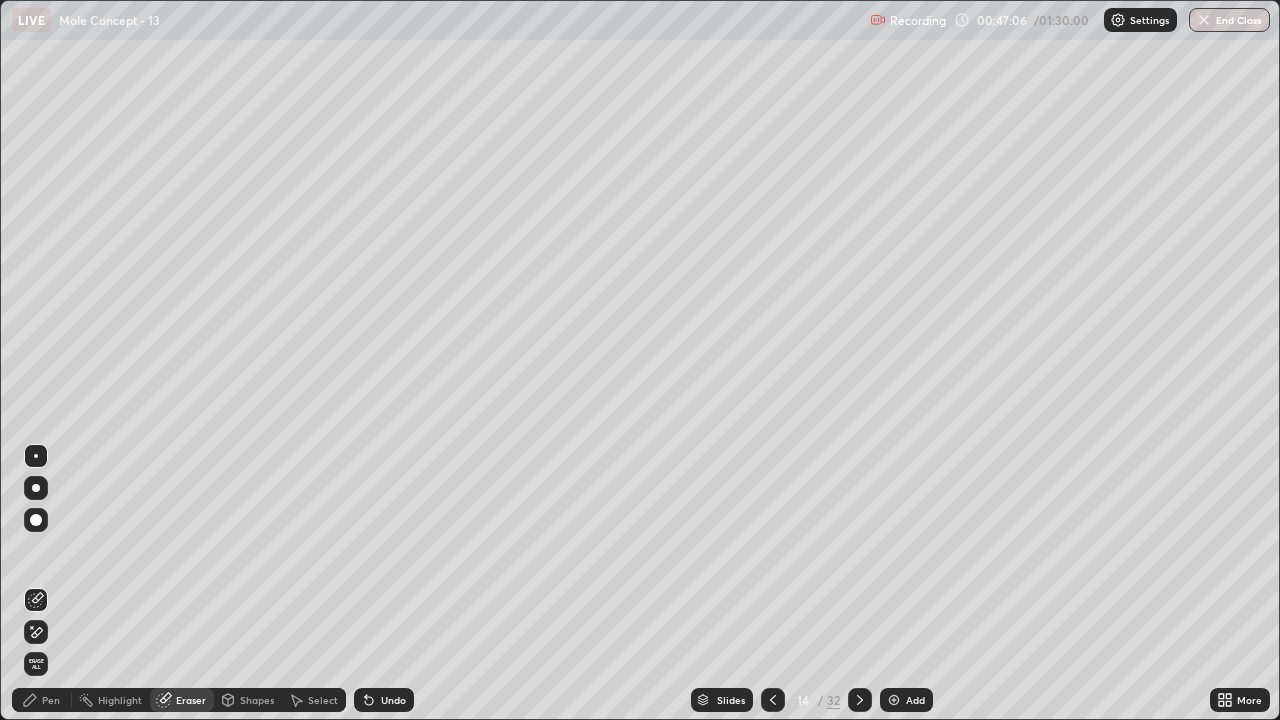 click on "Pen" at bounding box center [51, 700] 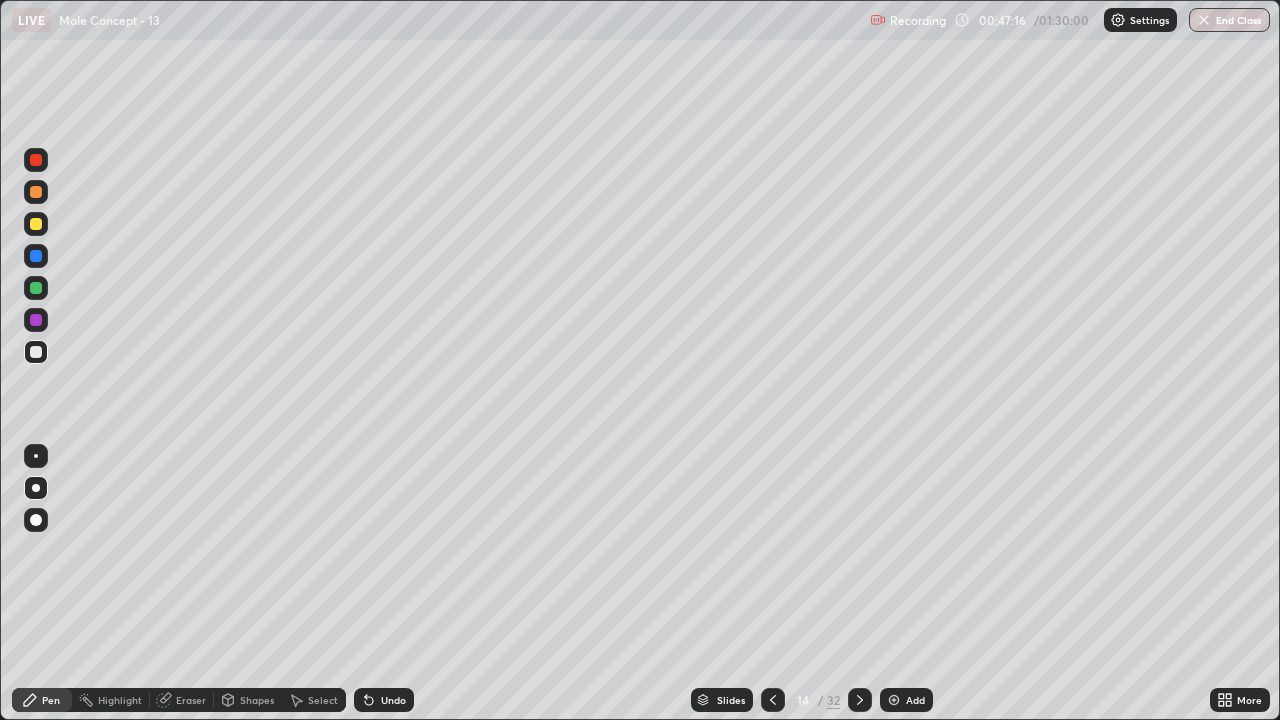 click at bounding box center [773, 700] 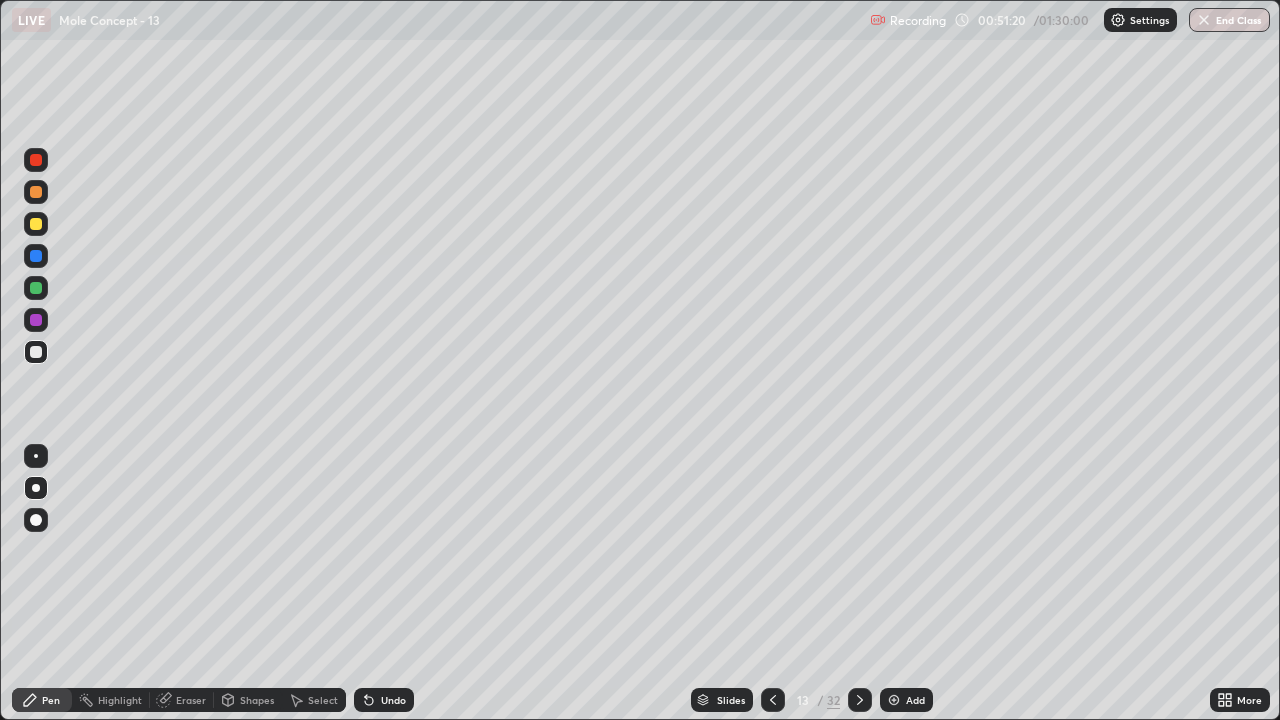 click 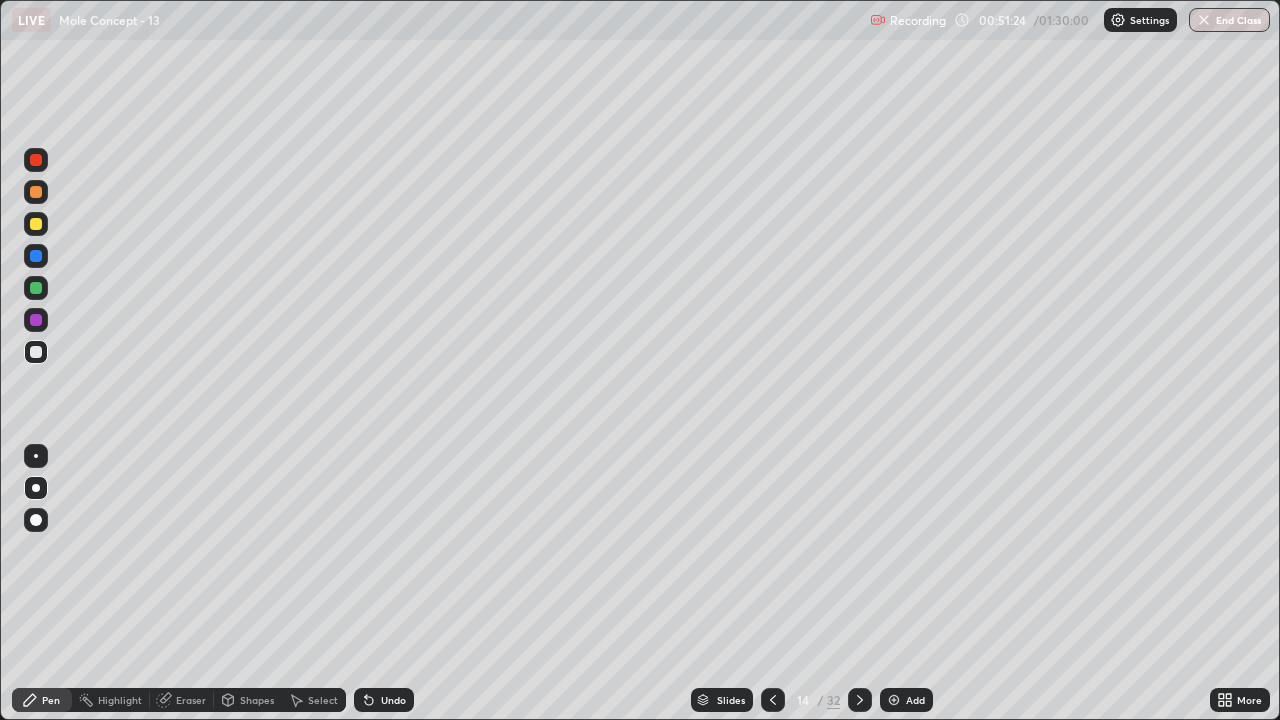 click at bounding box center (773, 700) 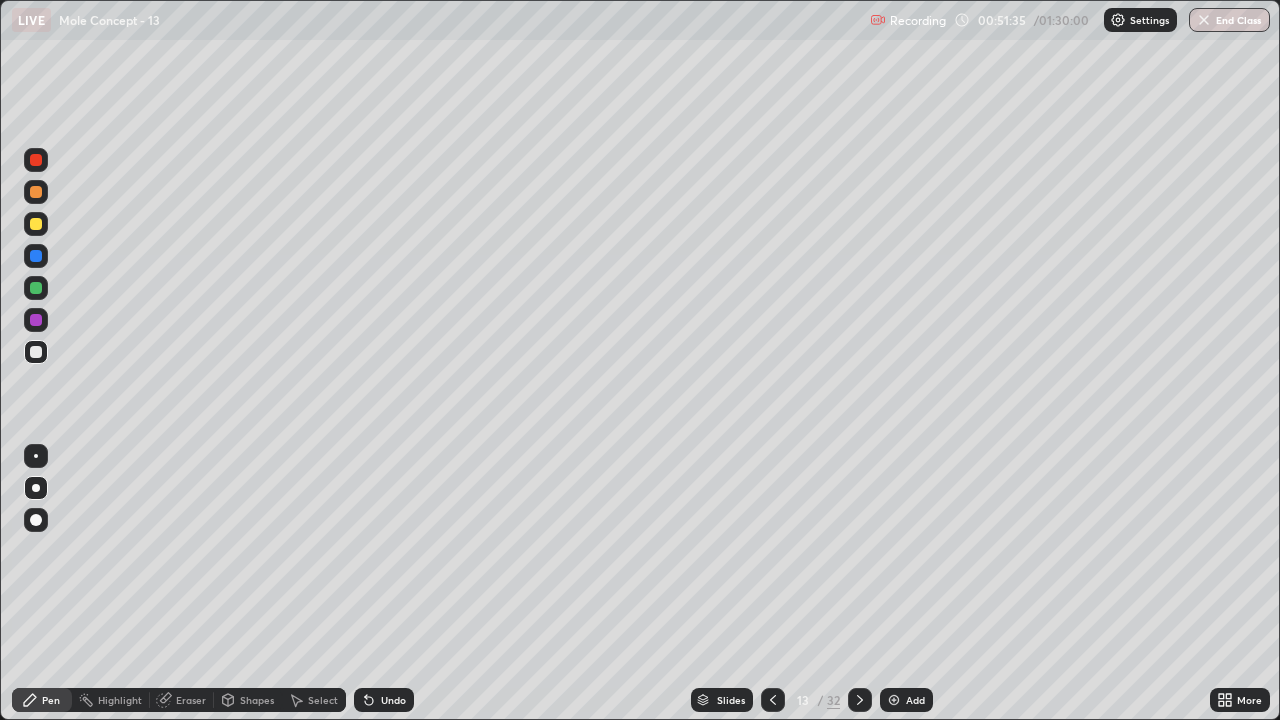 click at bounding box center (860, 700) 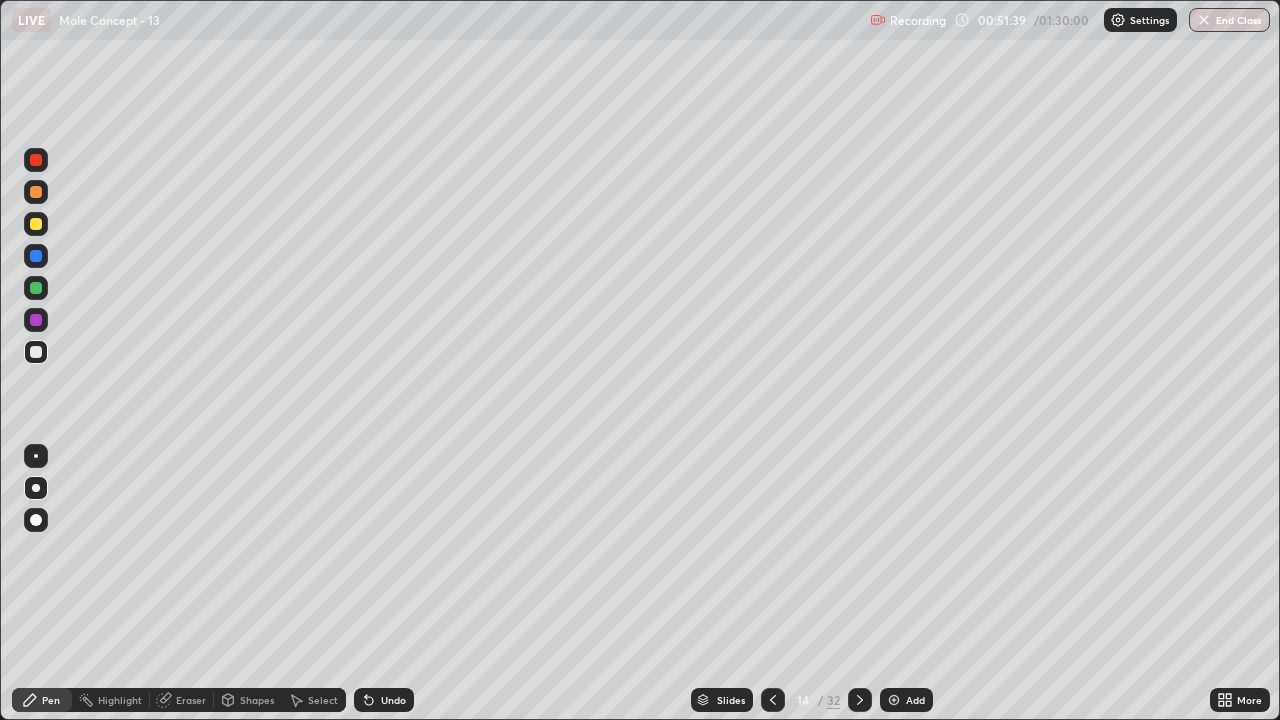 click 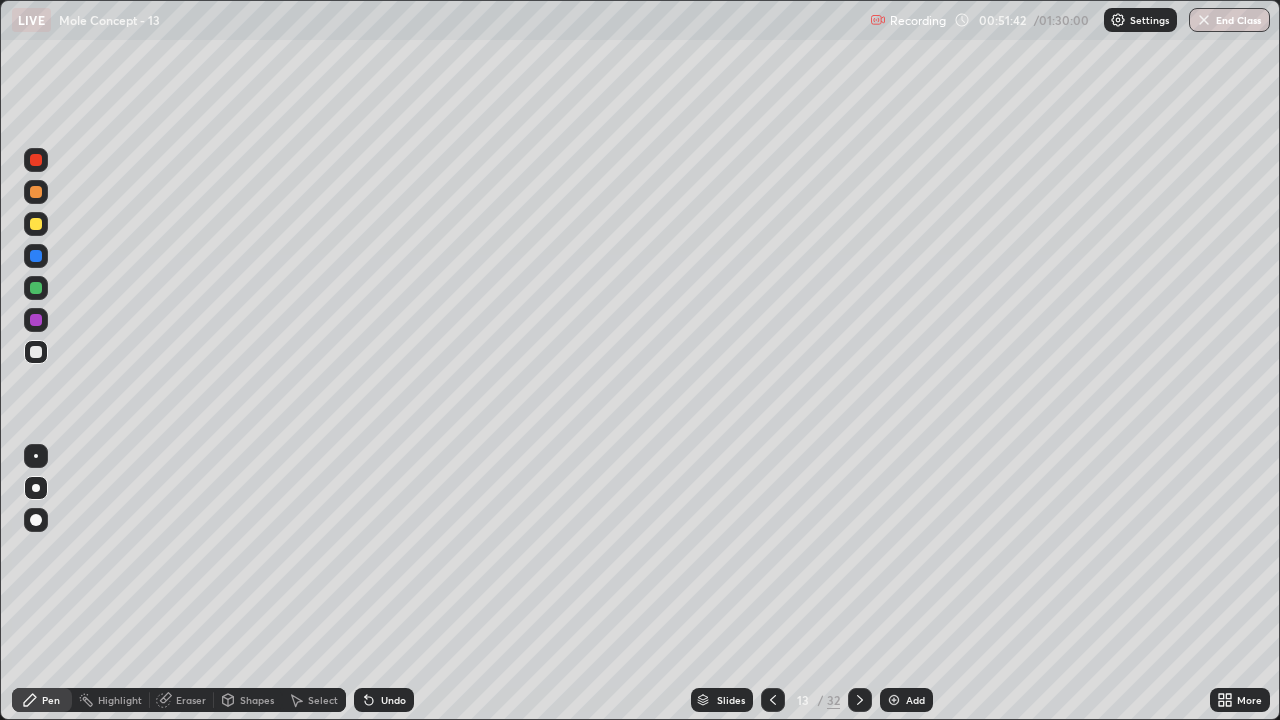 click on "Eraser" at bounding box center (191, 700) 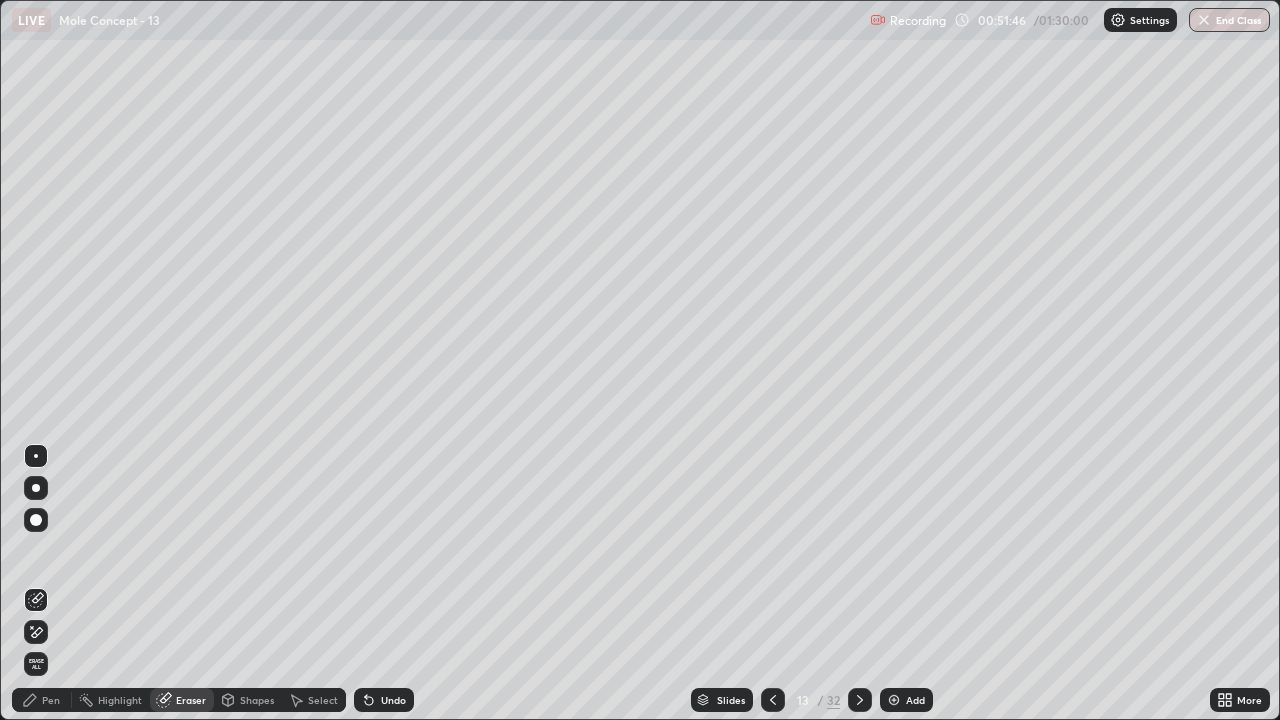 click 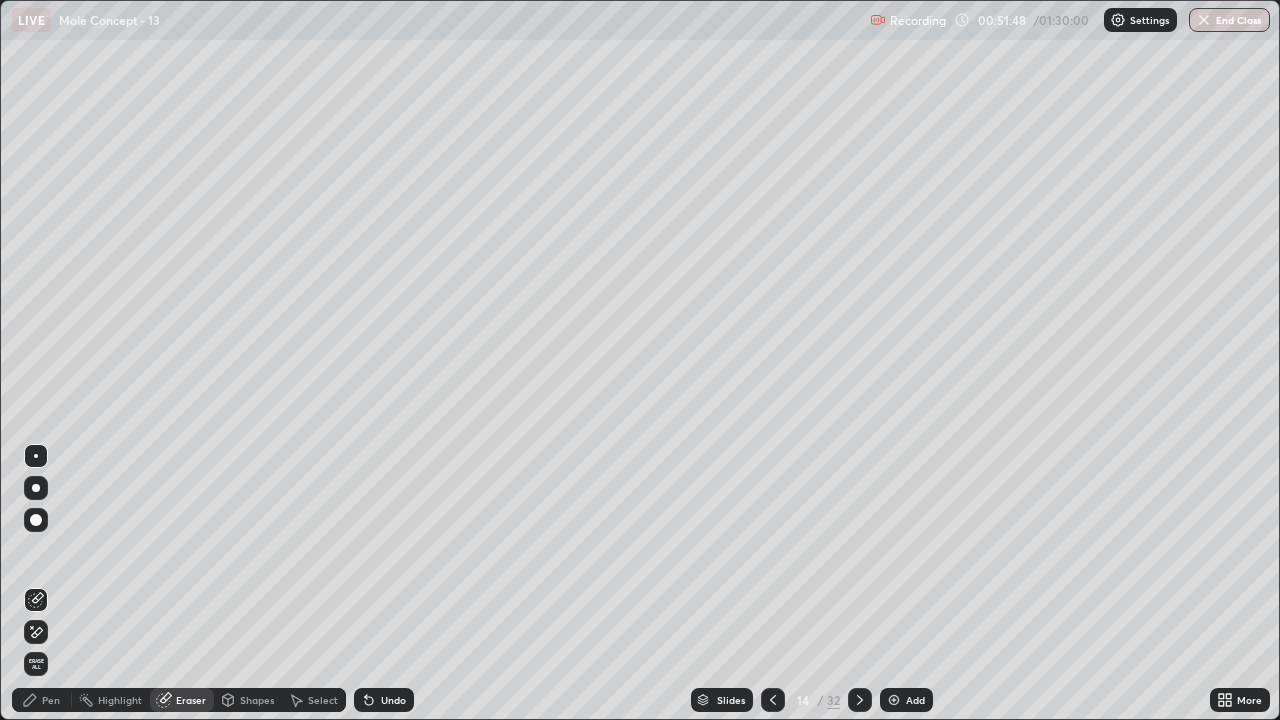click 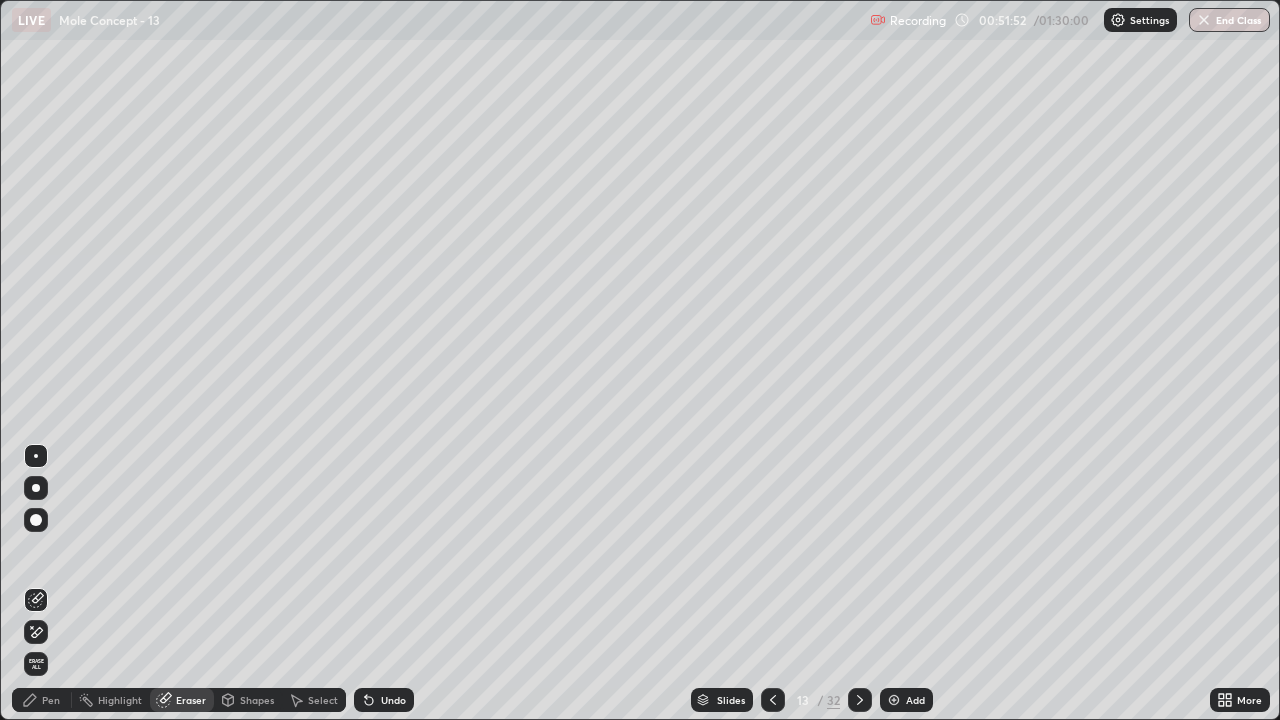 click on "Pen" at bounding box center [51, 700] 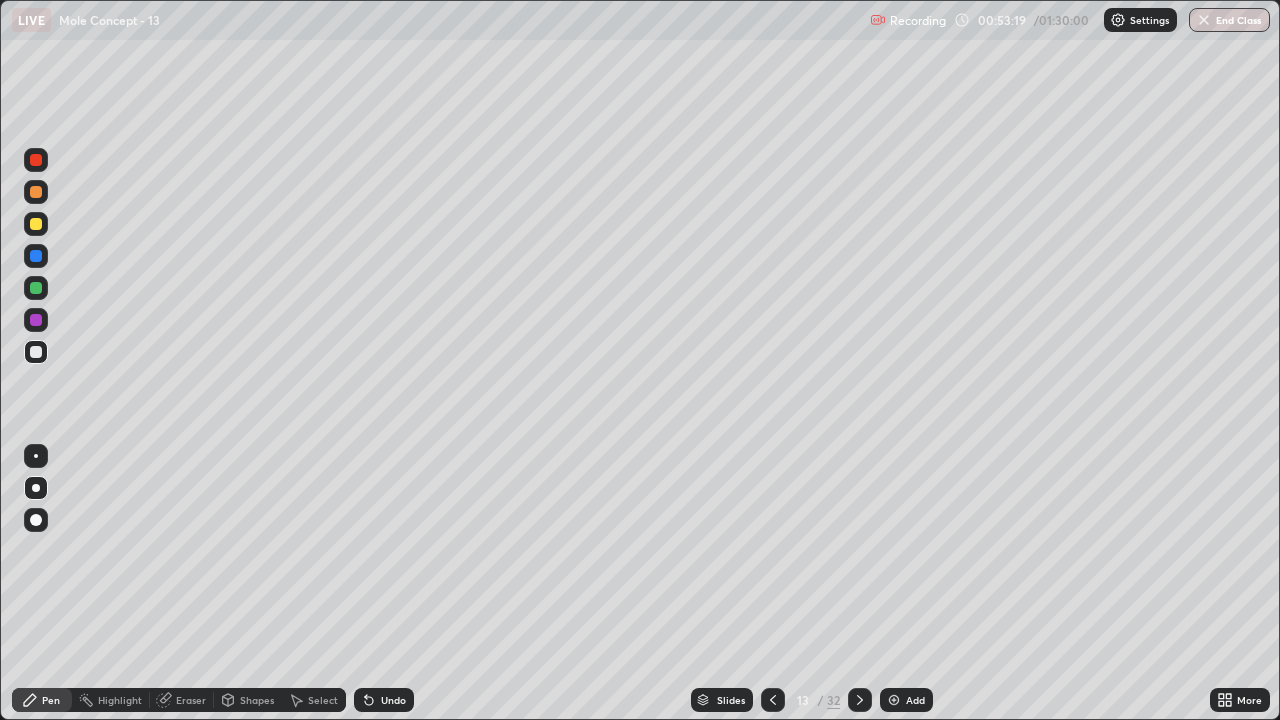 click 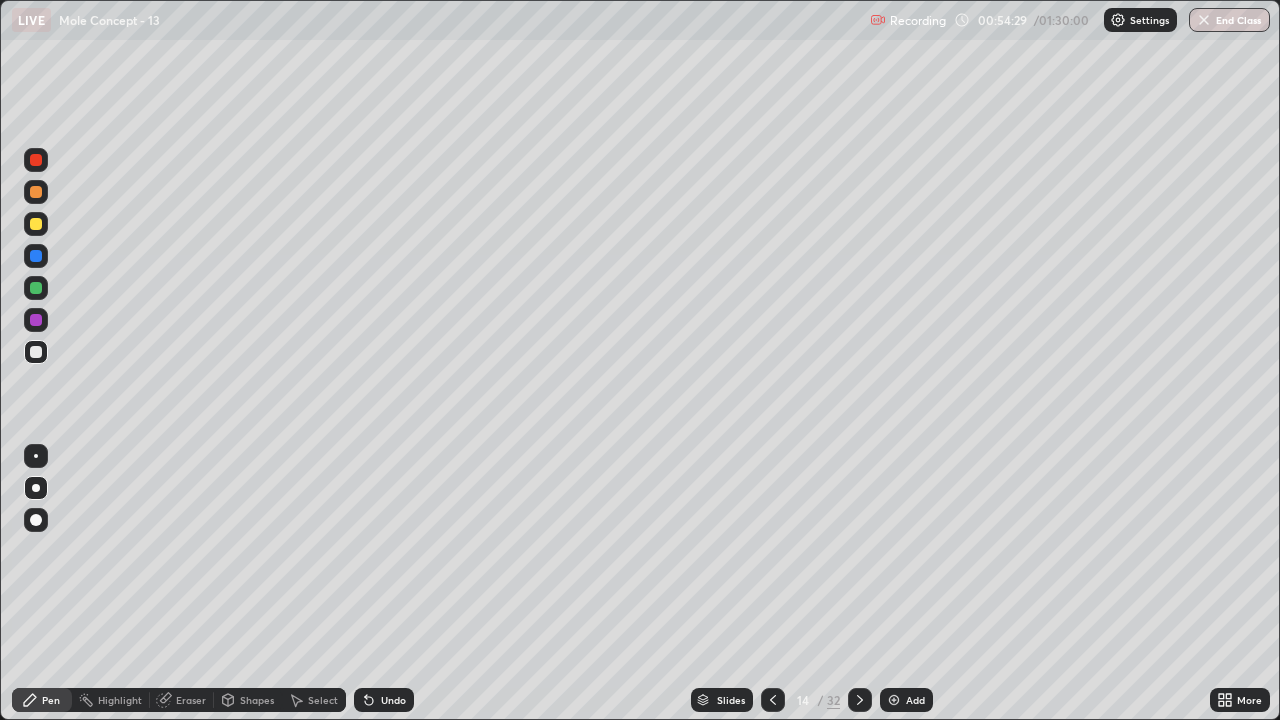 click 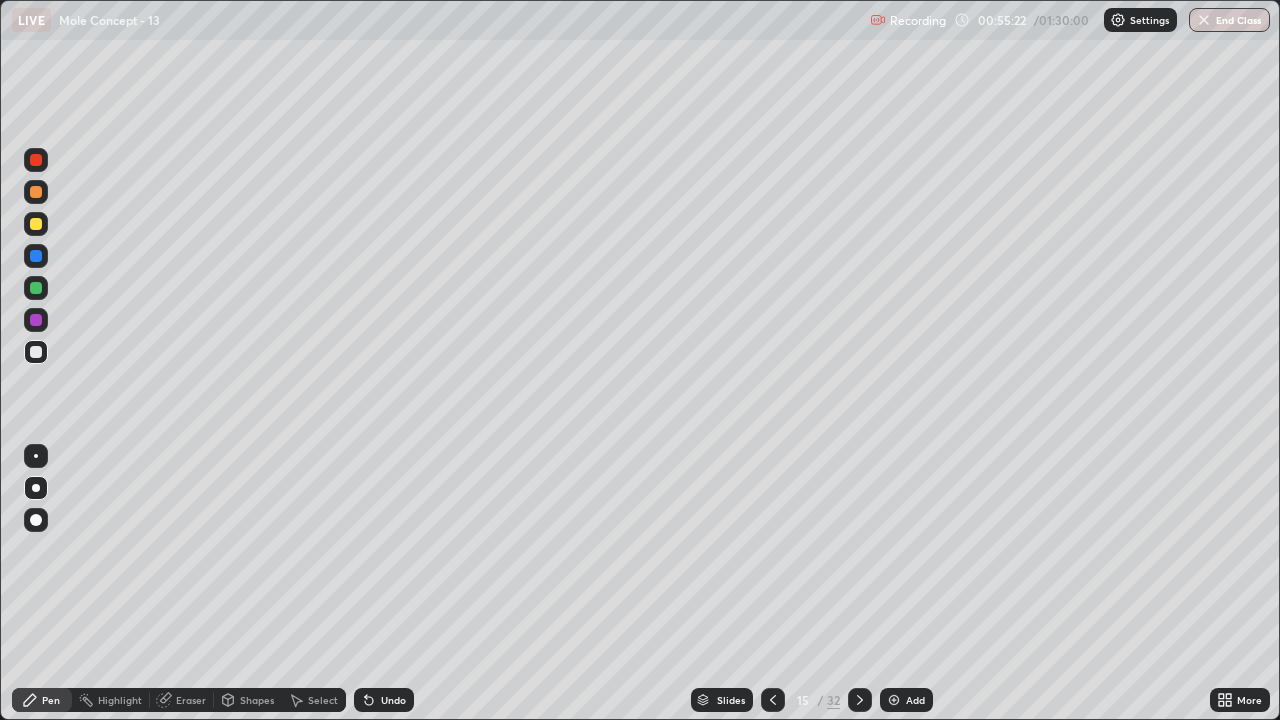 click on "Eraser" at bounding box center (191, 700) 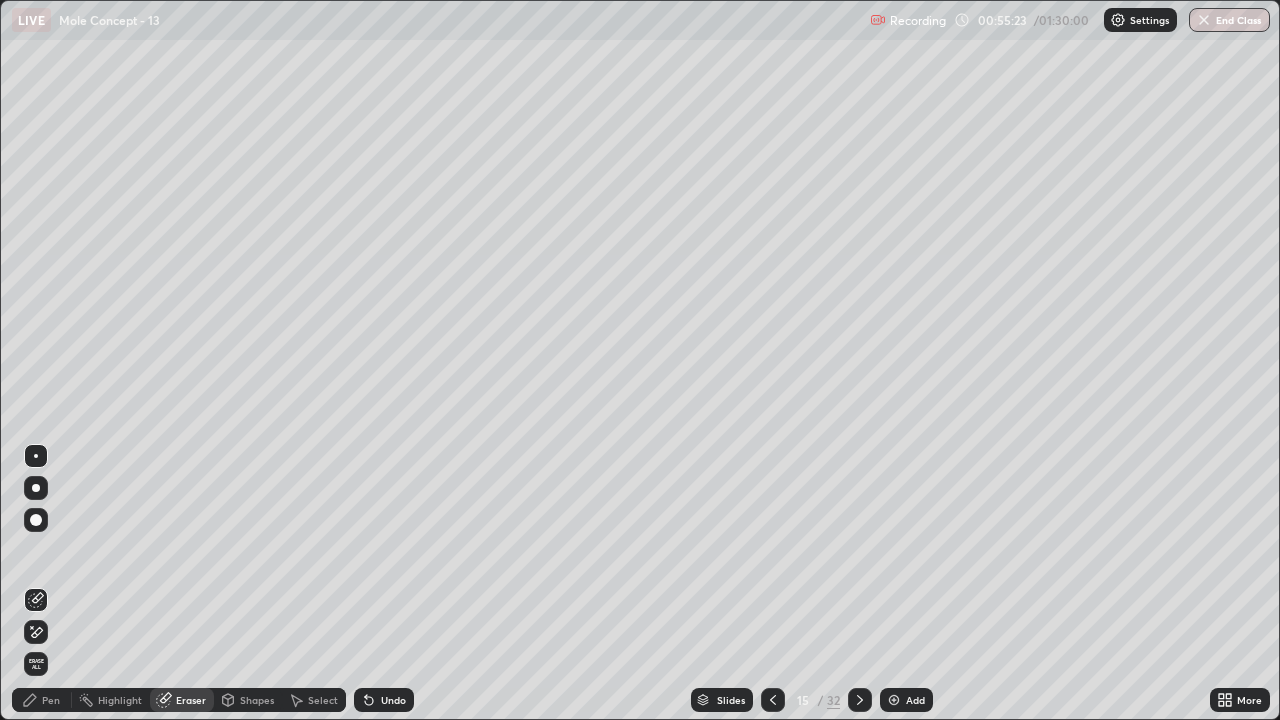 click on "Highlight" at bounding box center [111, 700] 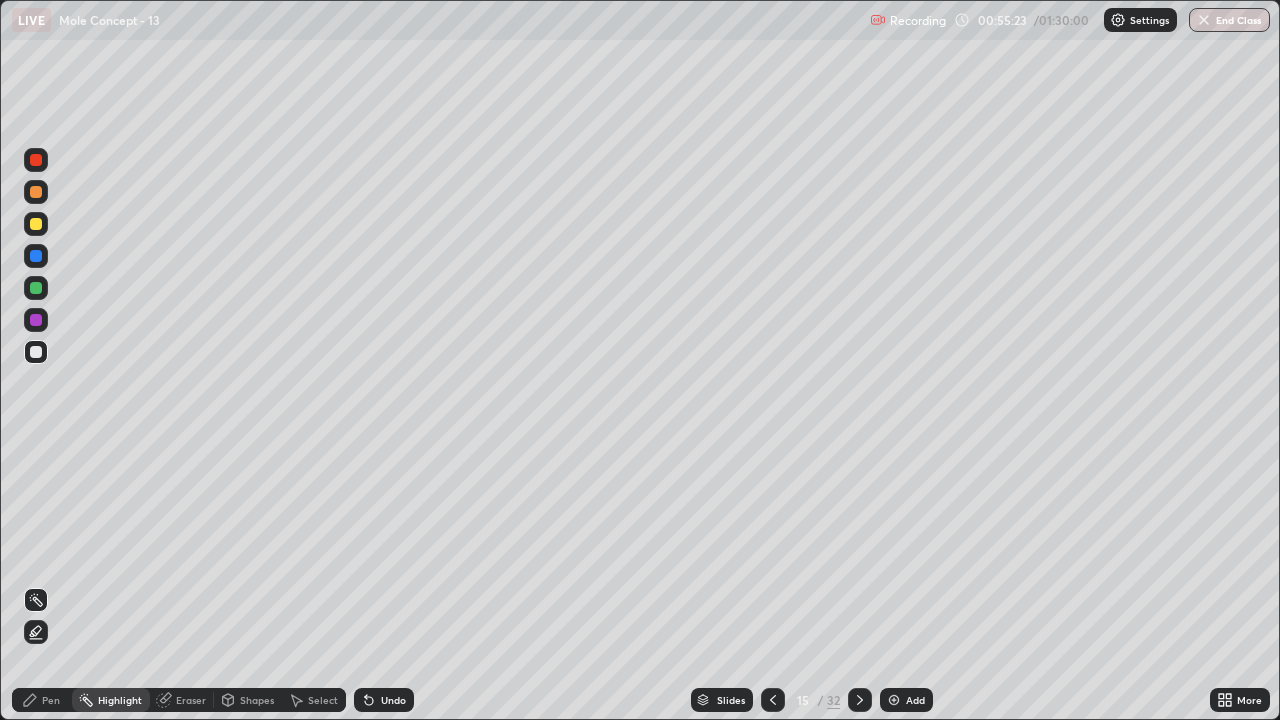 click on "Pen" at bounding box center (51, 700) 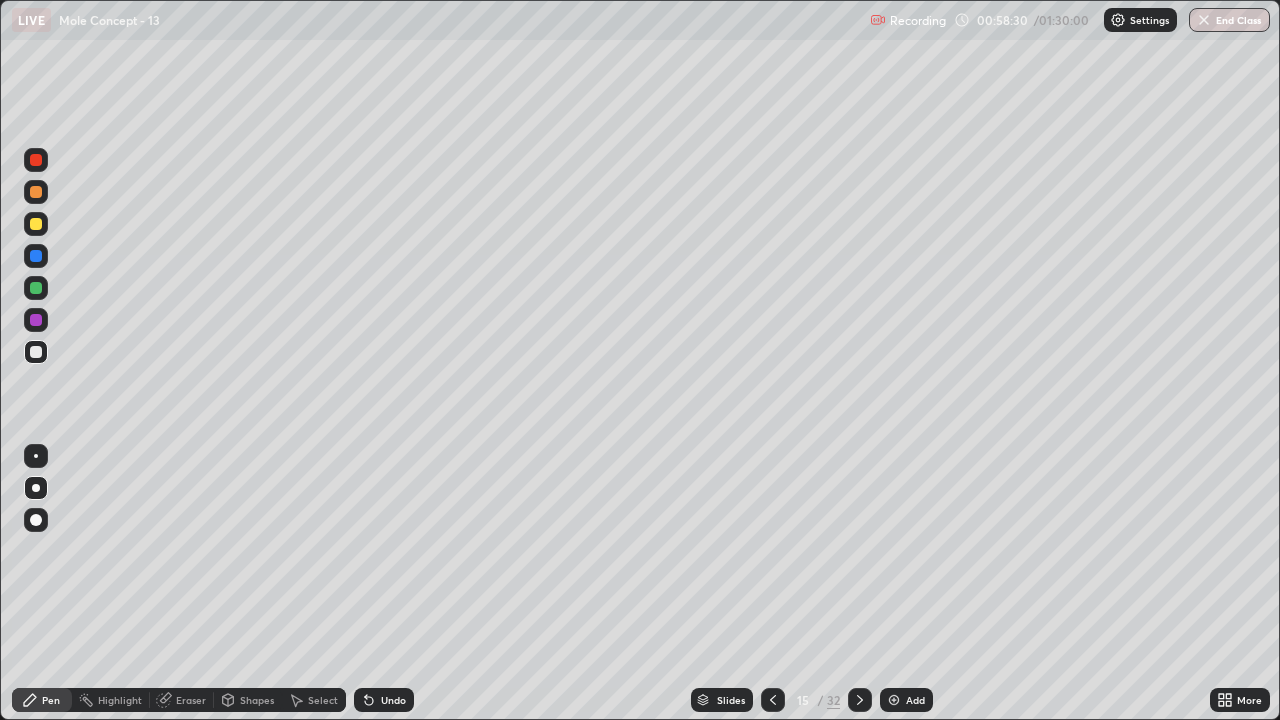 click 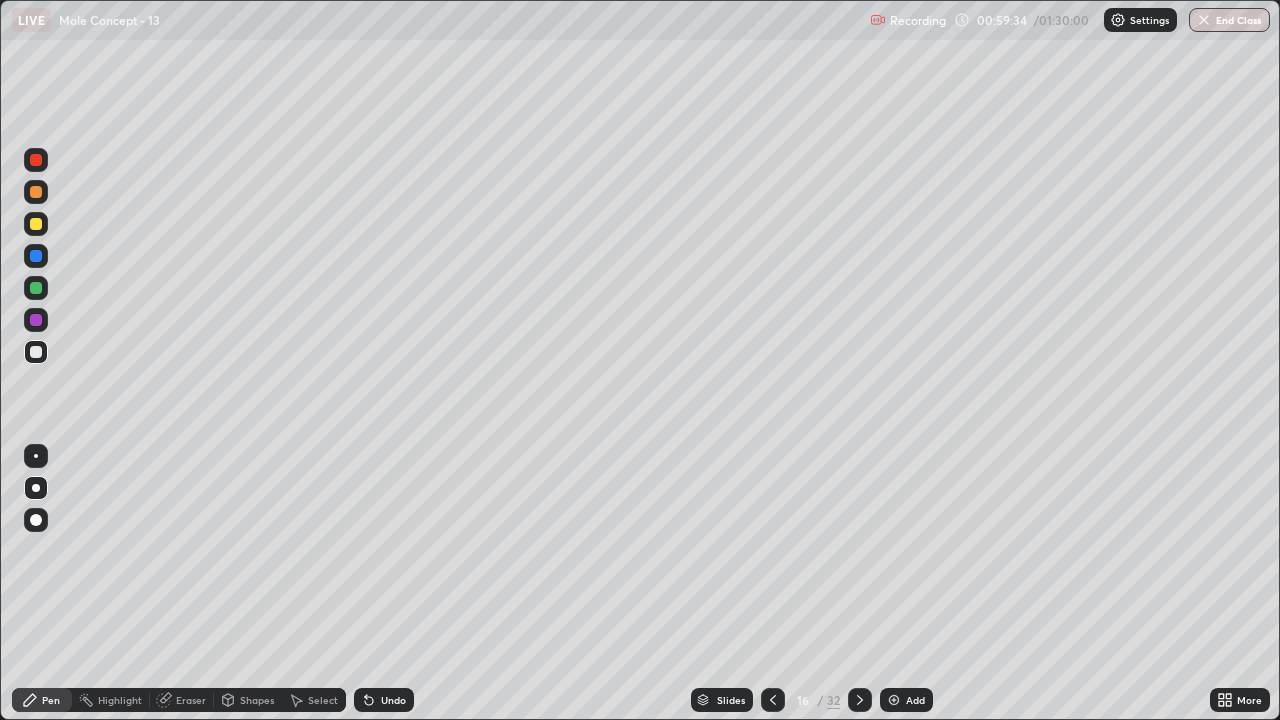 click on "Eraser" at bounding box center [191, 700] 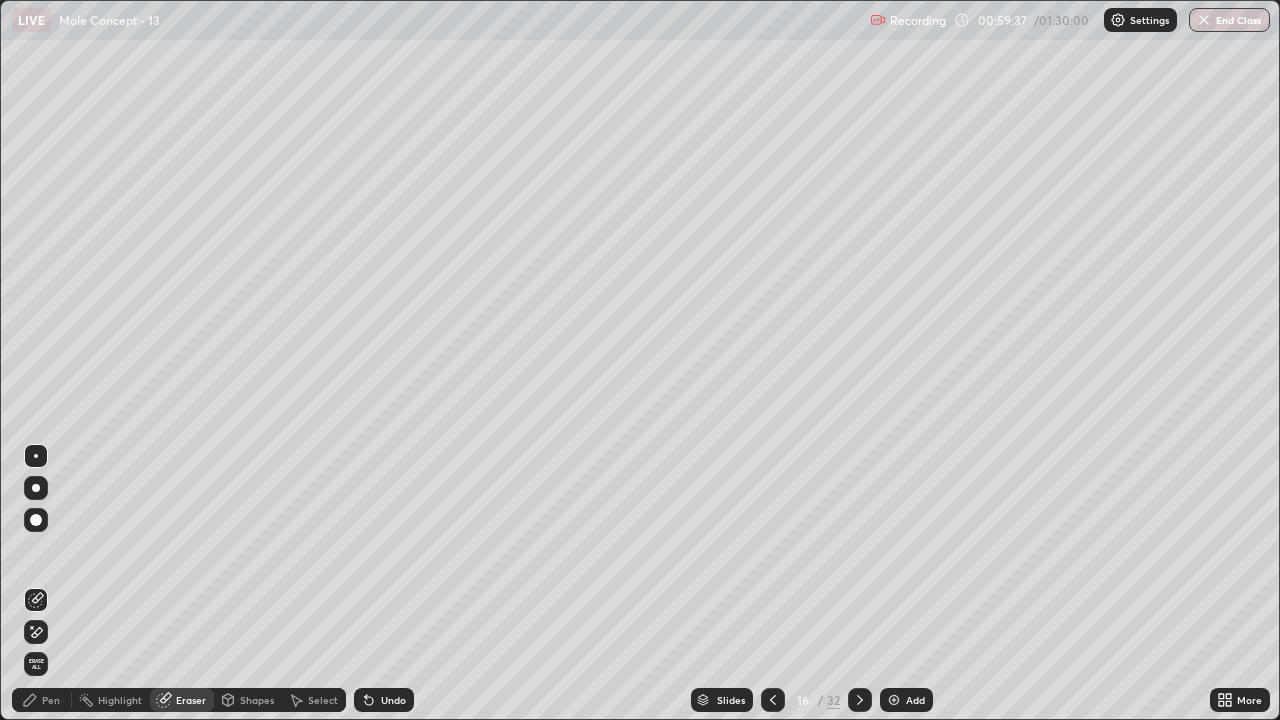 click on "Pen" at bounding box center (51, 700) 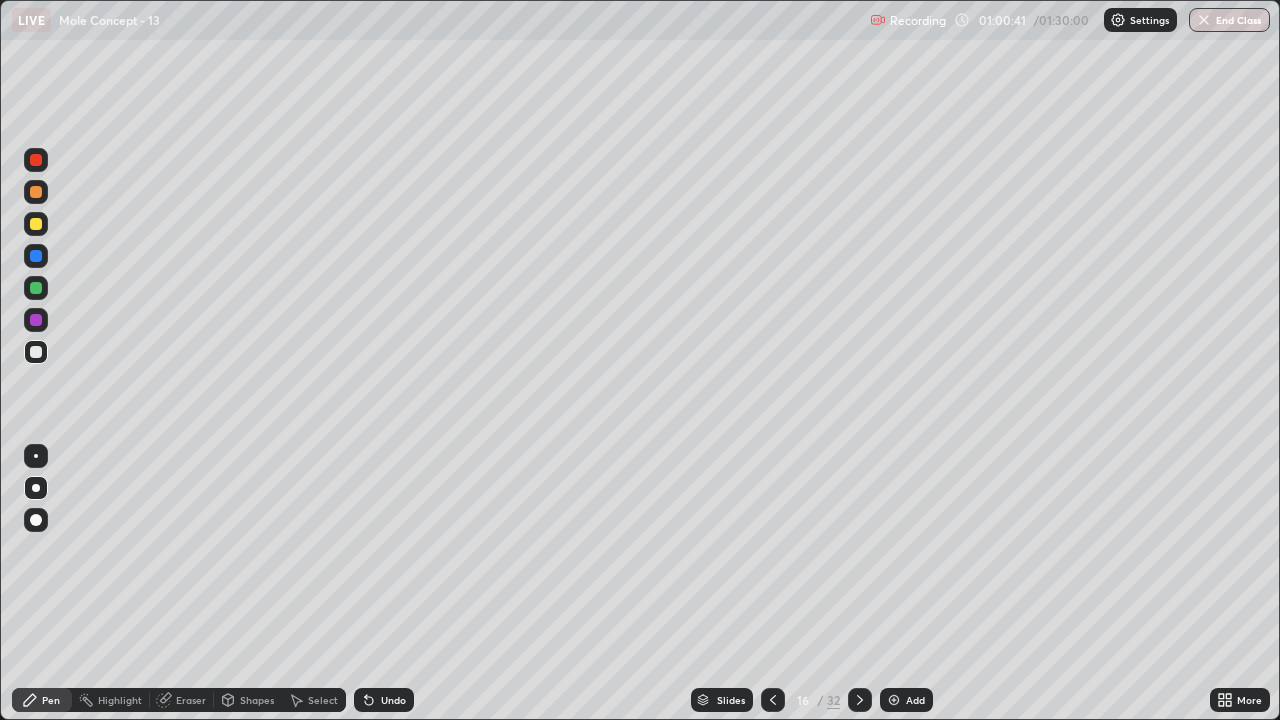 click on "Eraser" at bounding box center [191, 700] 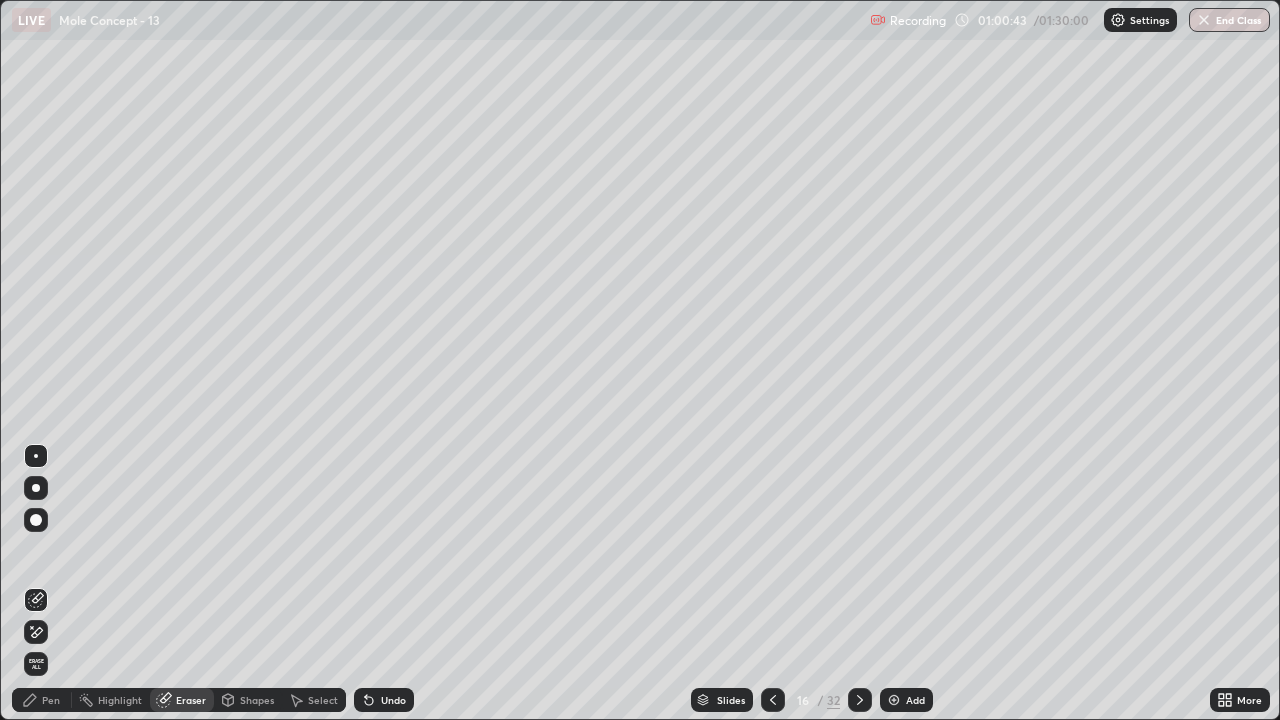 click on "Pen" at bounding box center [42, 700] 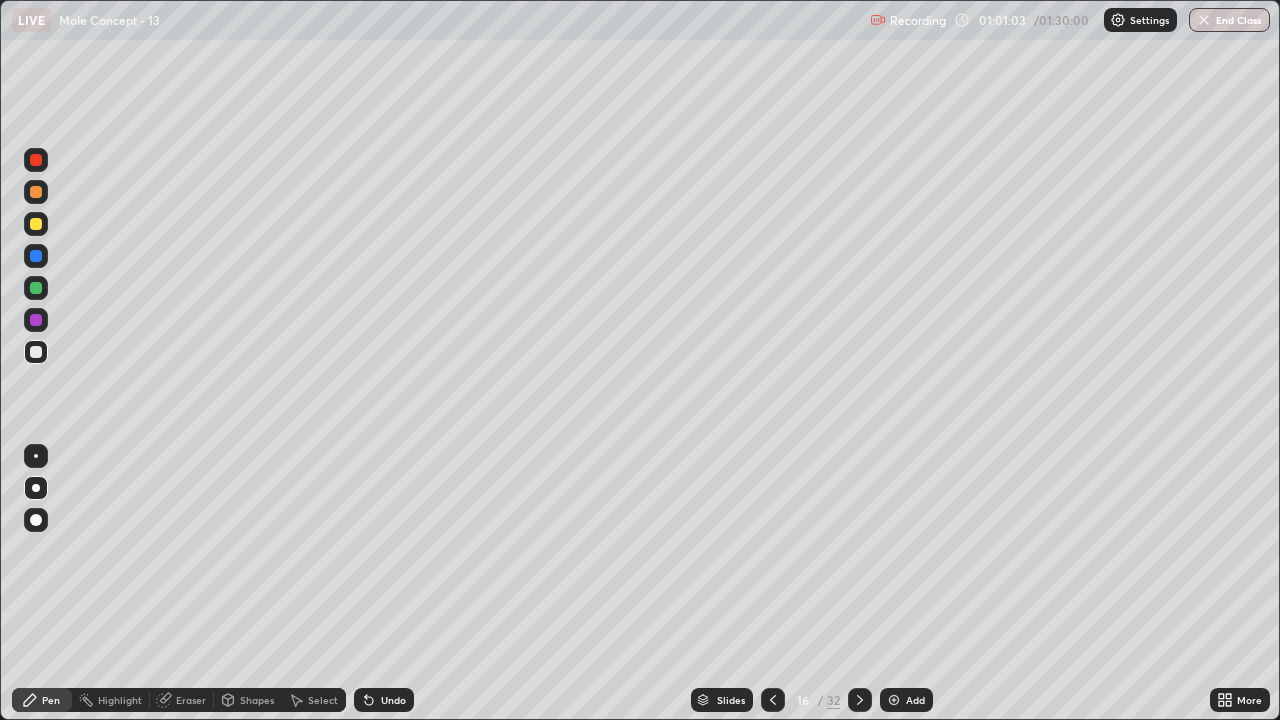 click on "Eraser" at bounding box center [191, 700] 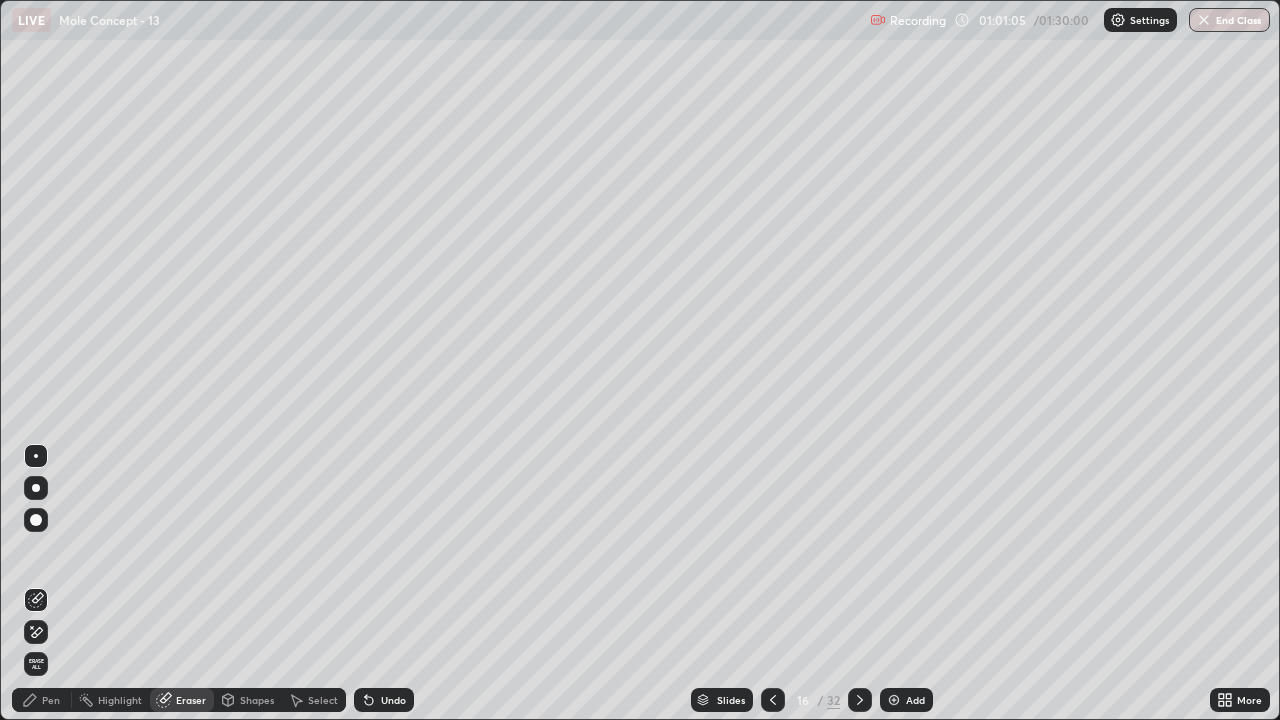 click on "Pen" at bounding box center (42, 700) 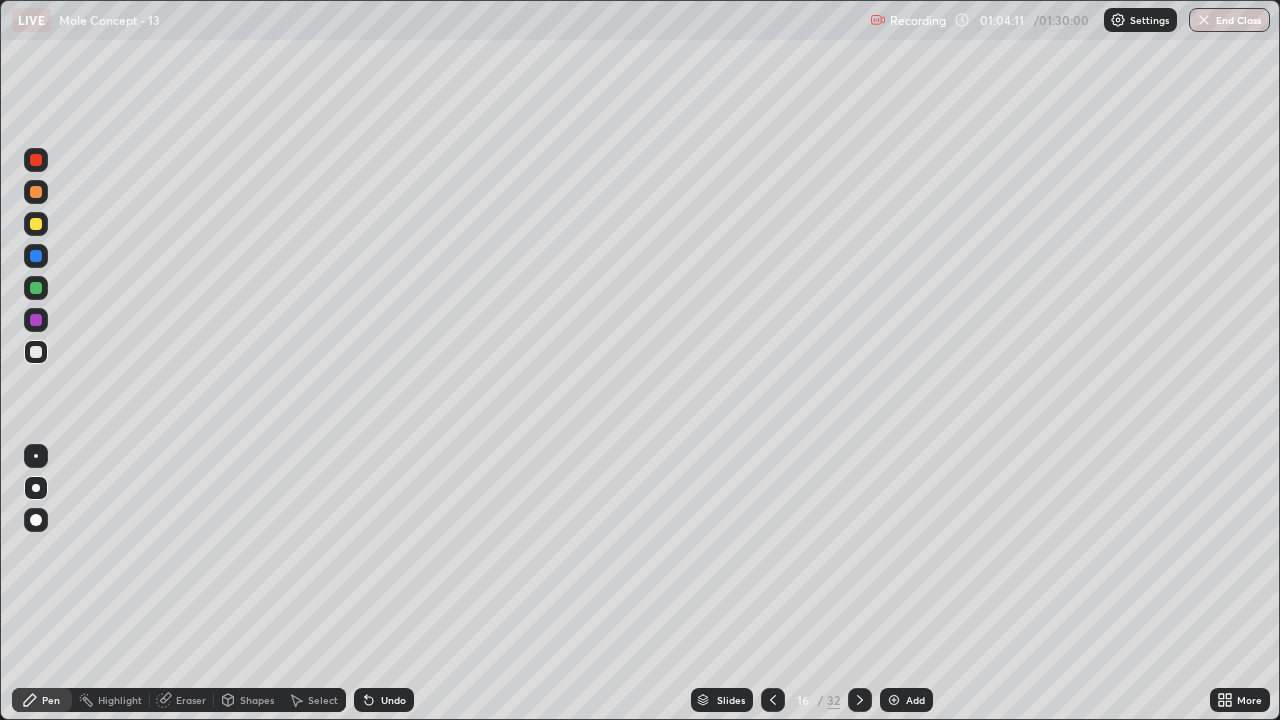 click 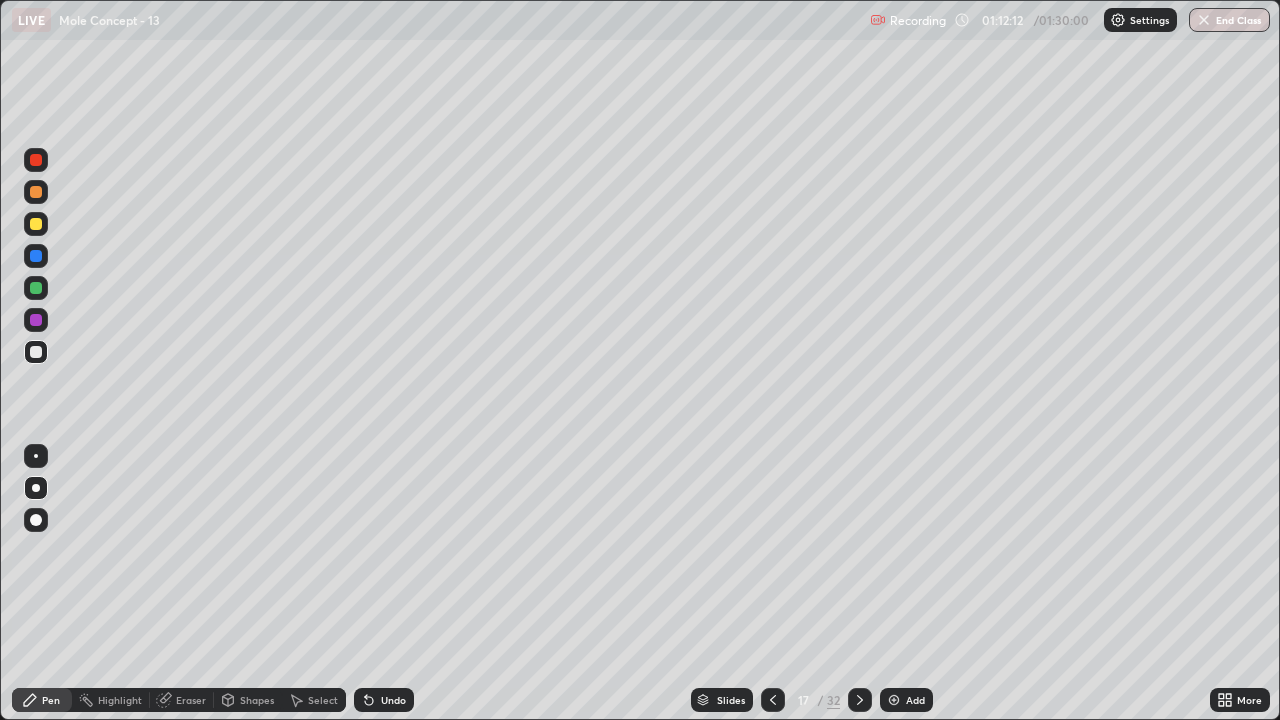 click on "Eraser" at bounding box center [191, 700] 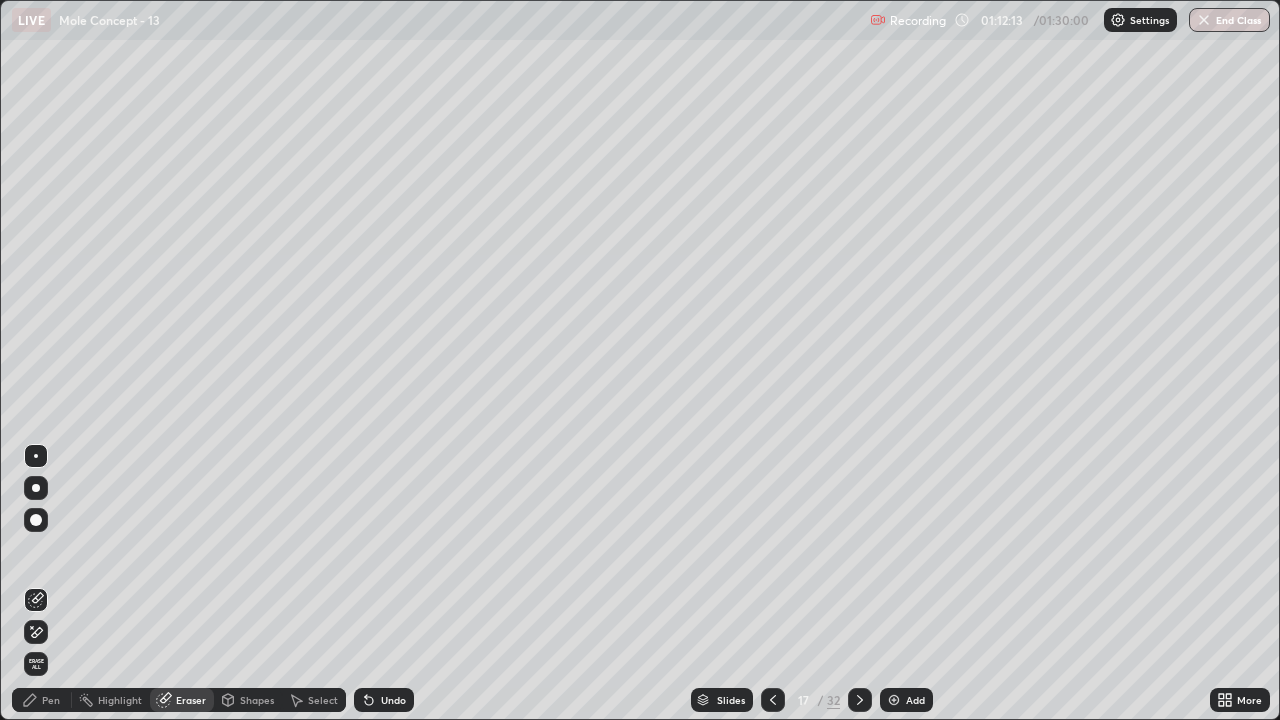 click on "Pen" at bounding box center (51, 700) 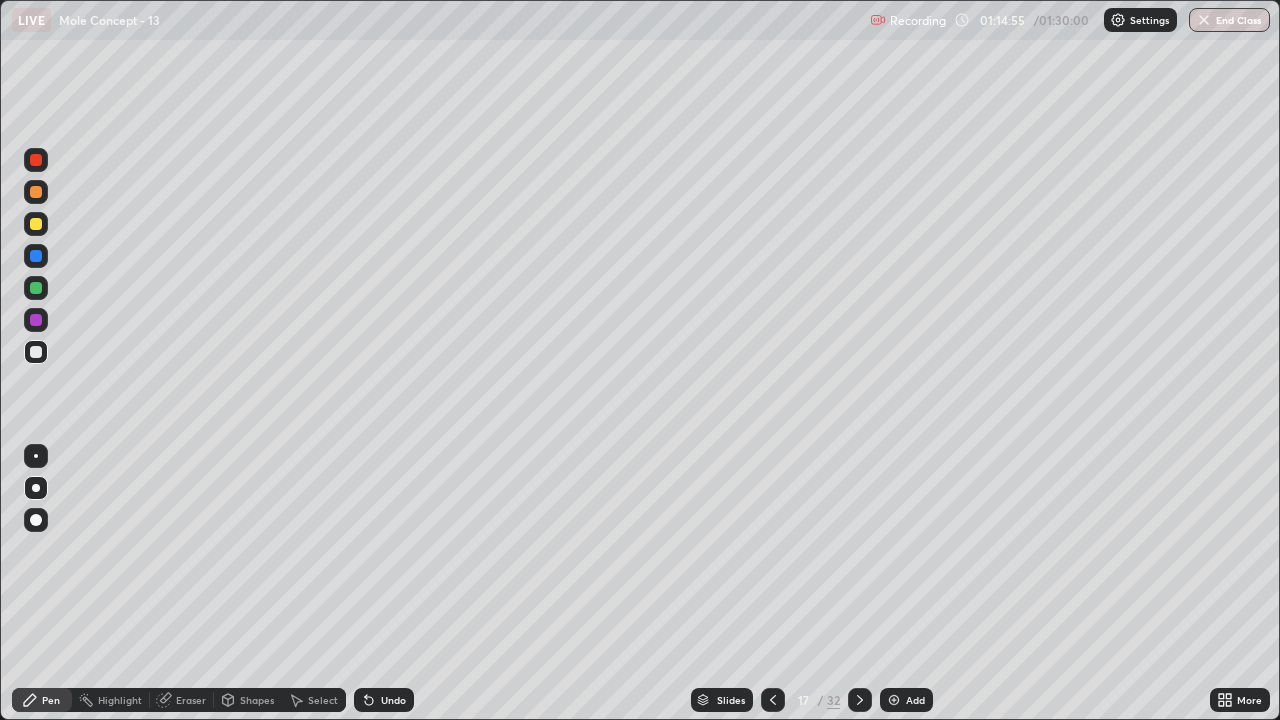click 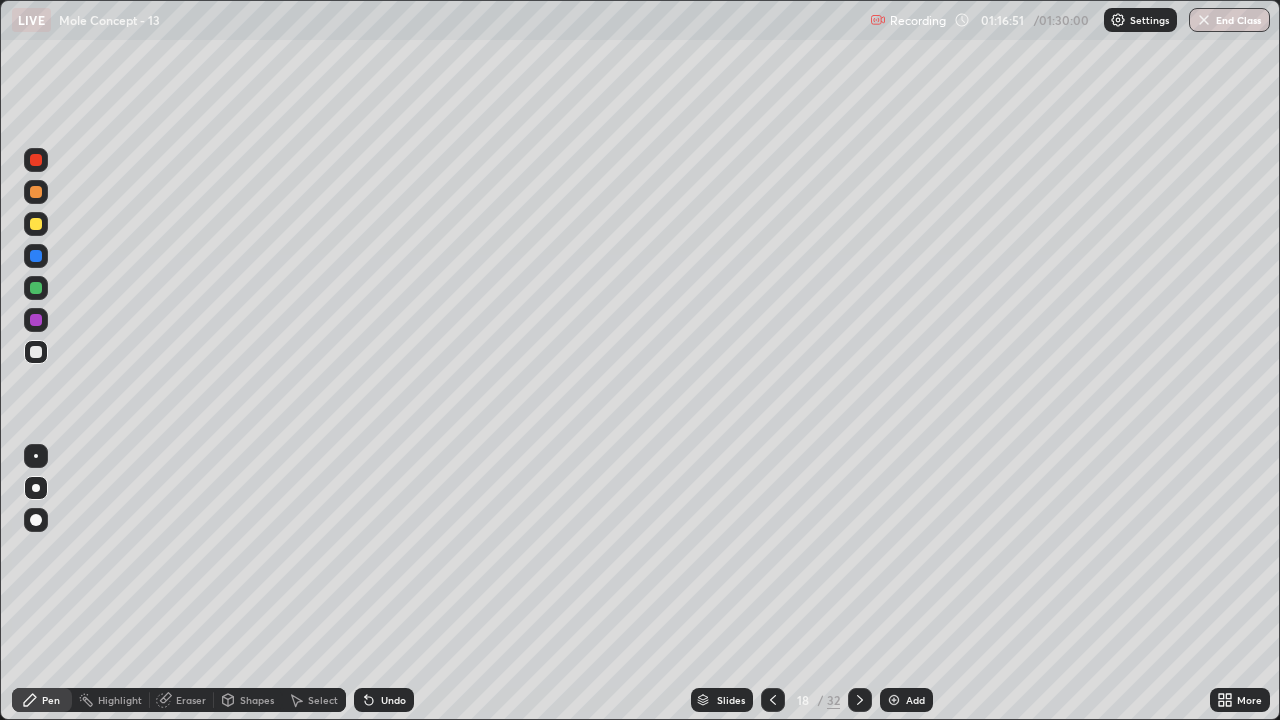 click 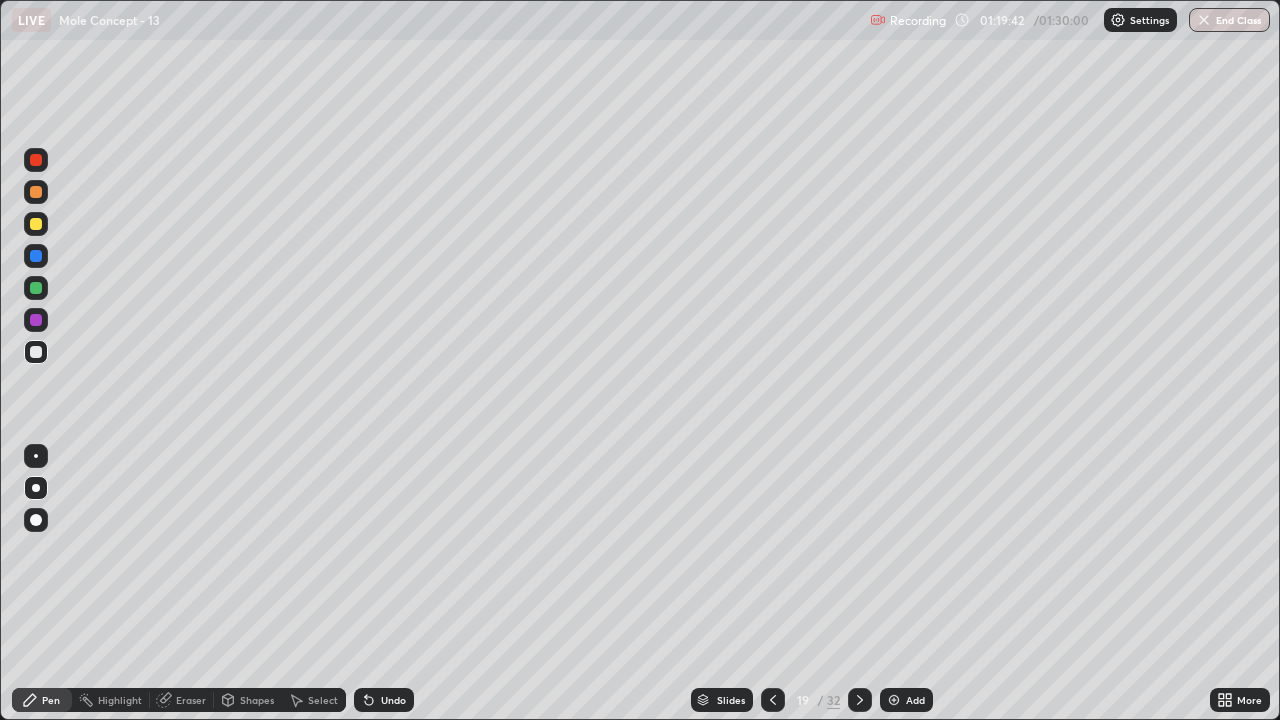 click 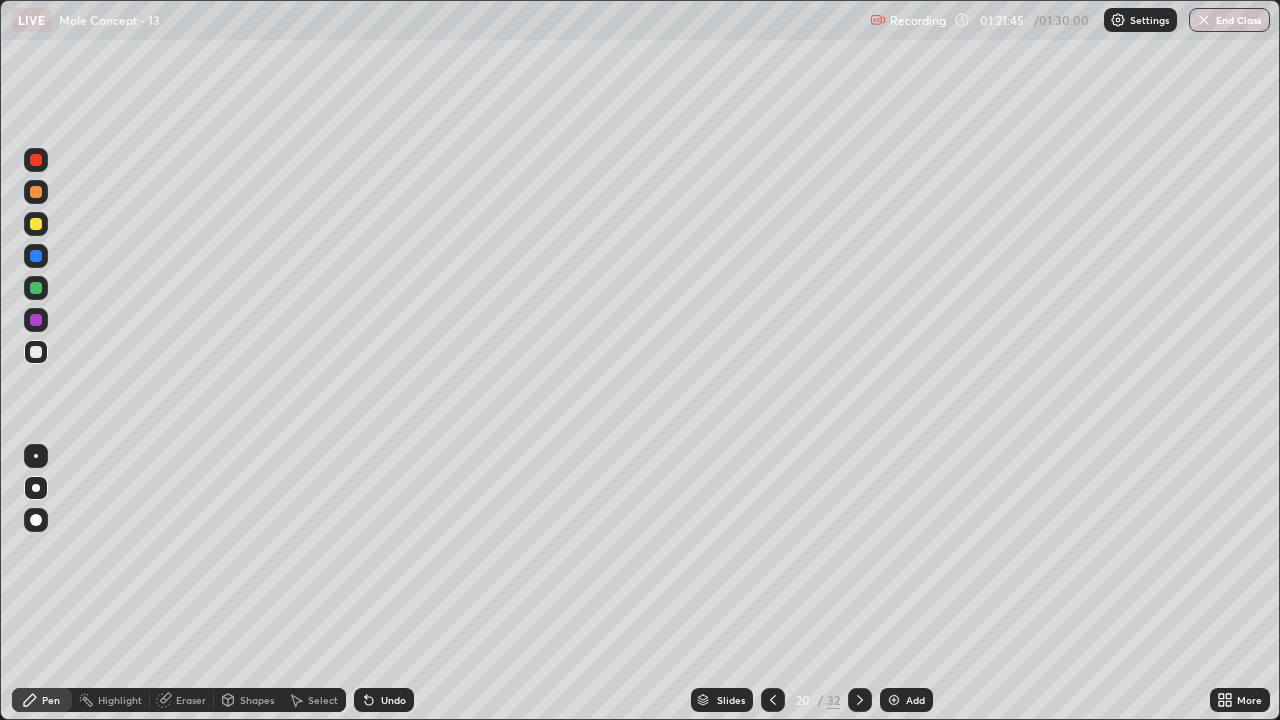 click 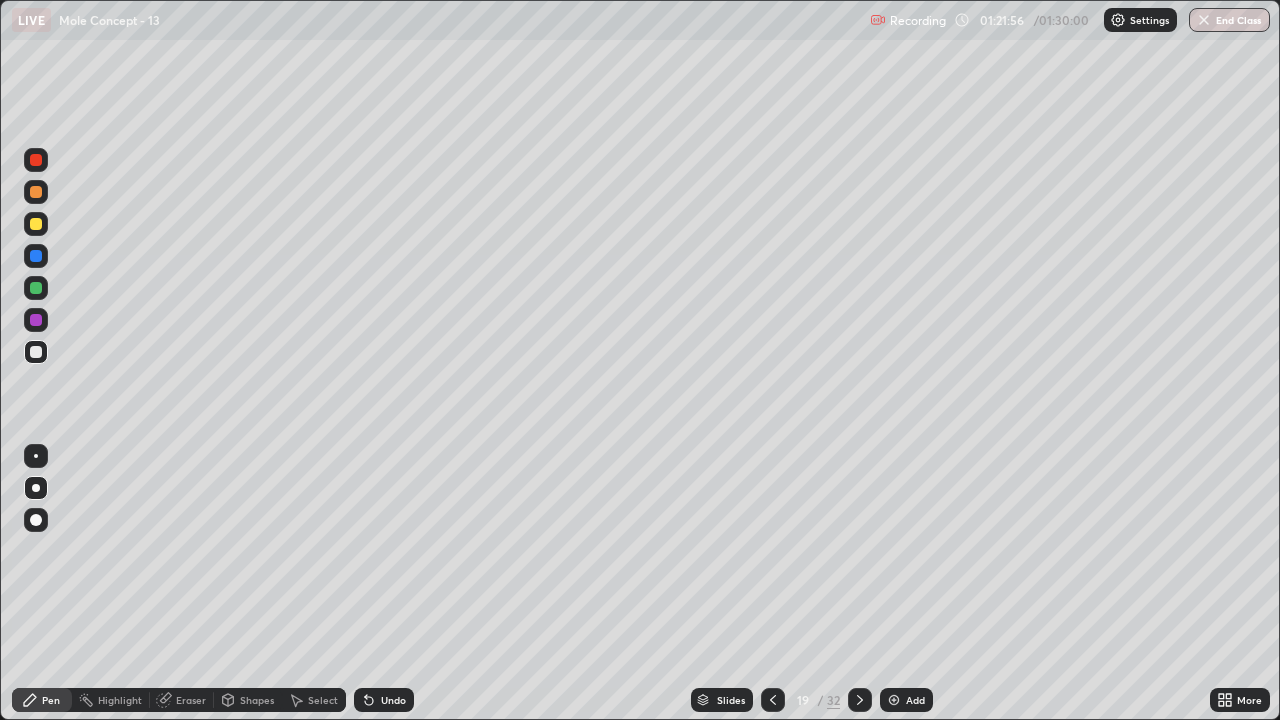click 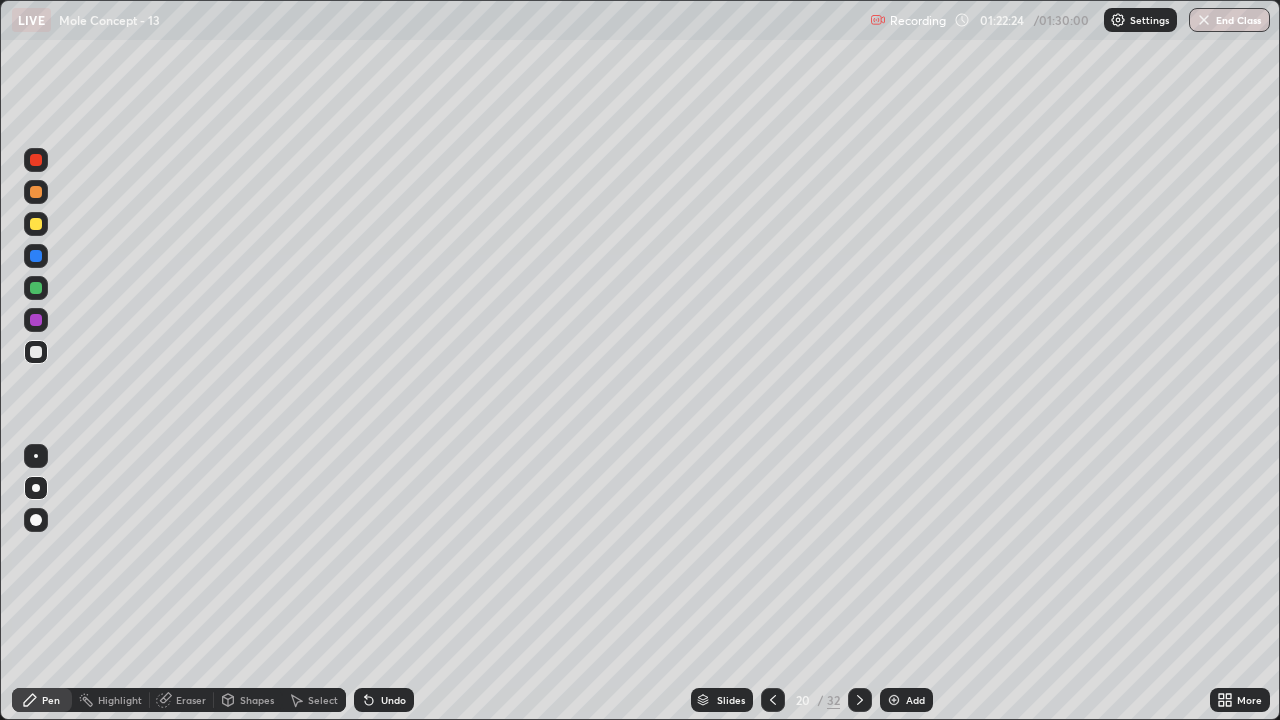 click 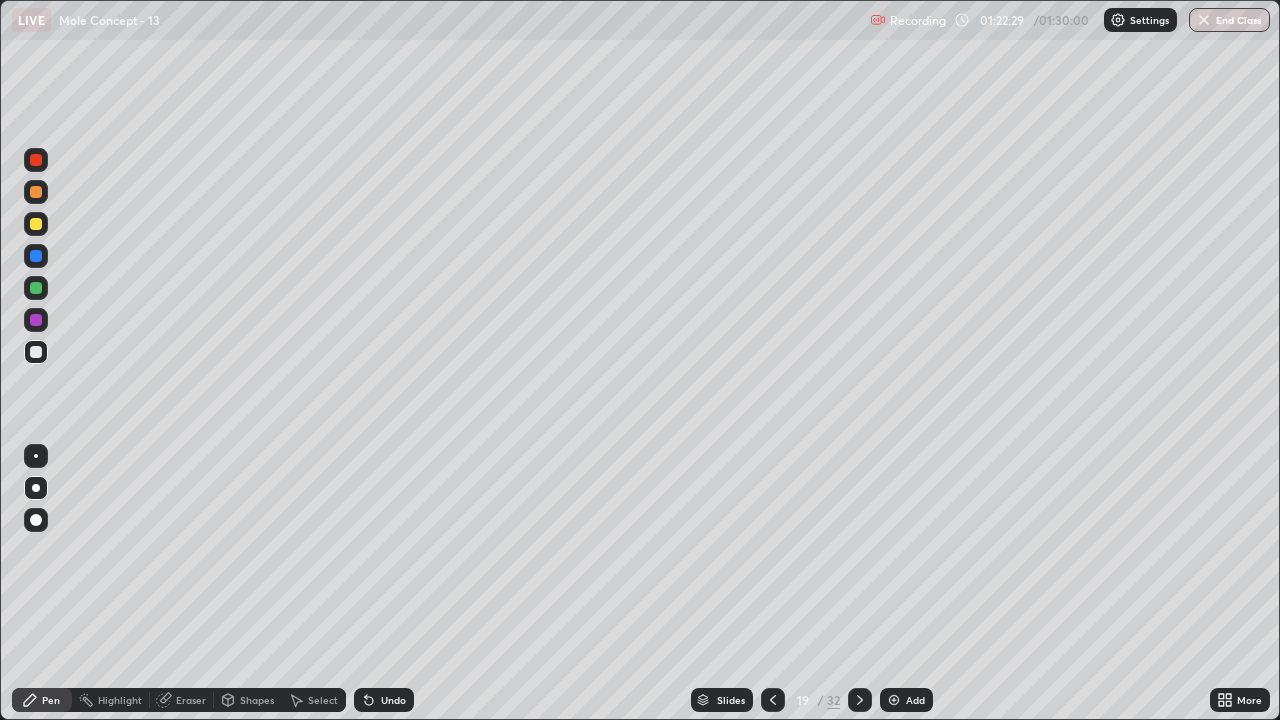 click at bounding box center (860, 700) 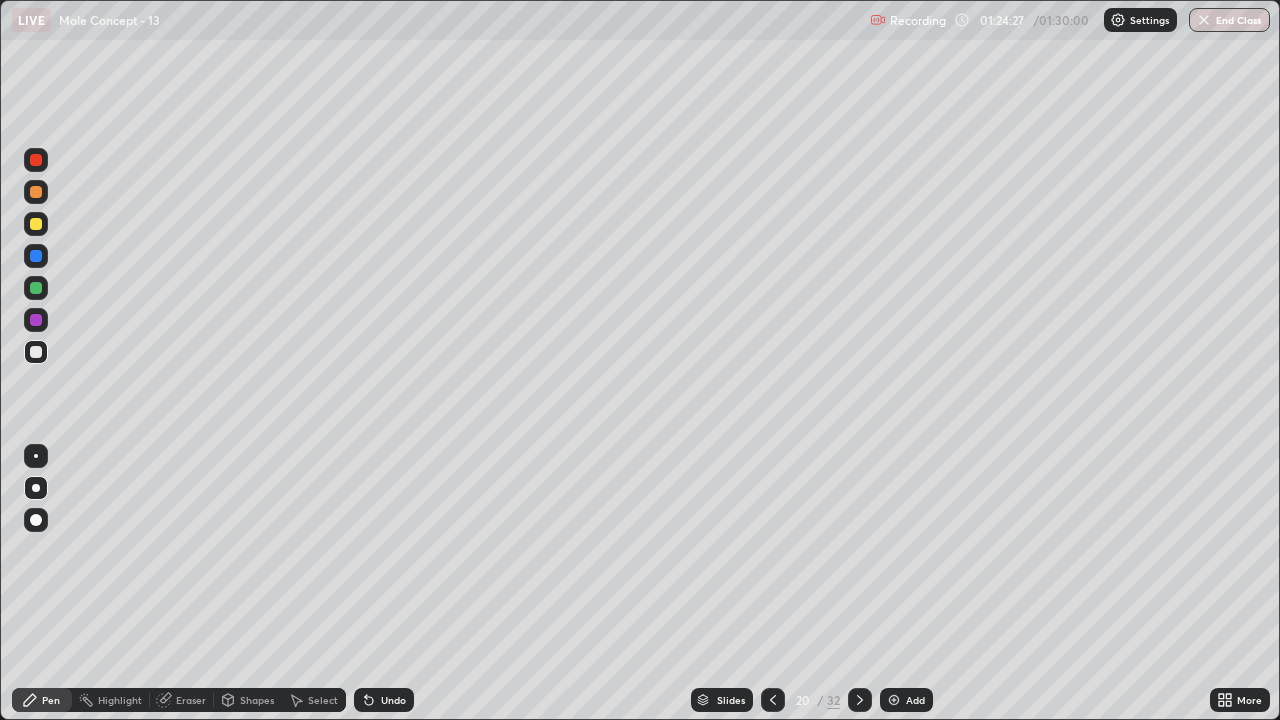 click 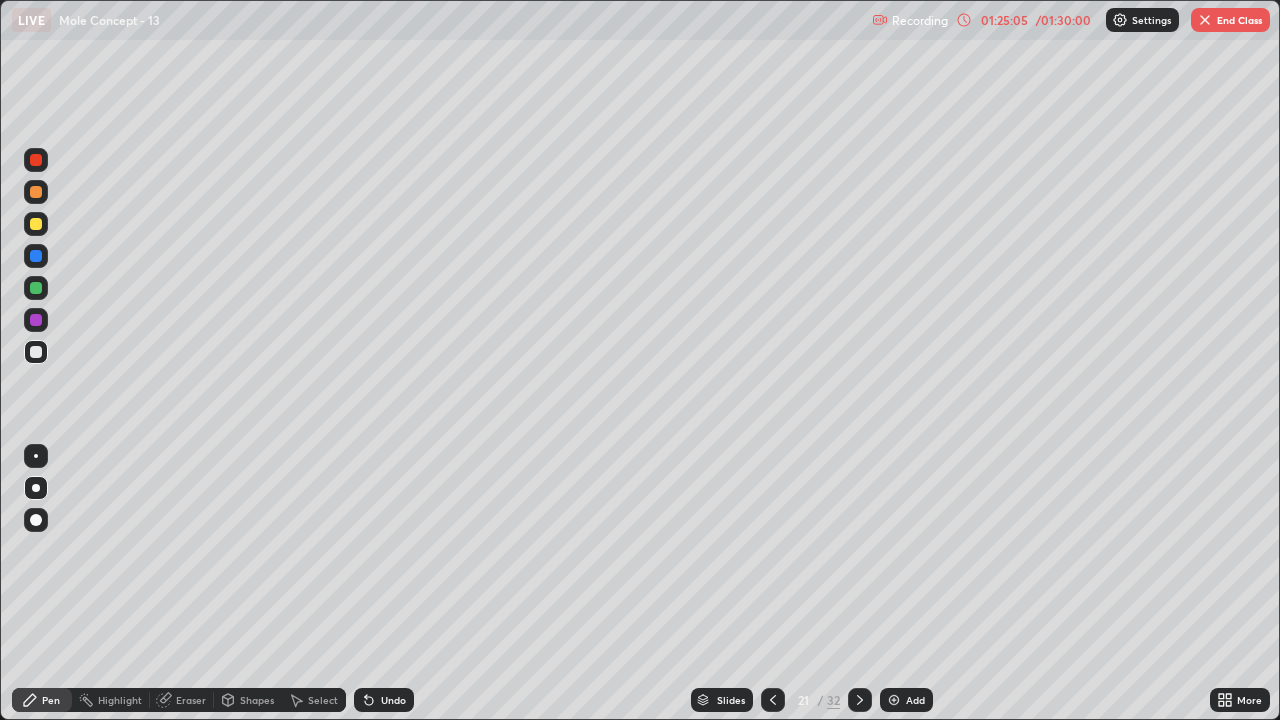 click 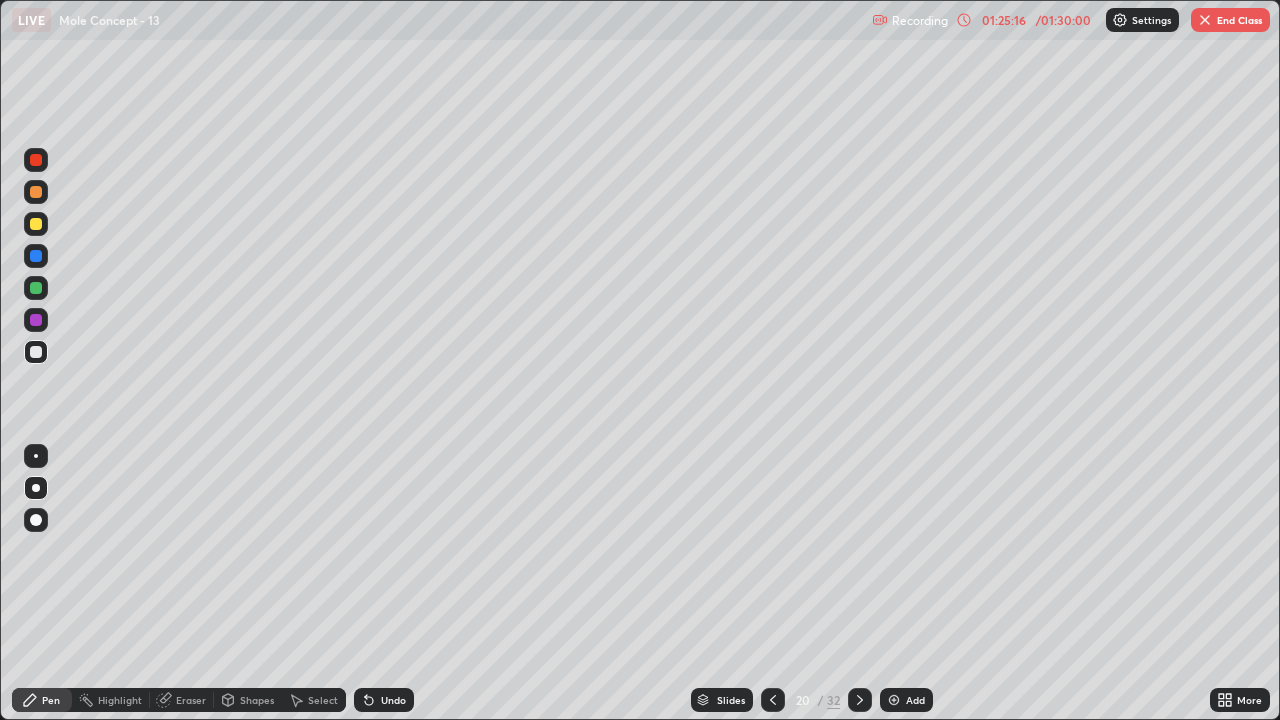 click 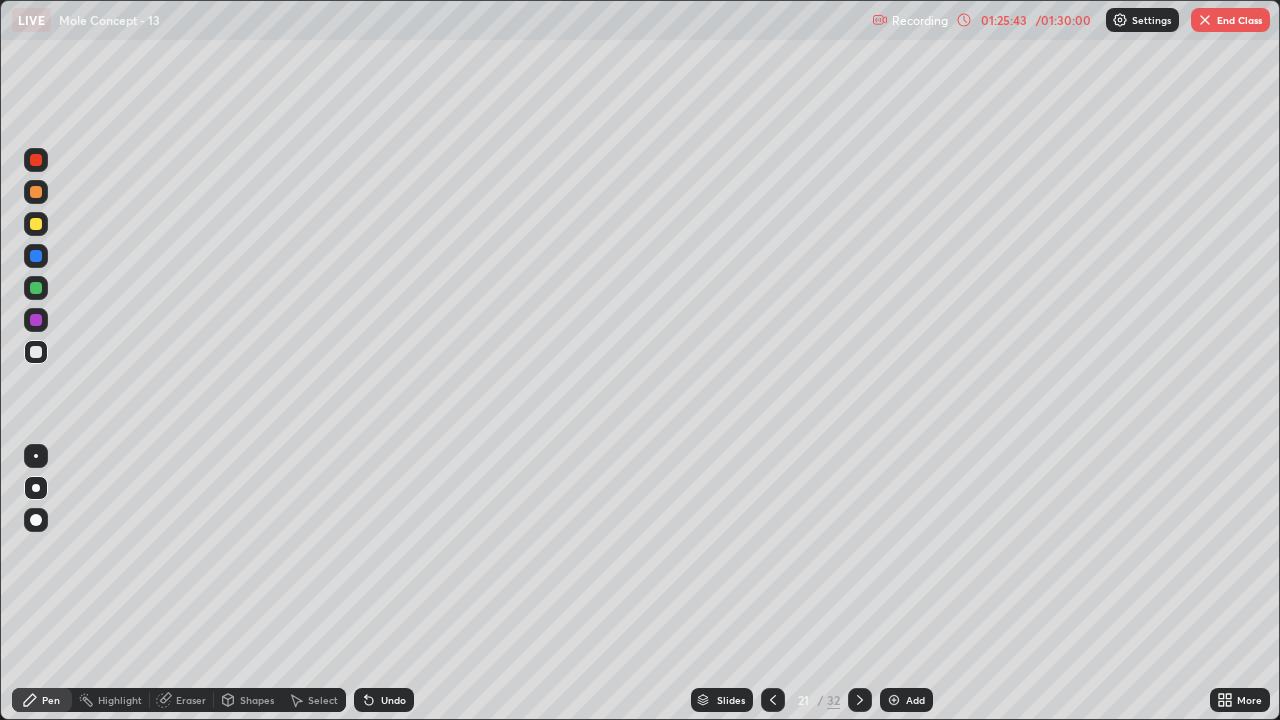 click 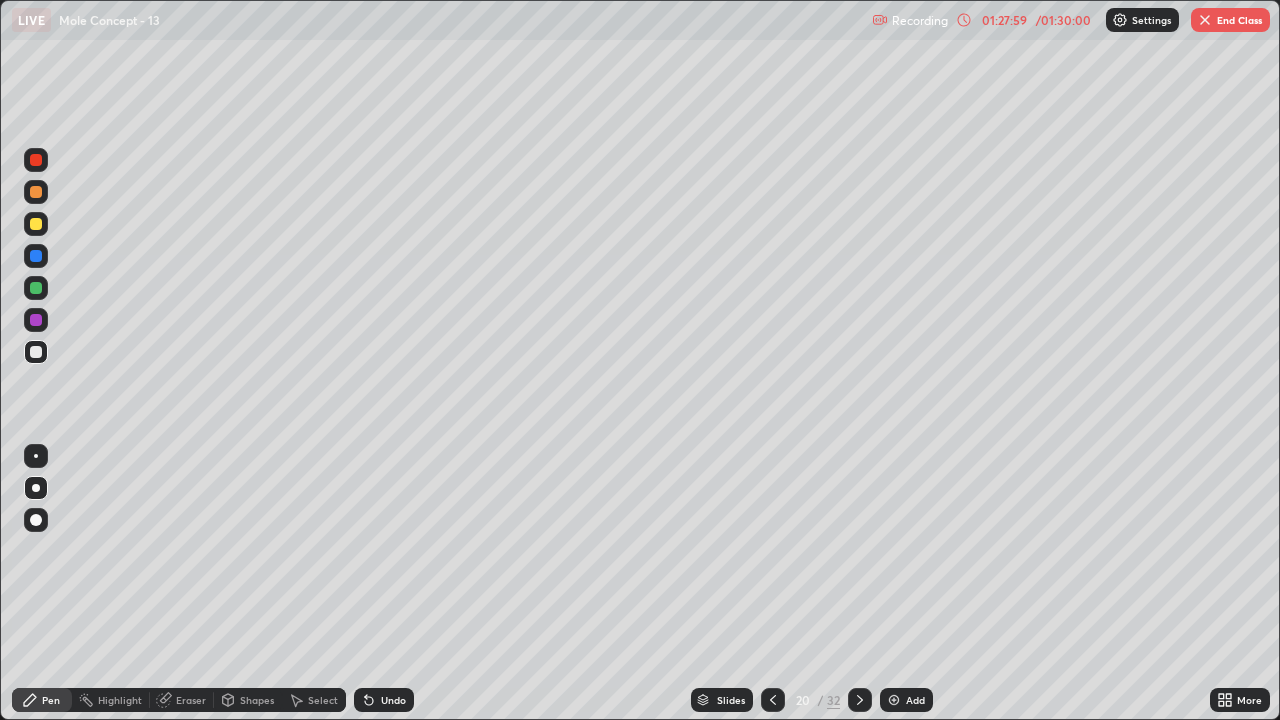 click 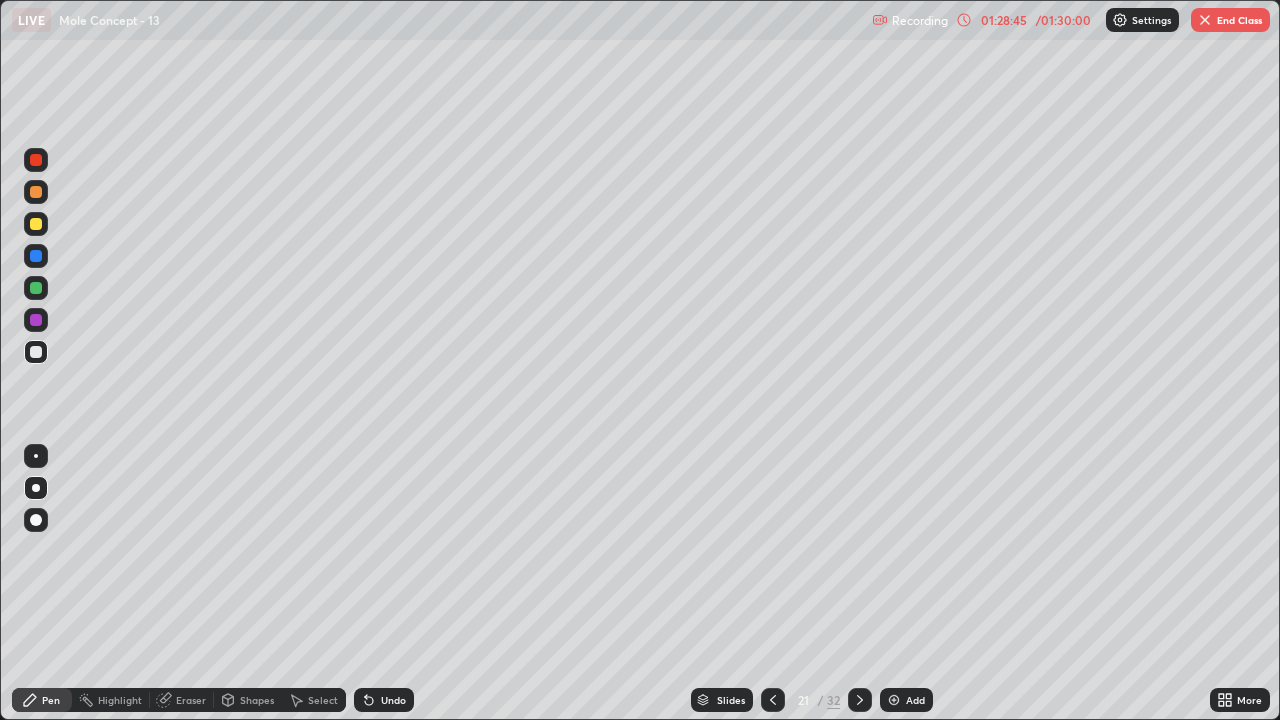 click on "End Class" at bounding box center (1230, 20) 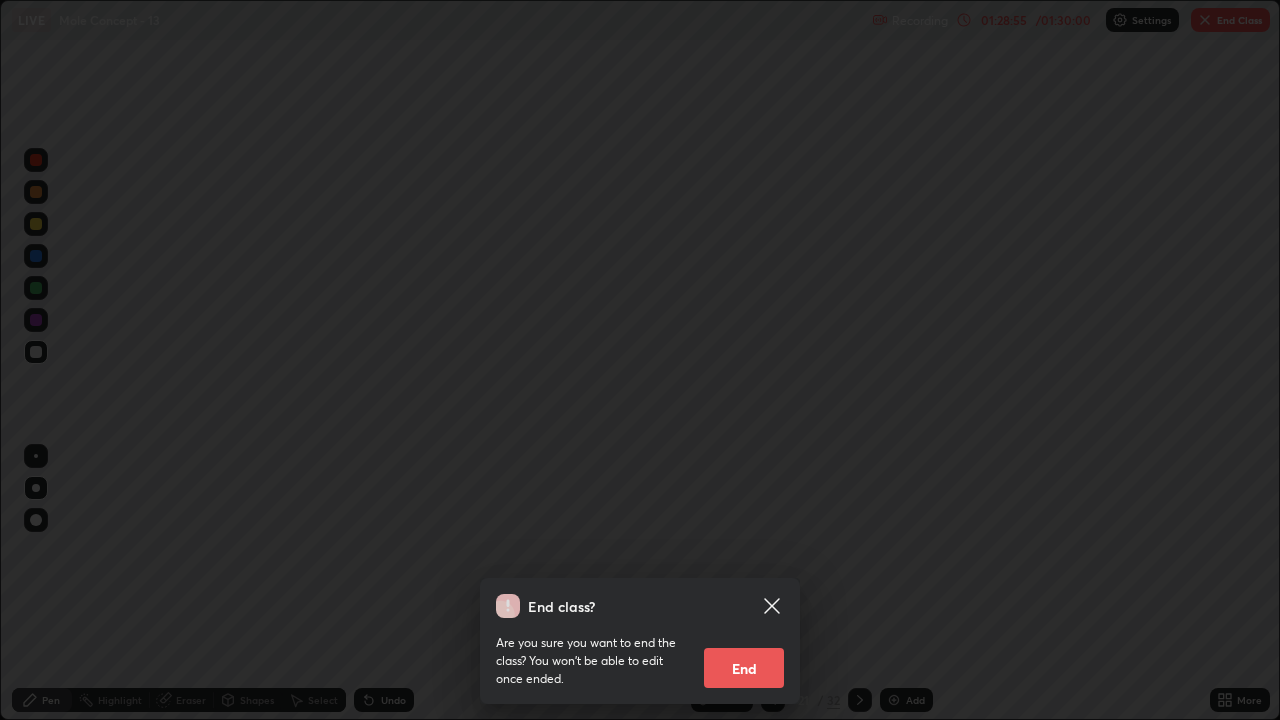 click on "End" at bounding box center (744, 668) 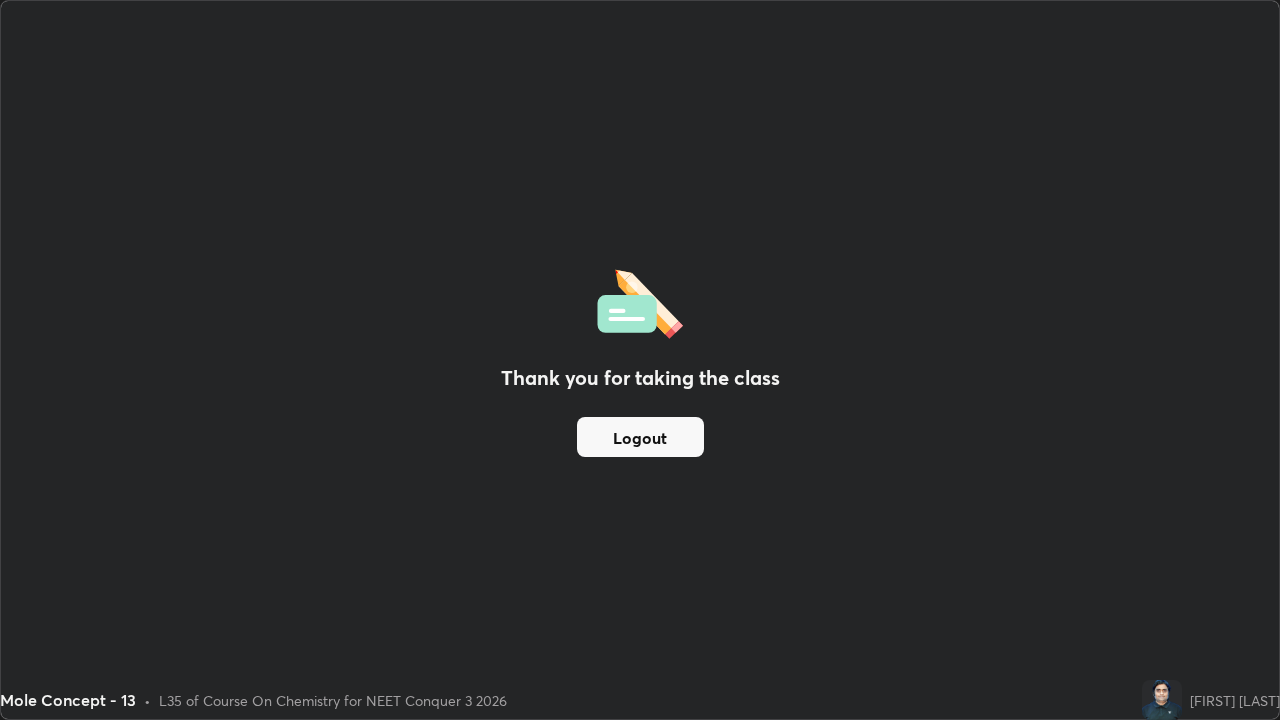 click on "Logout" at bounding box center (640, 437) 